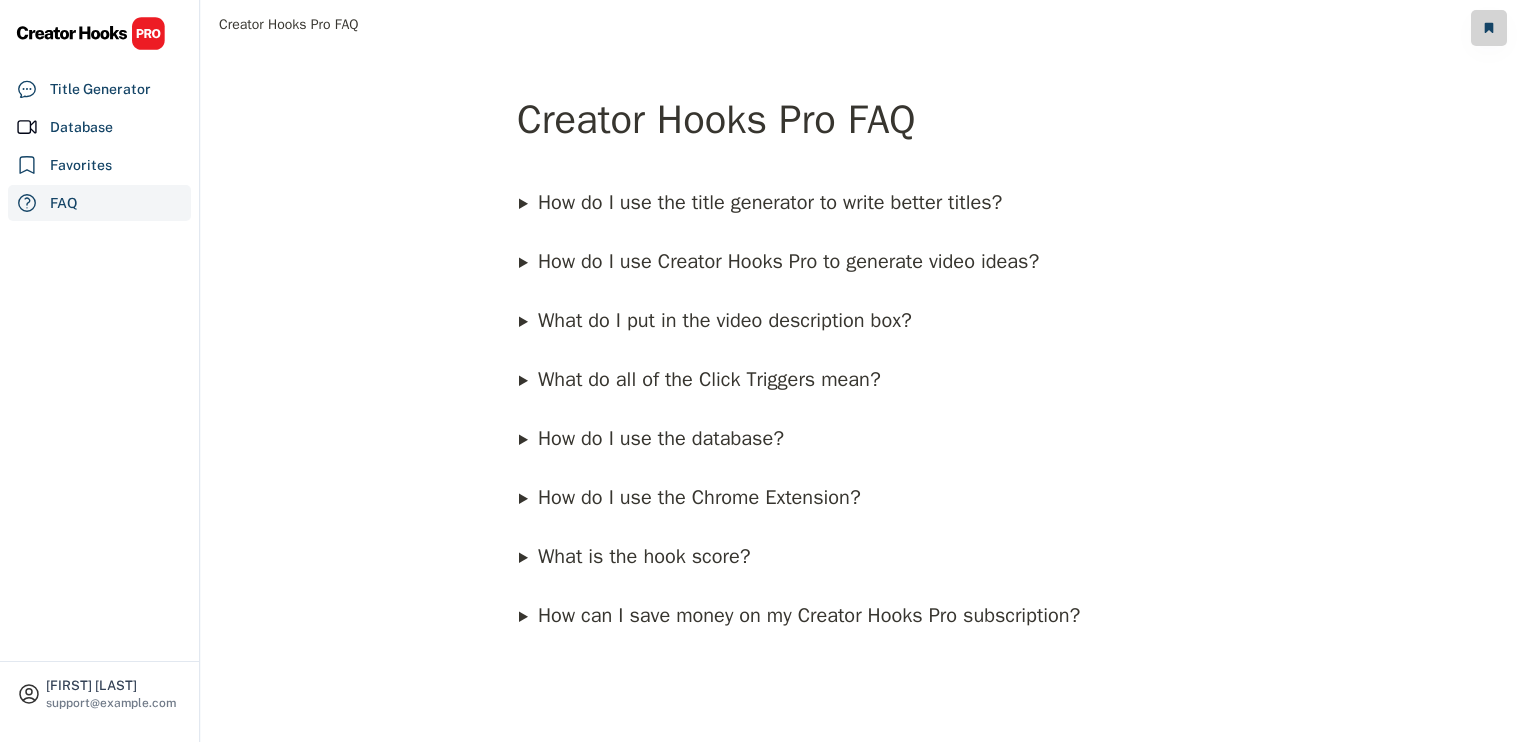 scroll, scrollTop: 0, scrollLeft: 0, axis: both 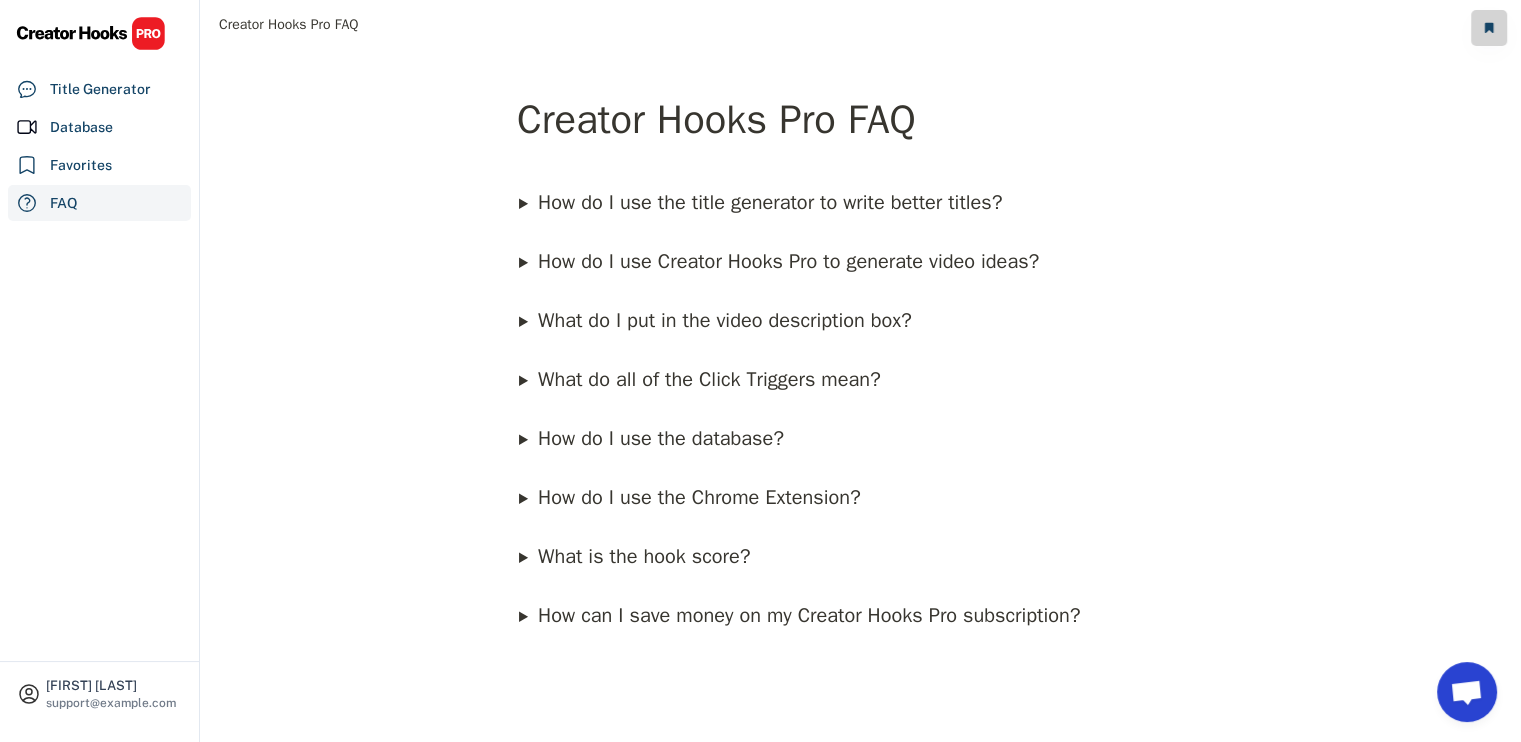 click at bounding box center (91, 33) 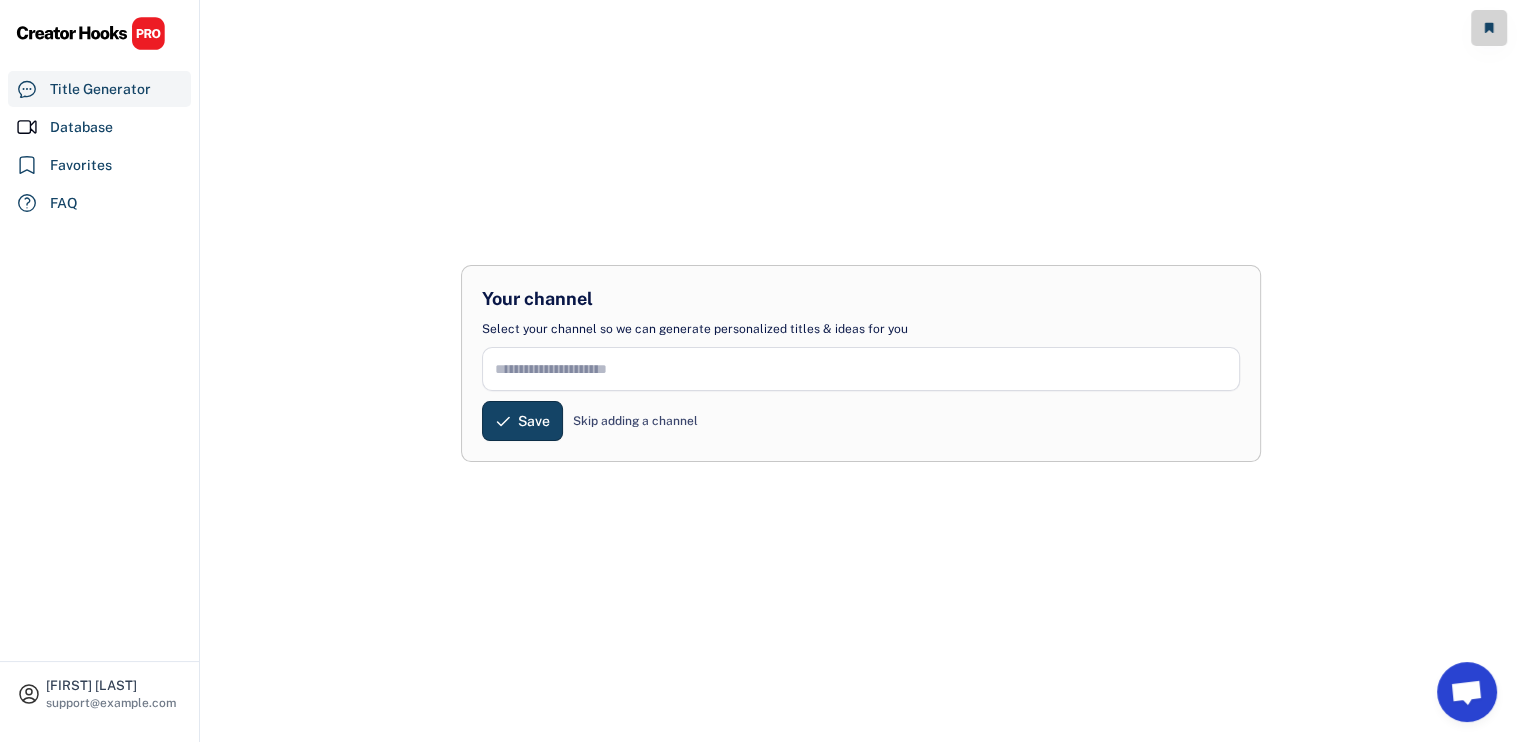click at bounding box center (861, 369) 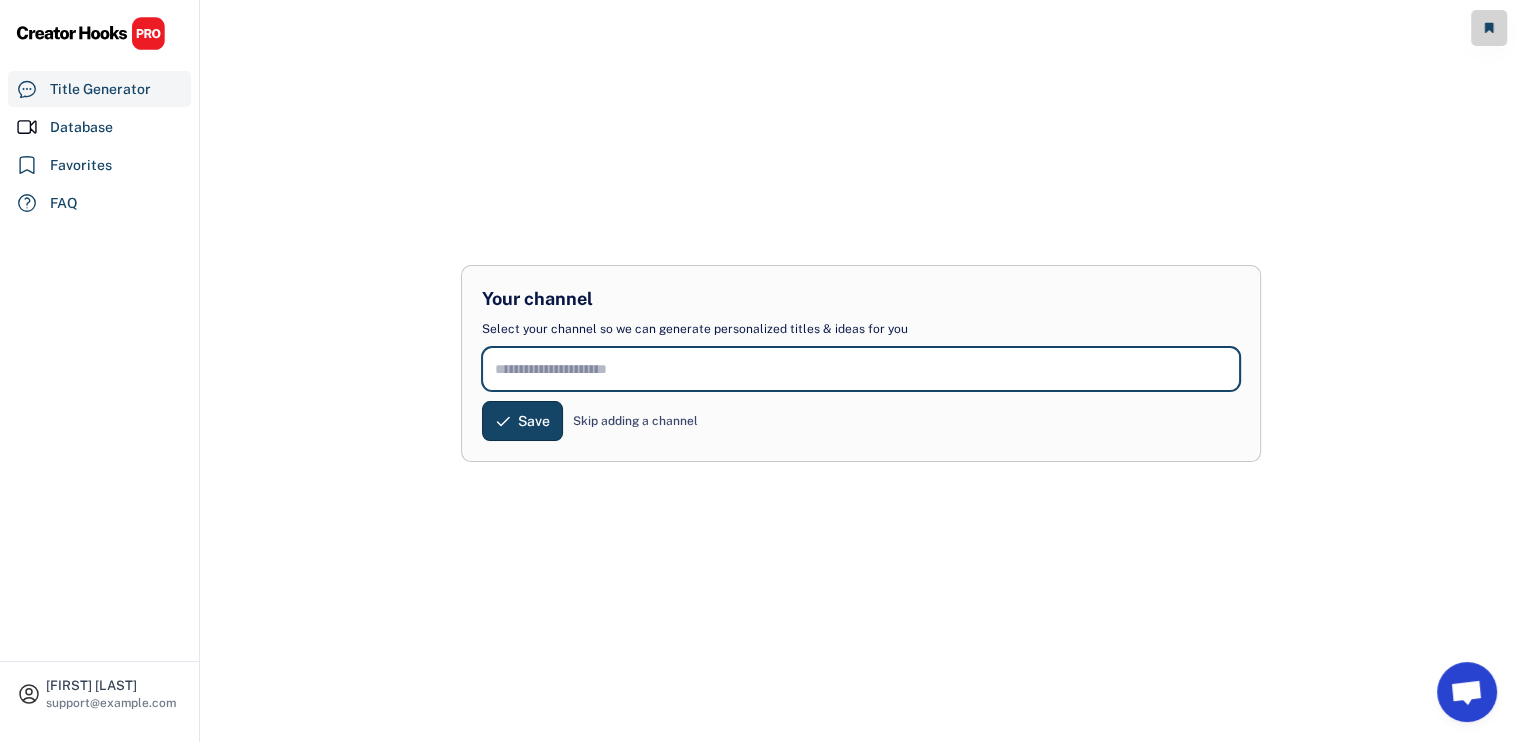 scroll, scrollTop: 24, scrollLeft: 0, axis: vertical 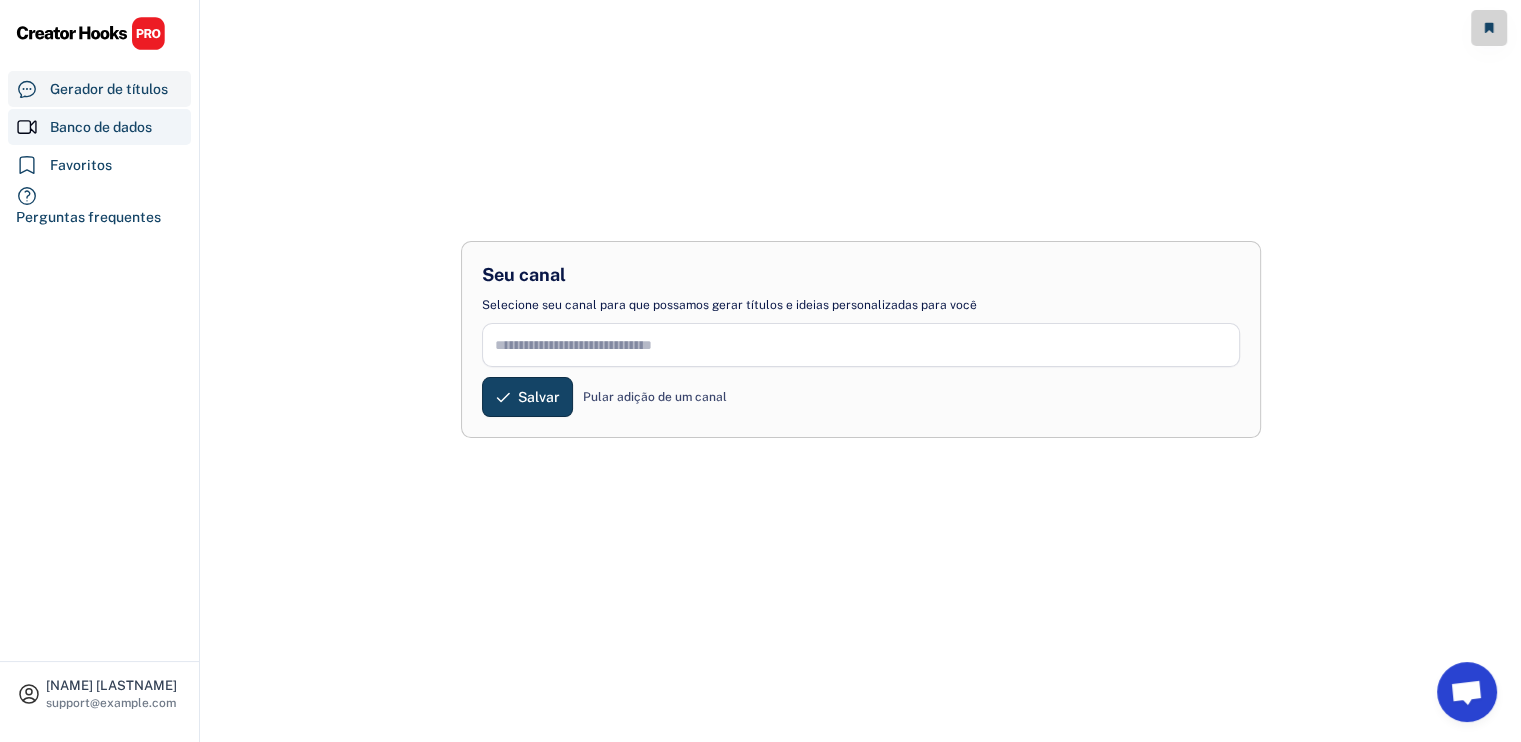 click on "Banco de dados" at bounding box center (101, 127) 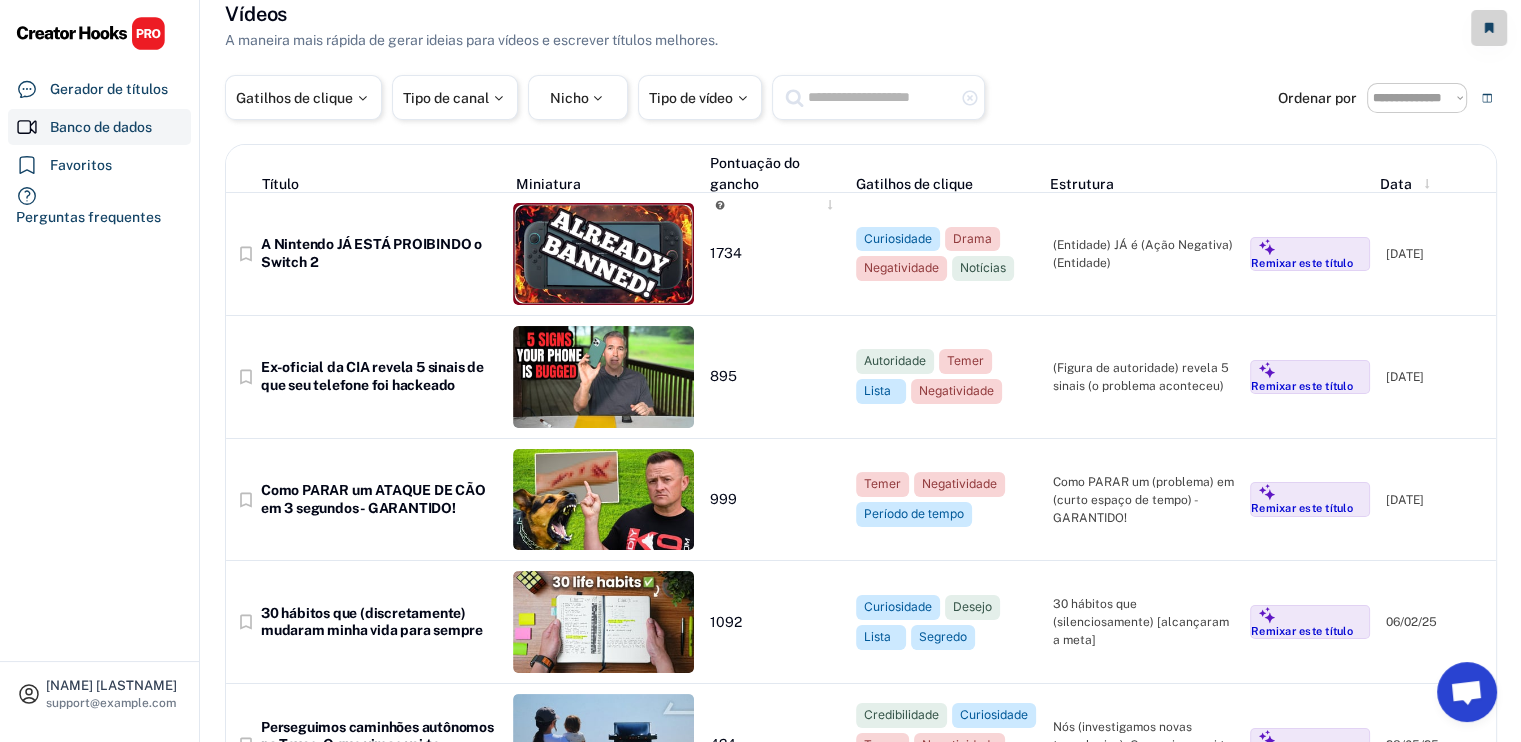 click at bounding box center (881, 97) 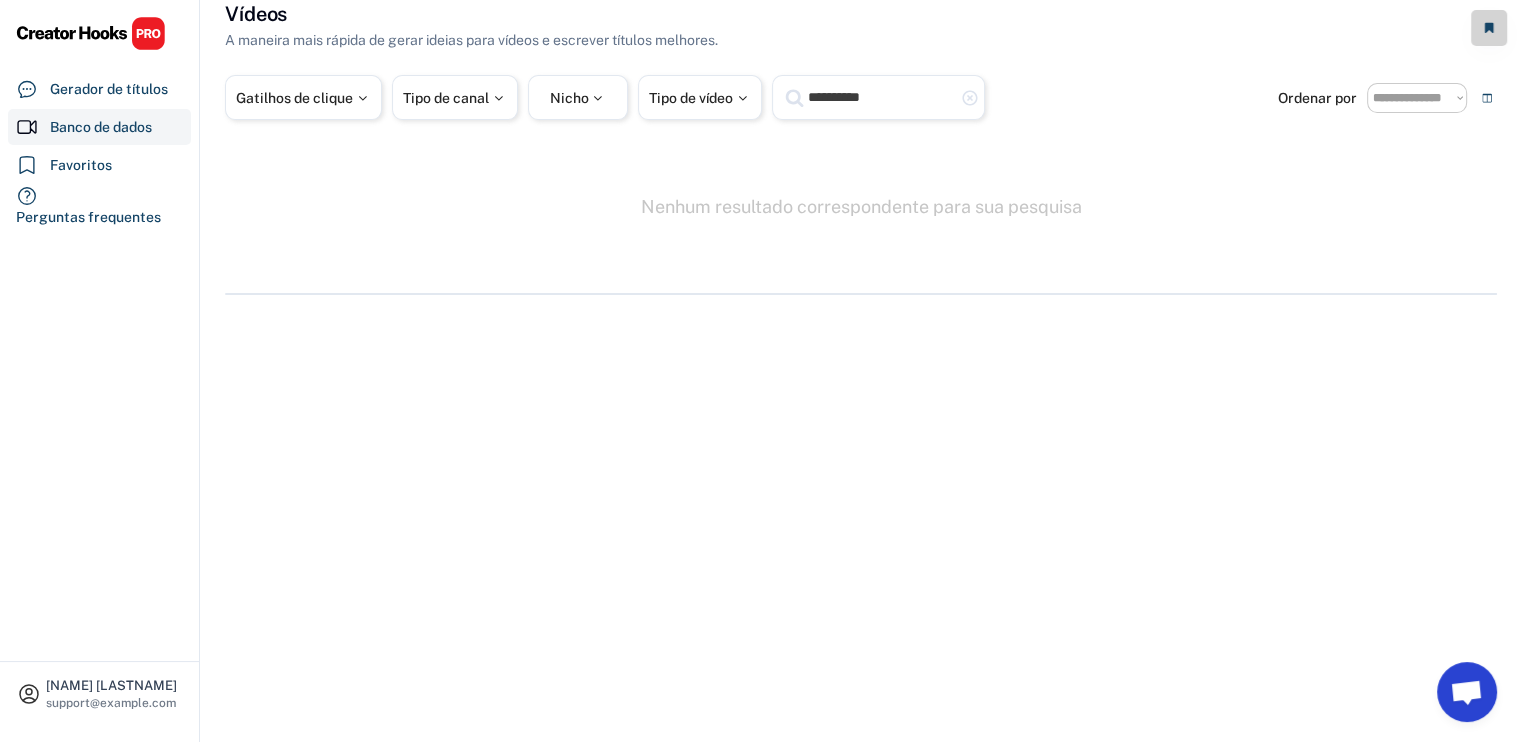 click on "**********" at bounding box center (881, 97) 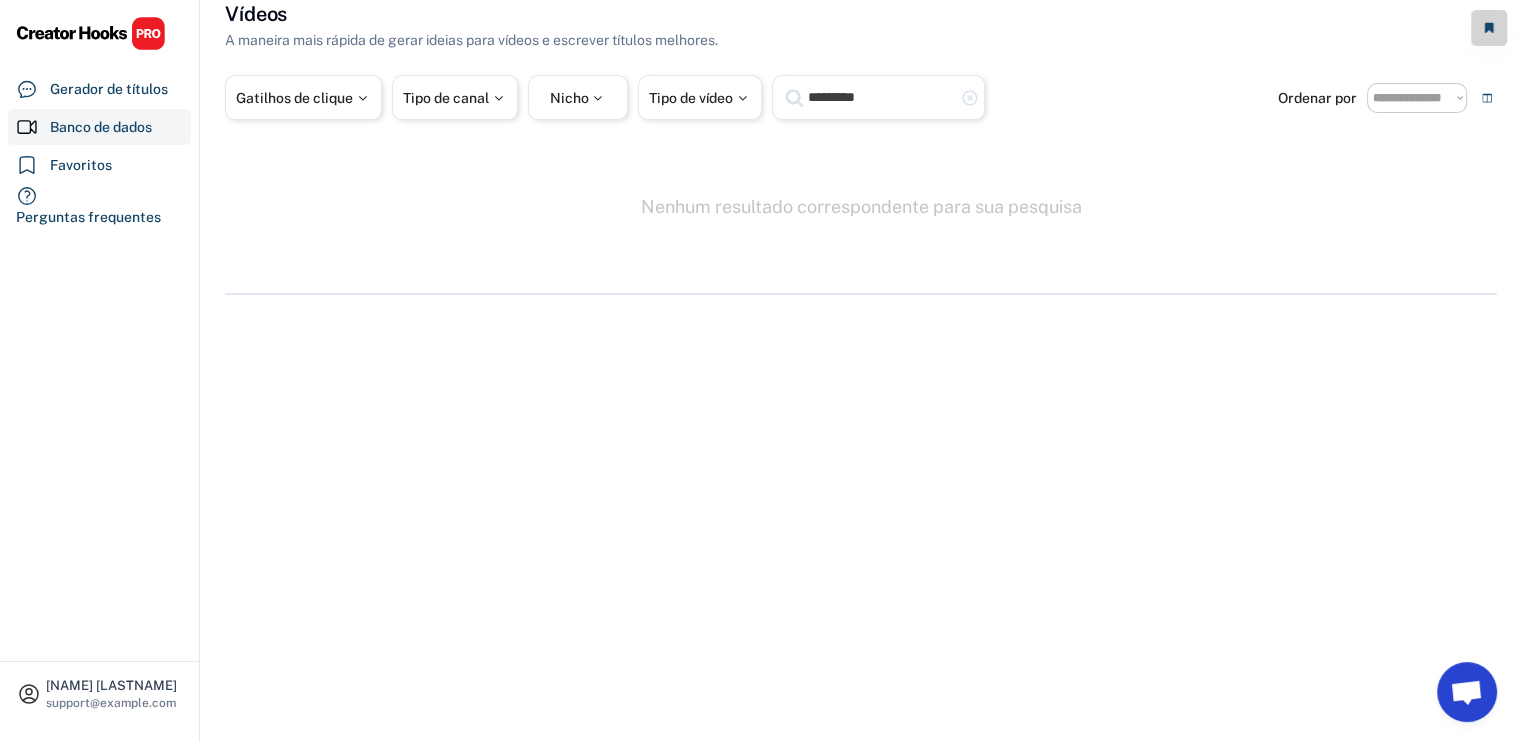 type on "*********" 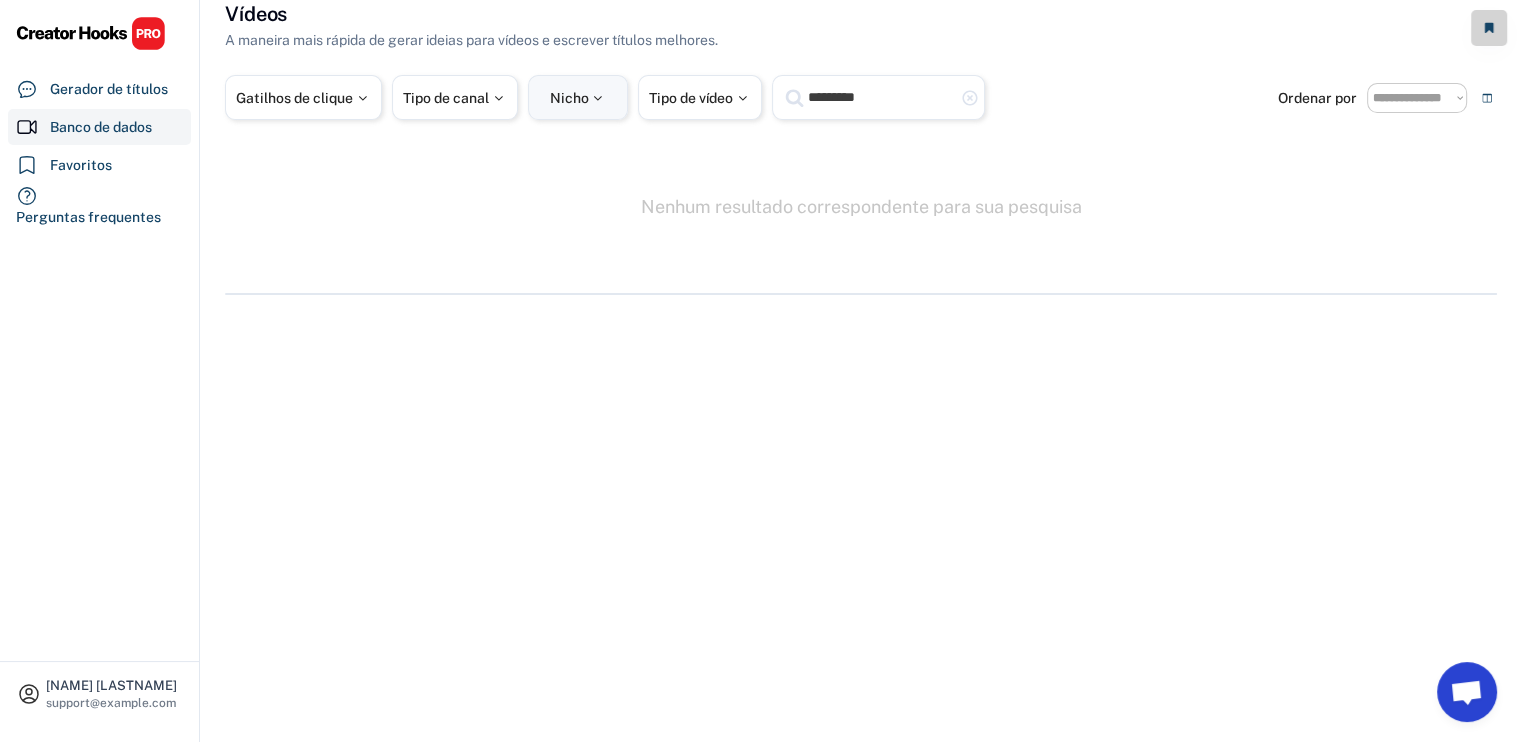 click on "Nicho" at bounding box center (569, 98) 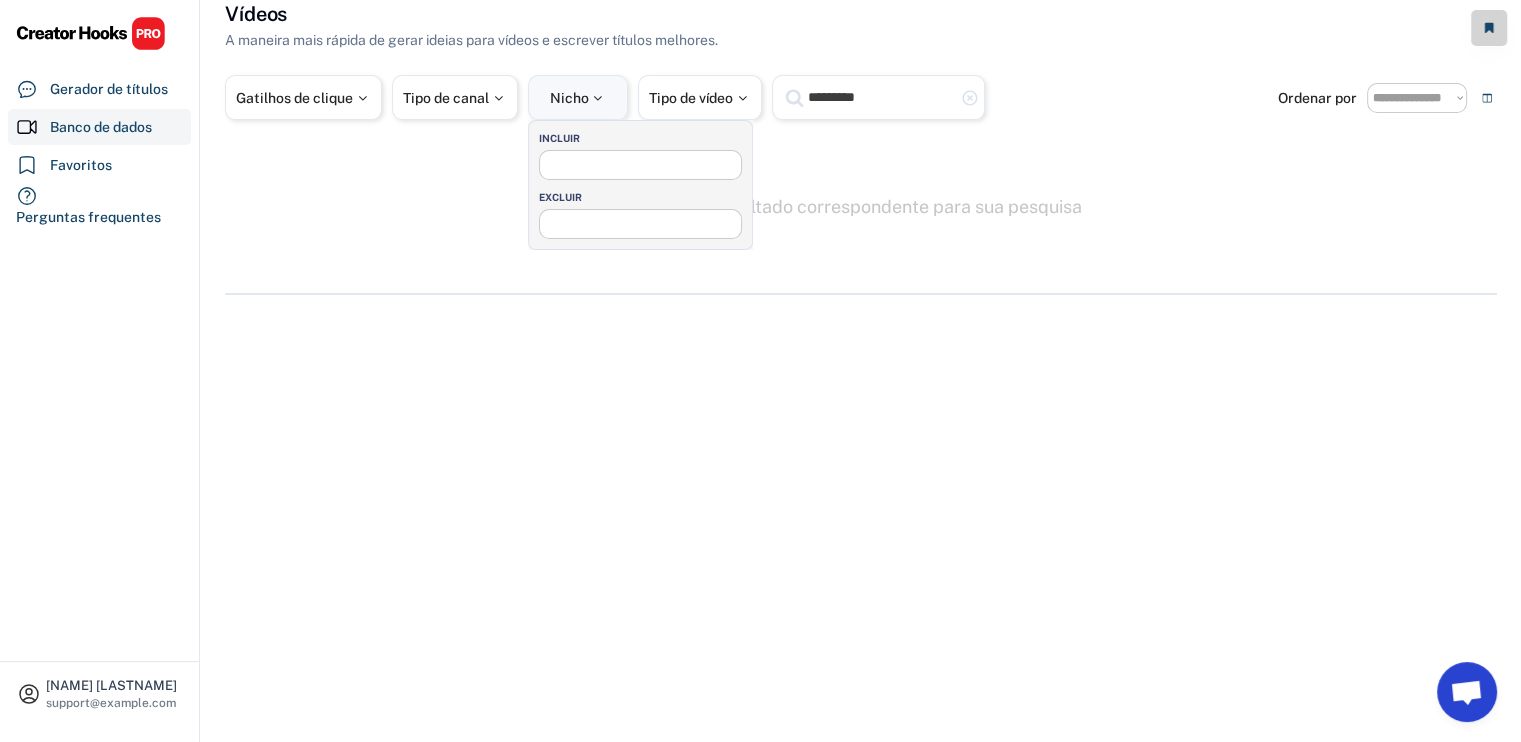 select 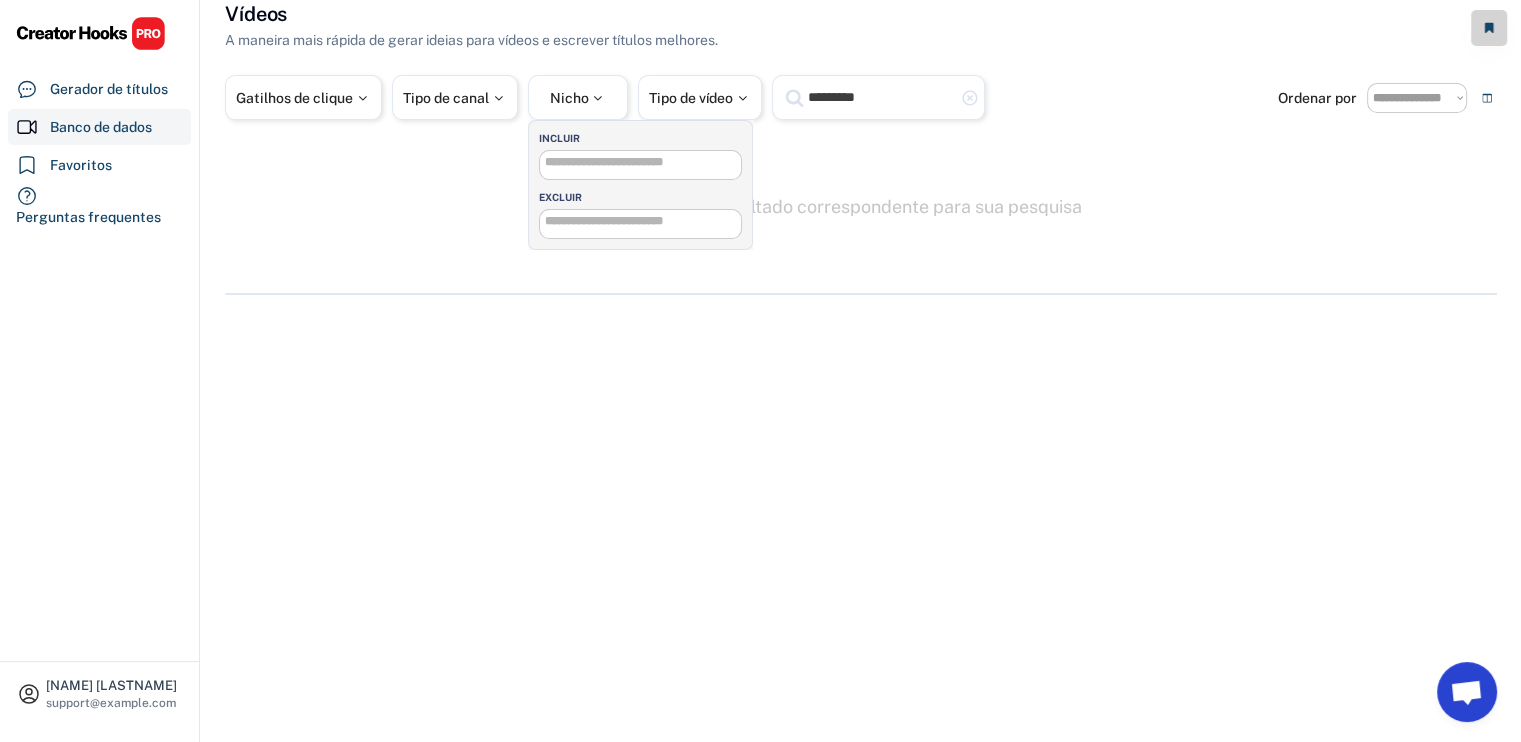 click at bounding box center [646, 162] 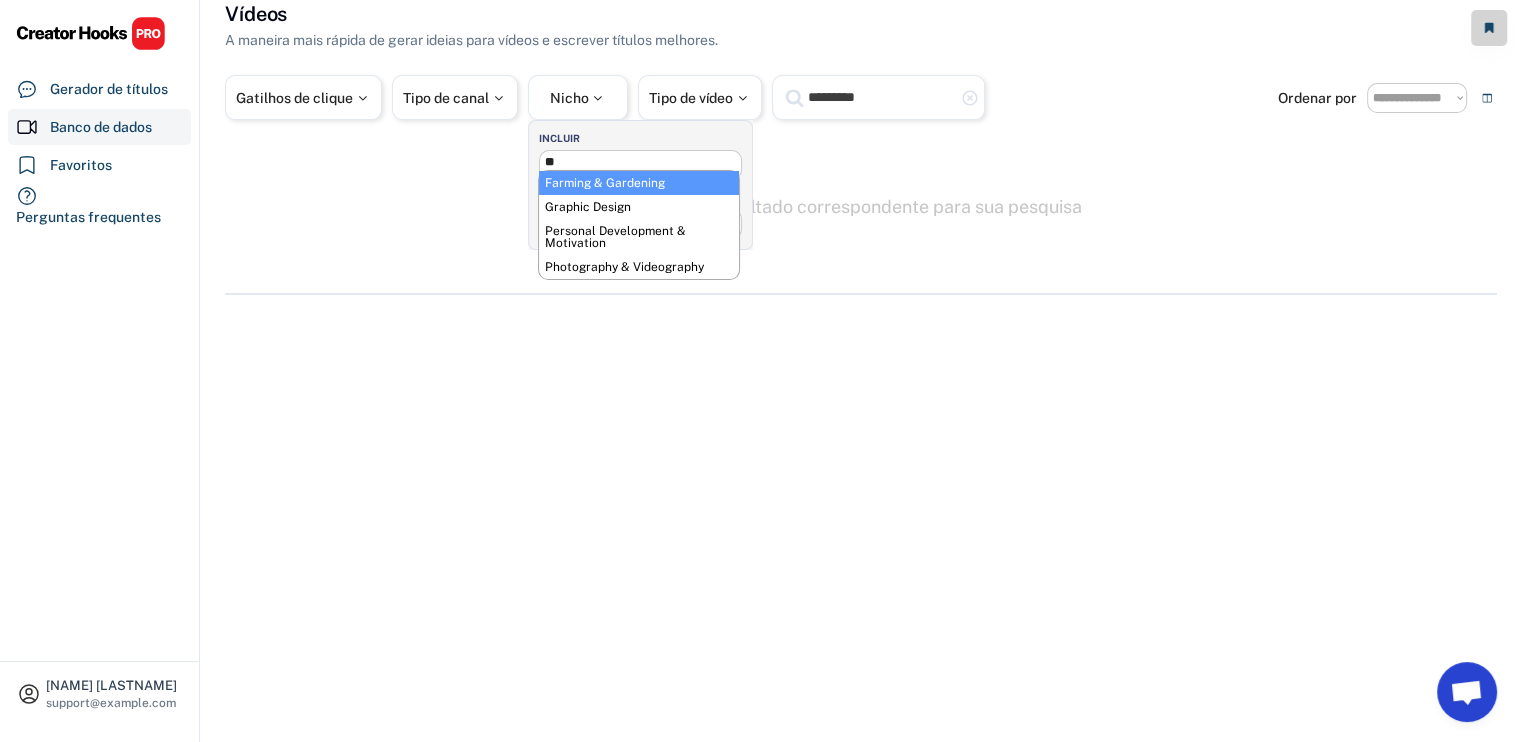 type on "*" 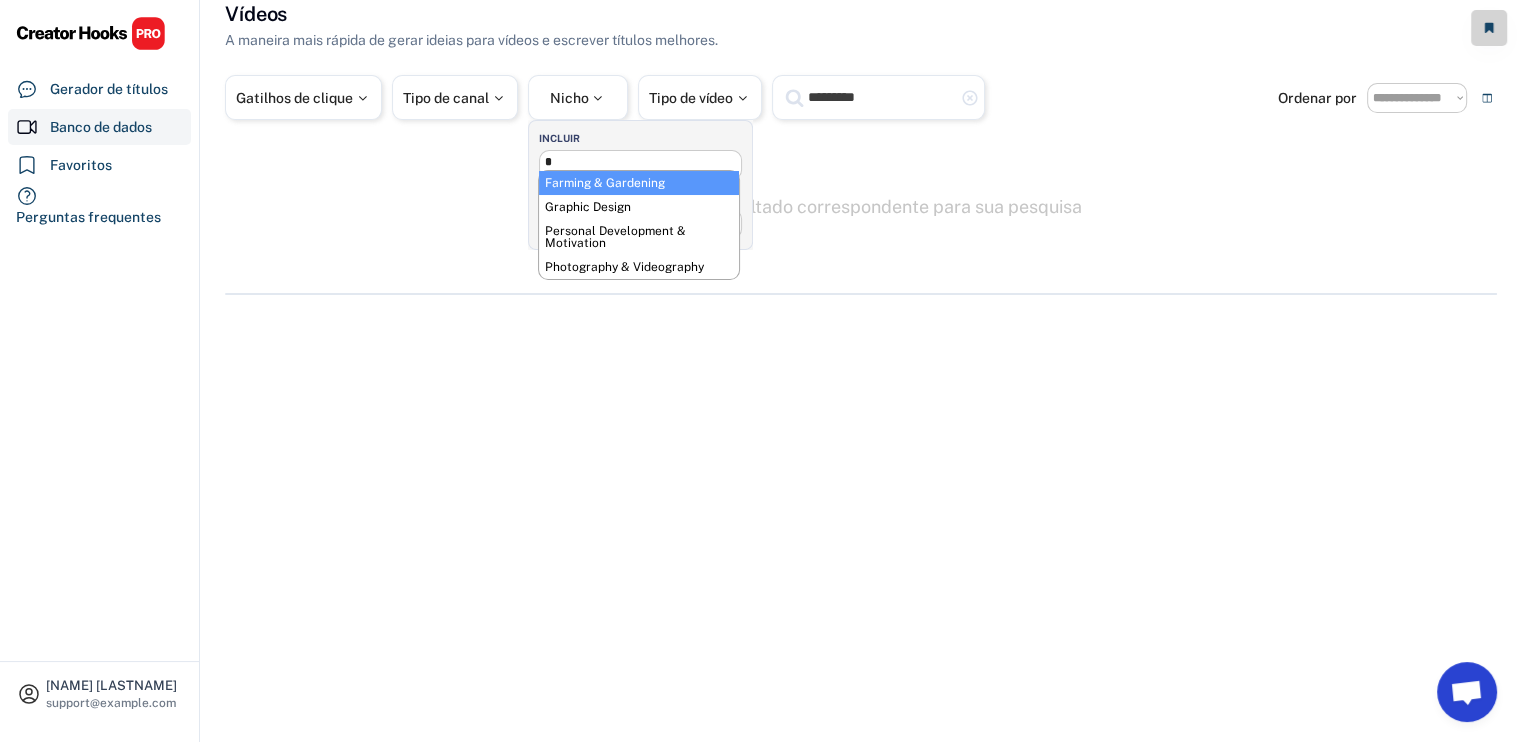 type 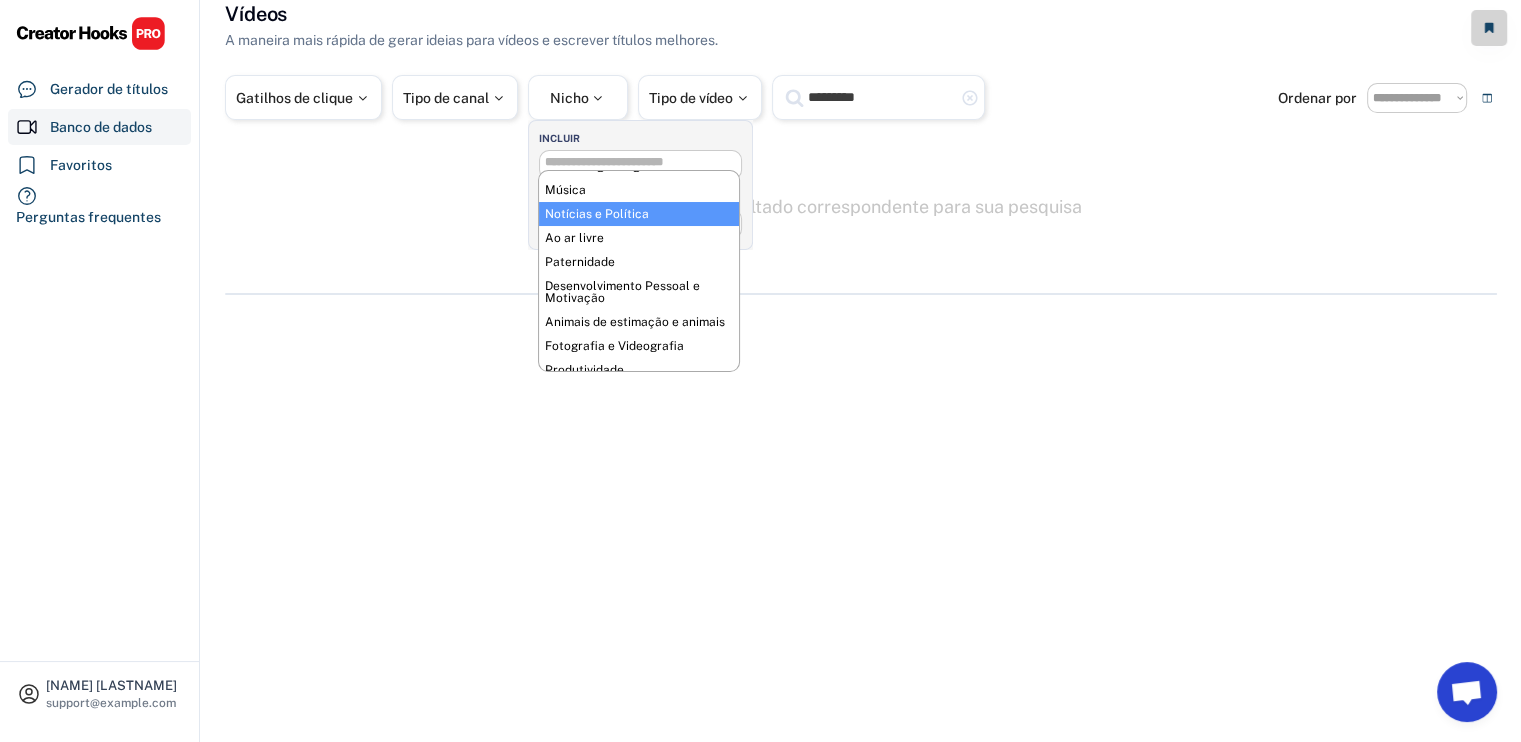 scroll, scrollTop: 500, scrollLeft: 0, axis: vertical 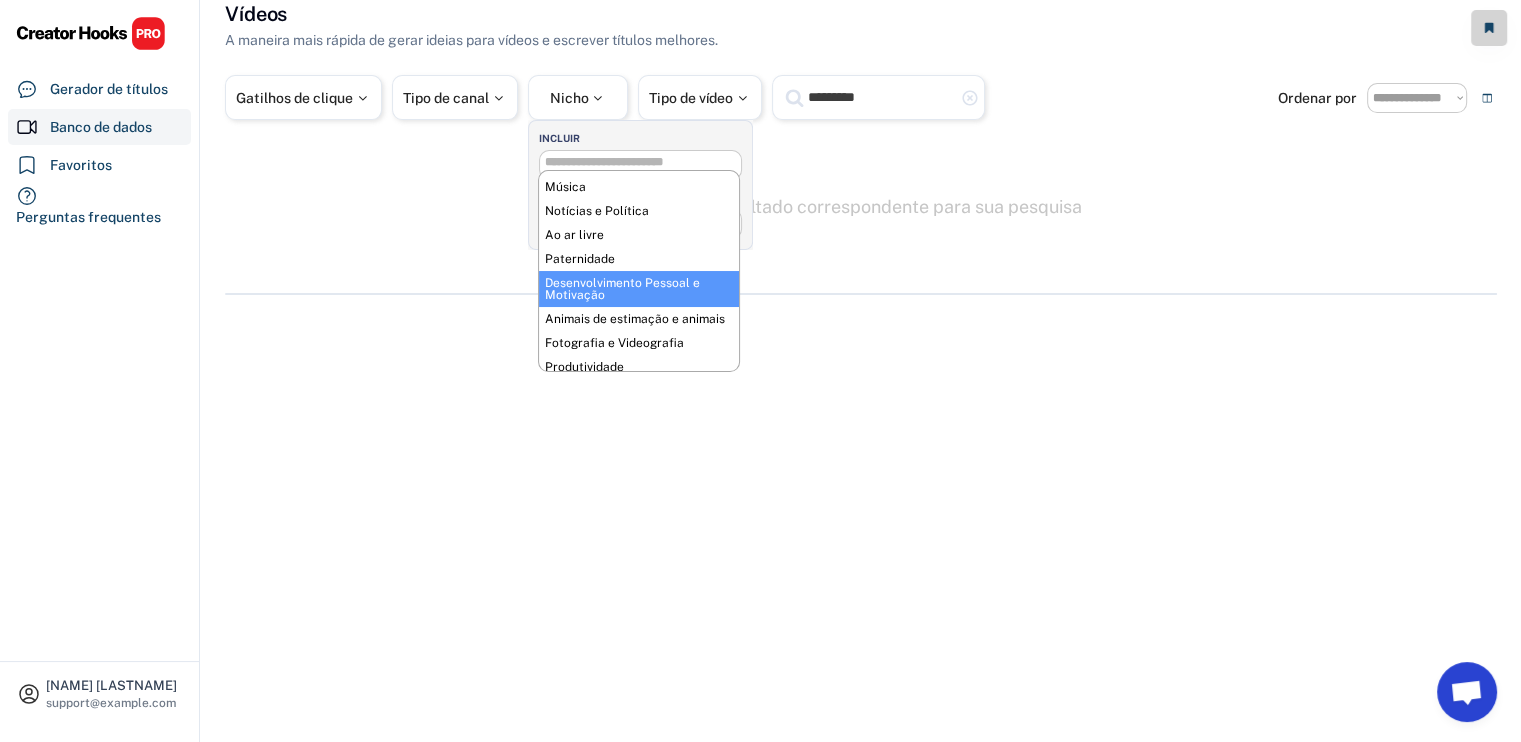 select on "**********" 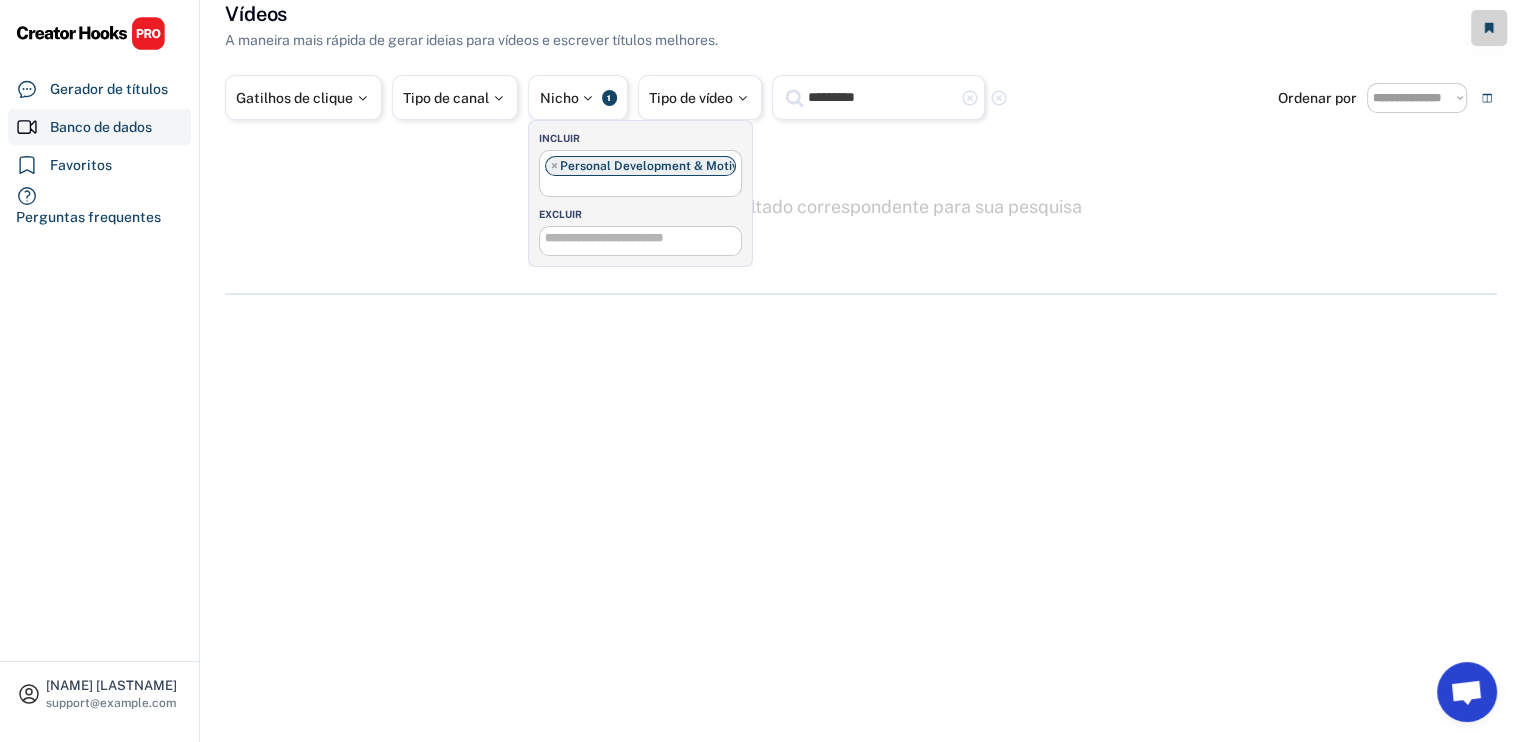 scroll, scrollTop: 424, scrollLeft: 0, axis: vertical 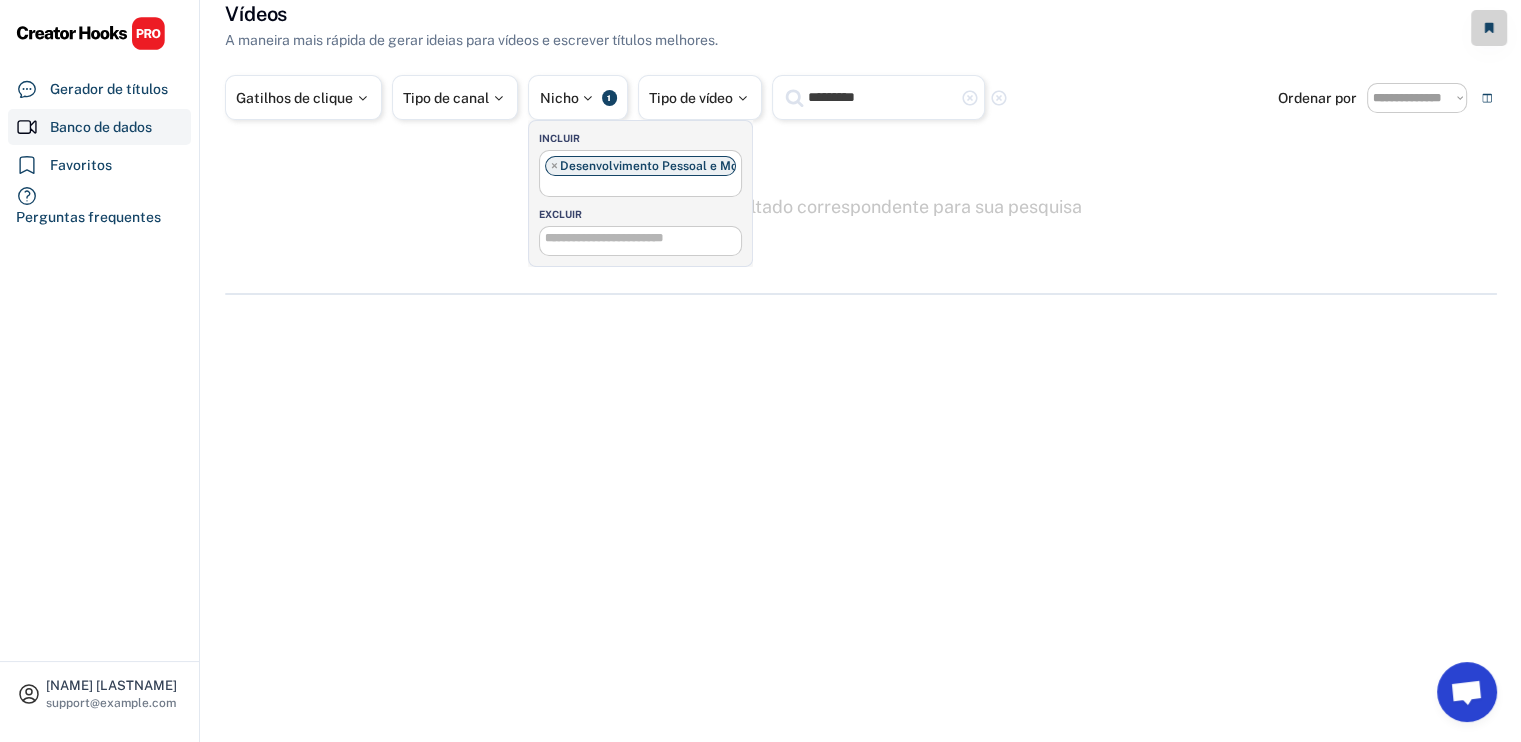 click at bounding box center (646, 238) 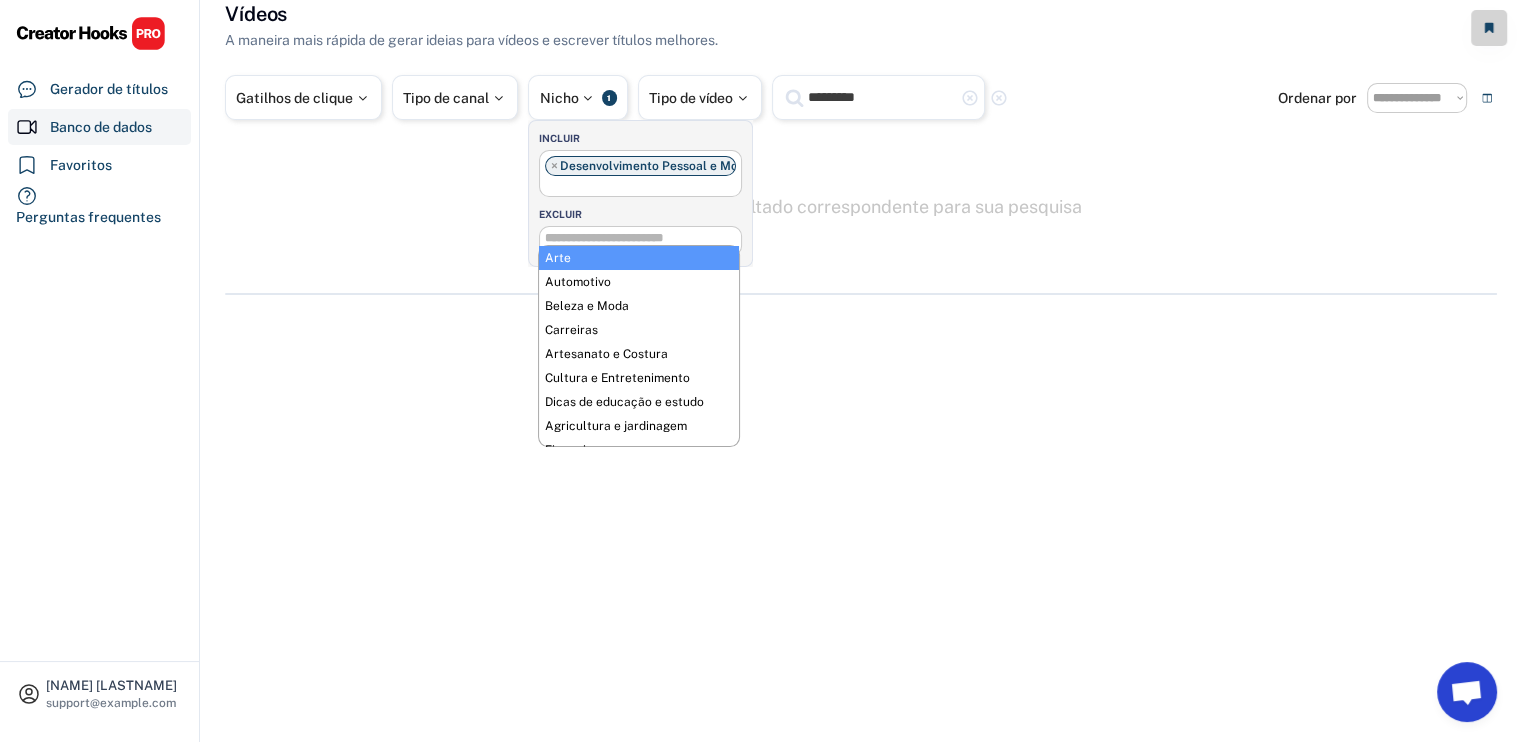 click on "EXCLUIR" at bounding box center (645, 214) 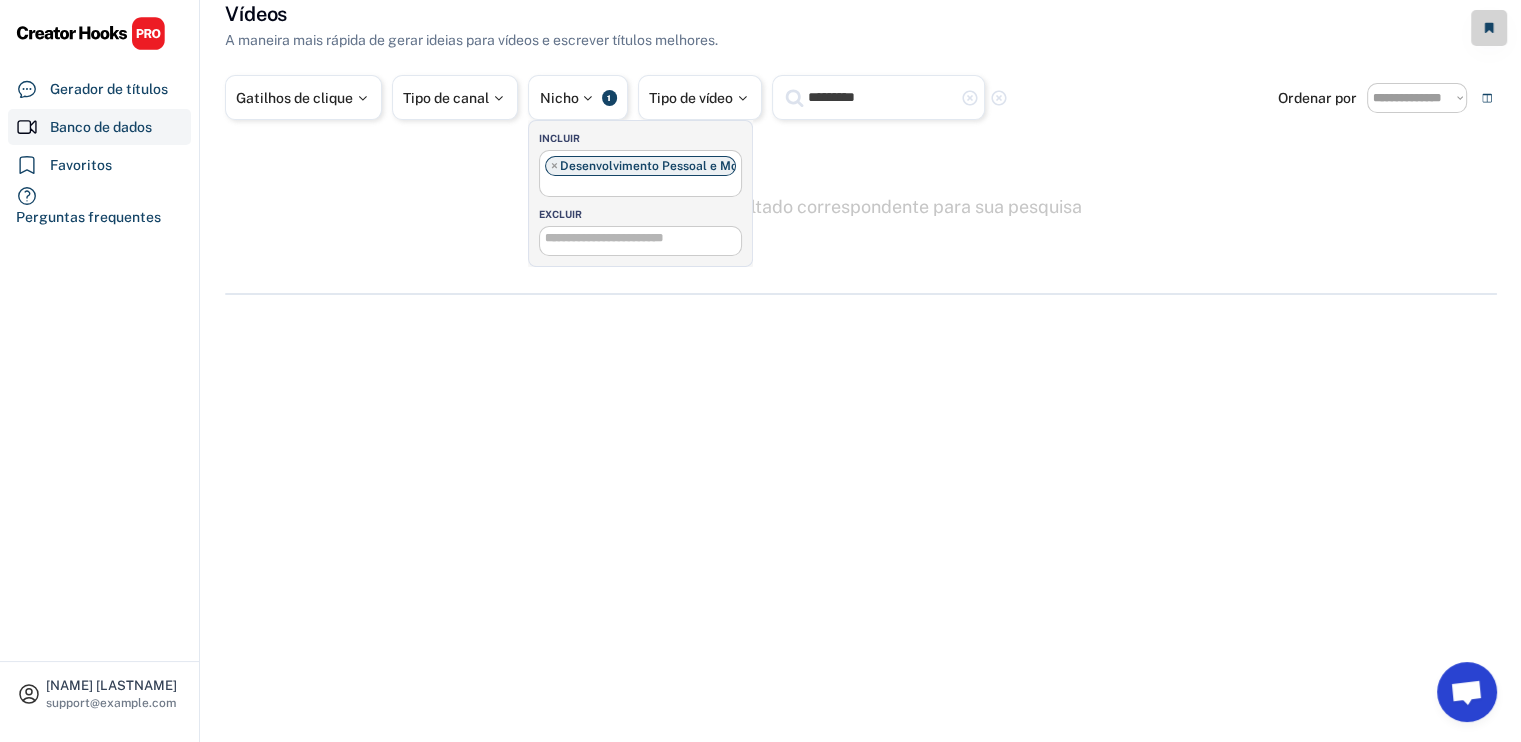 click on "*********" at bounding box center (881, 97) 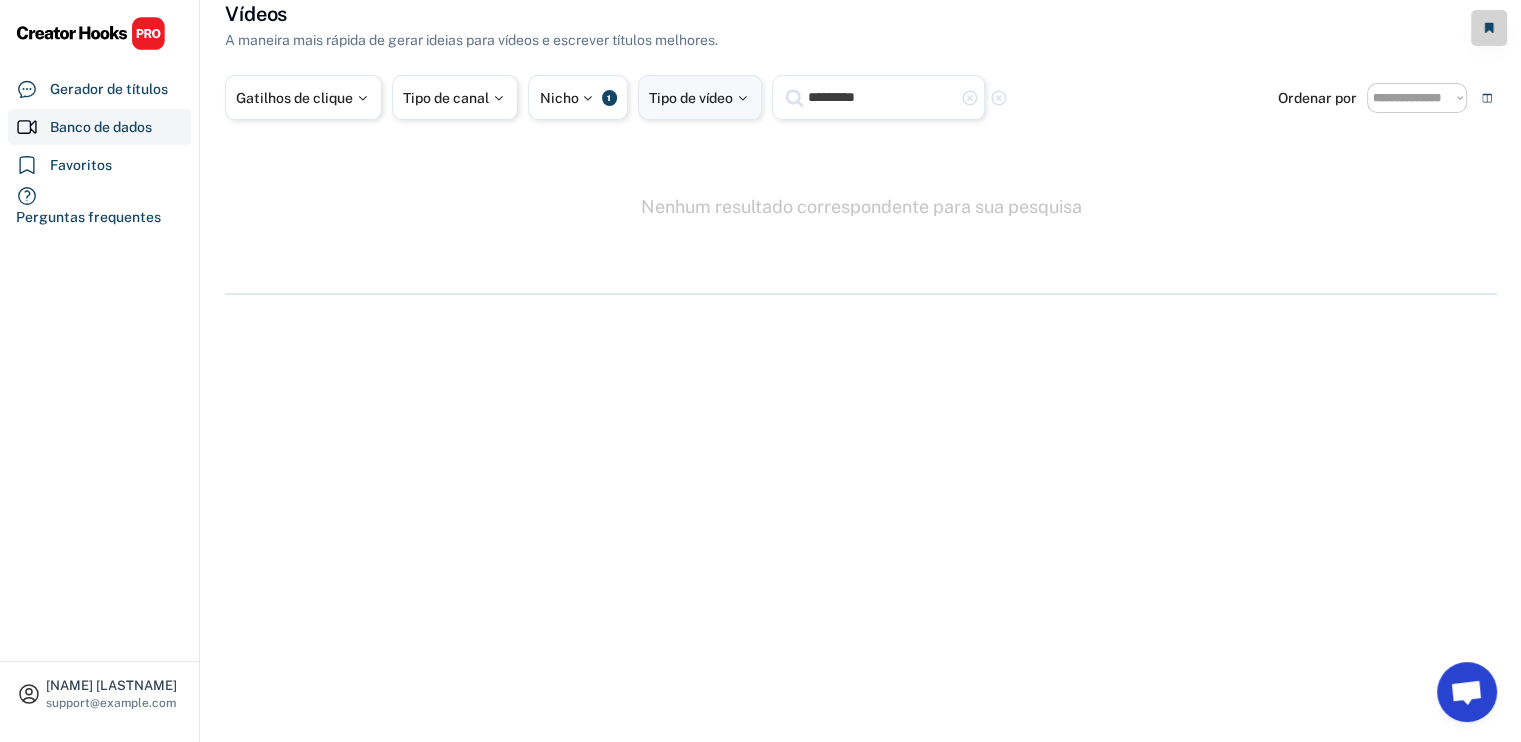click on "Tipo de vídeo" at bounding box center (691, 98) 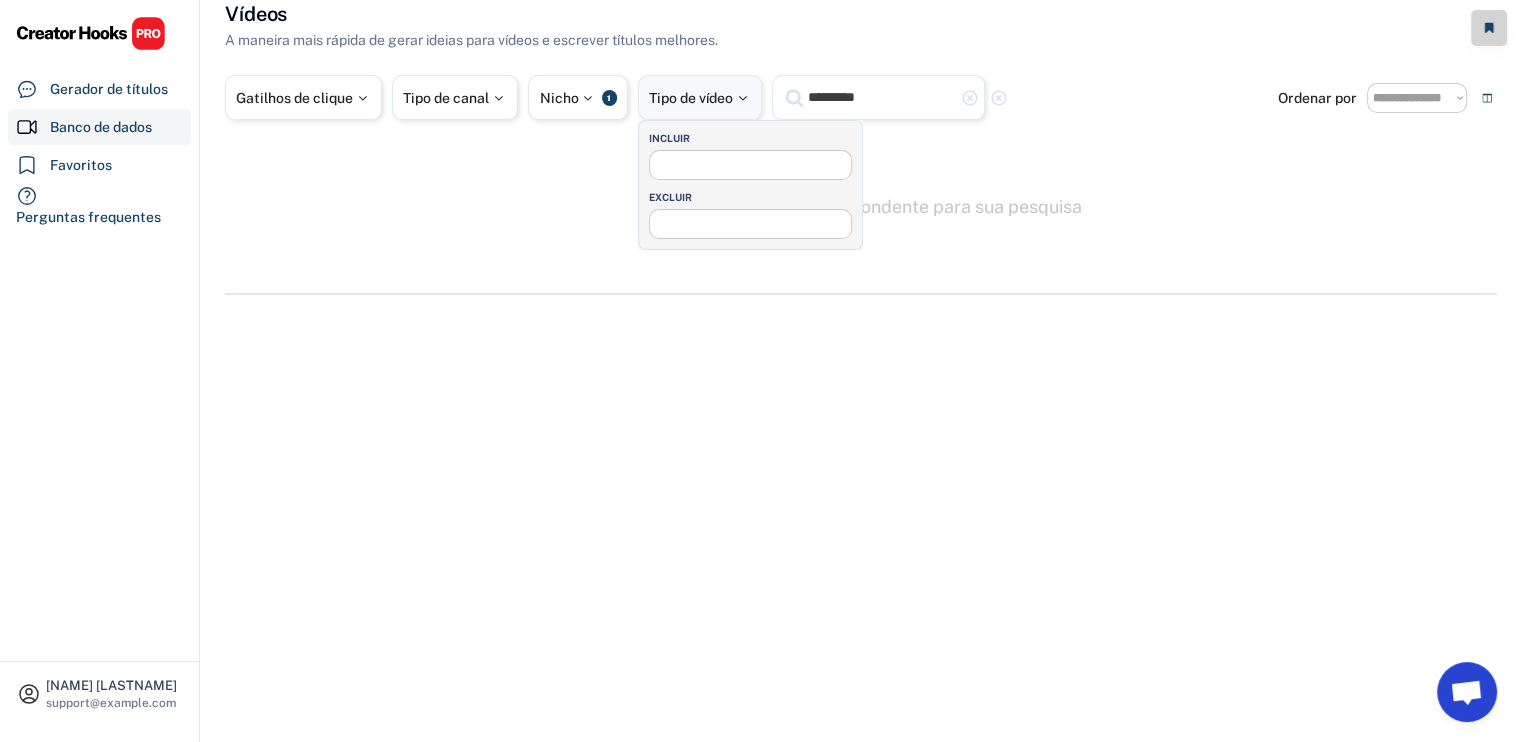 select 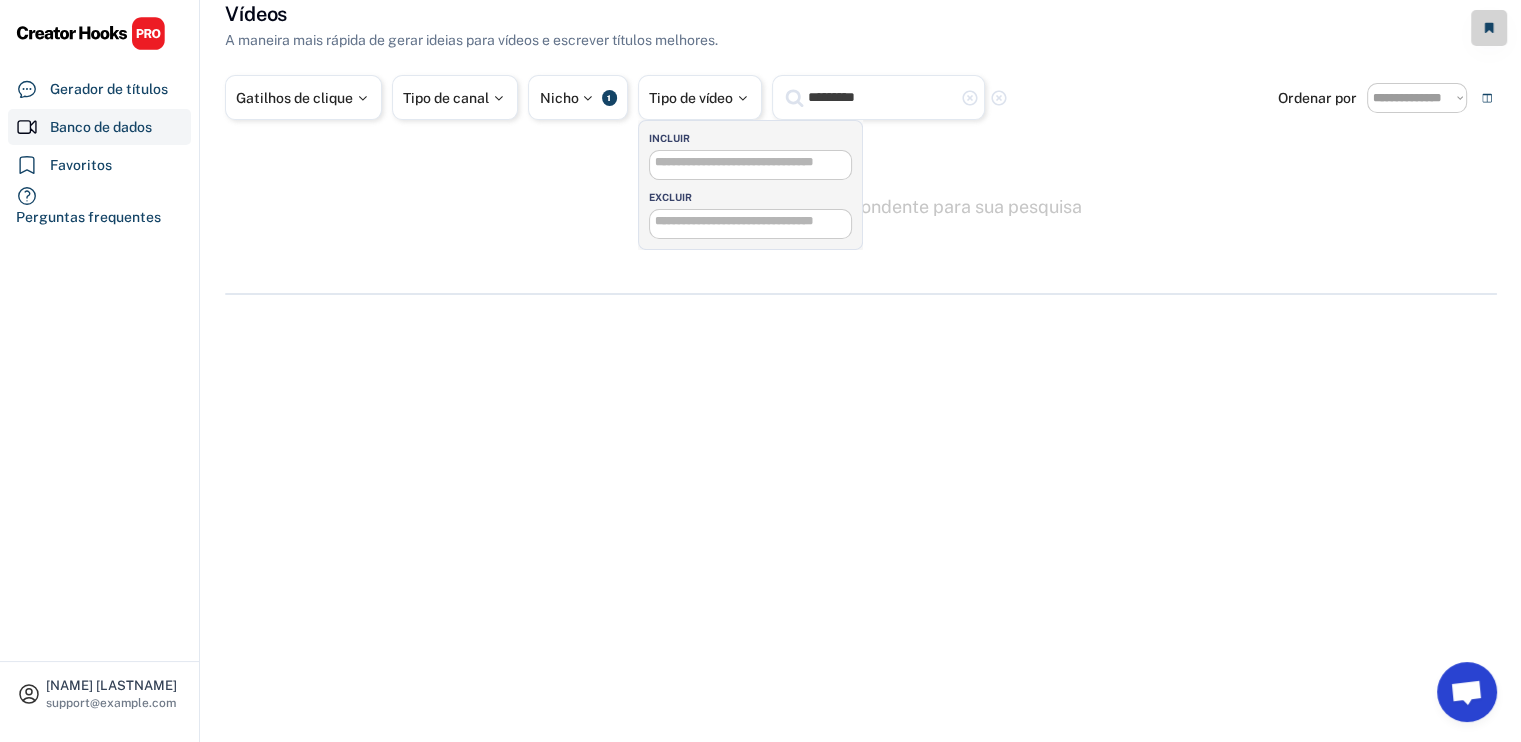 click at bounding box center (756, 162) 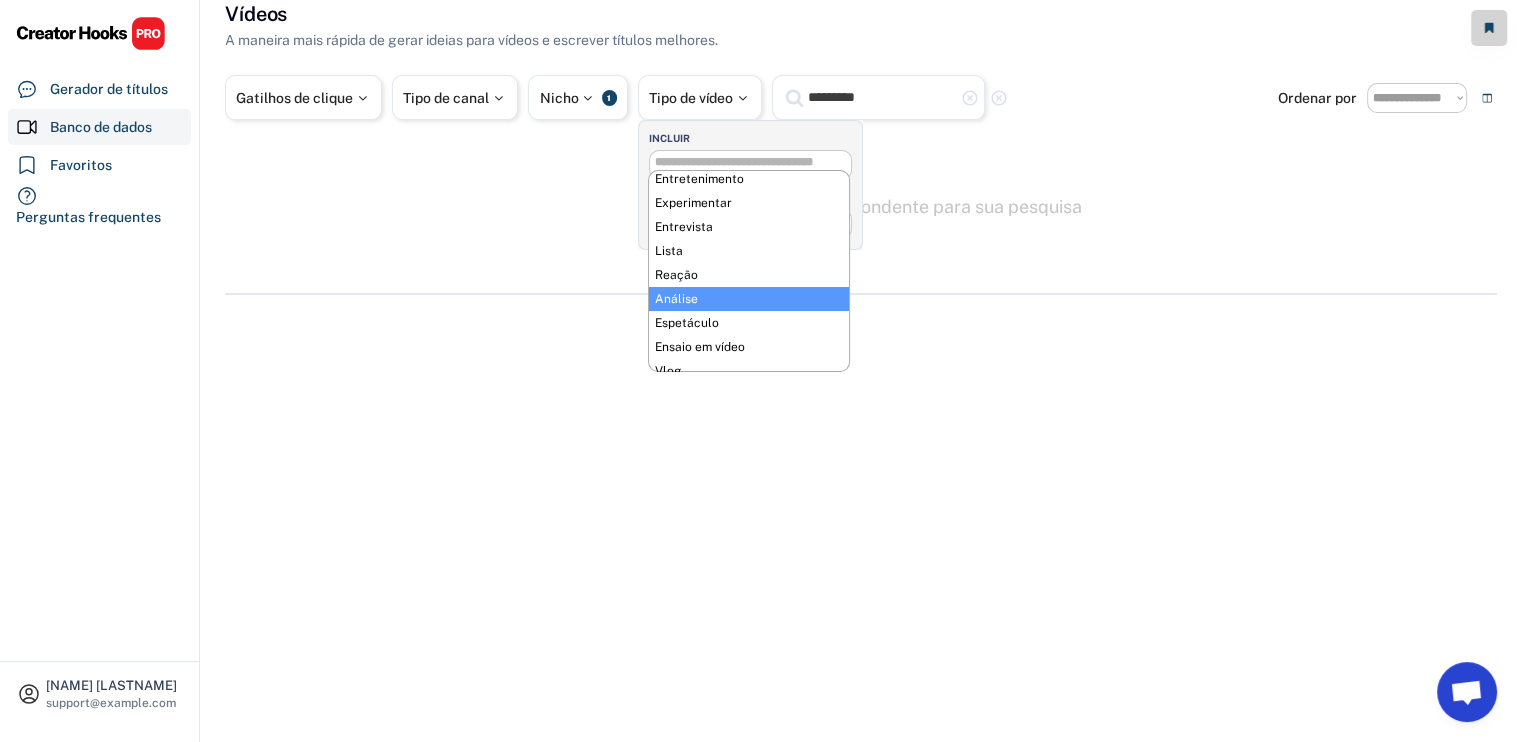scroll, scrollTop: 112, scrollLeft: 0, axis: vertical 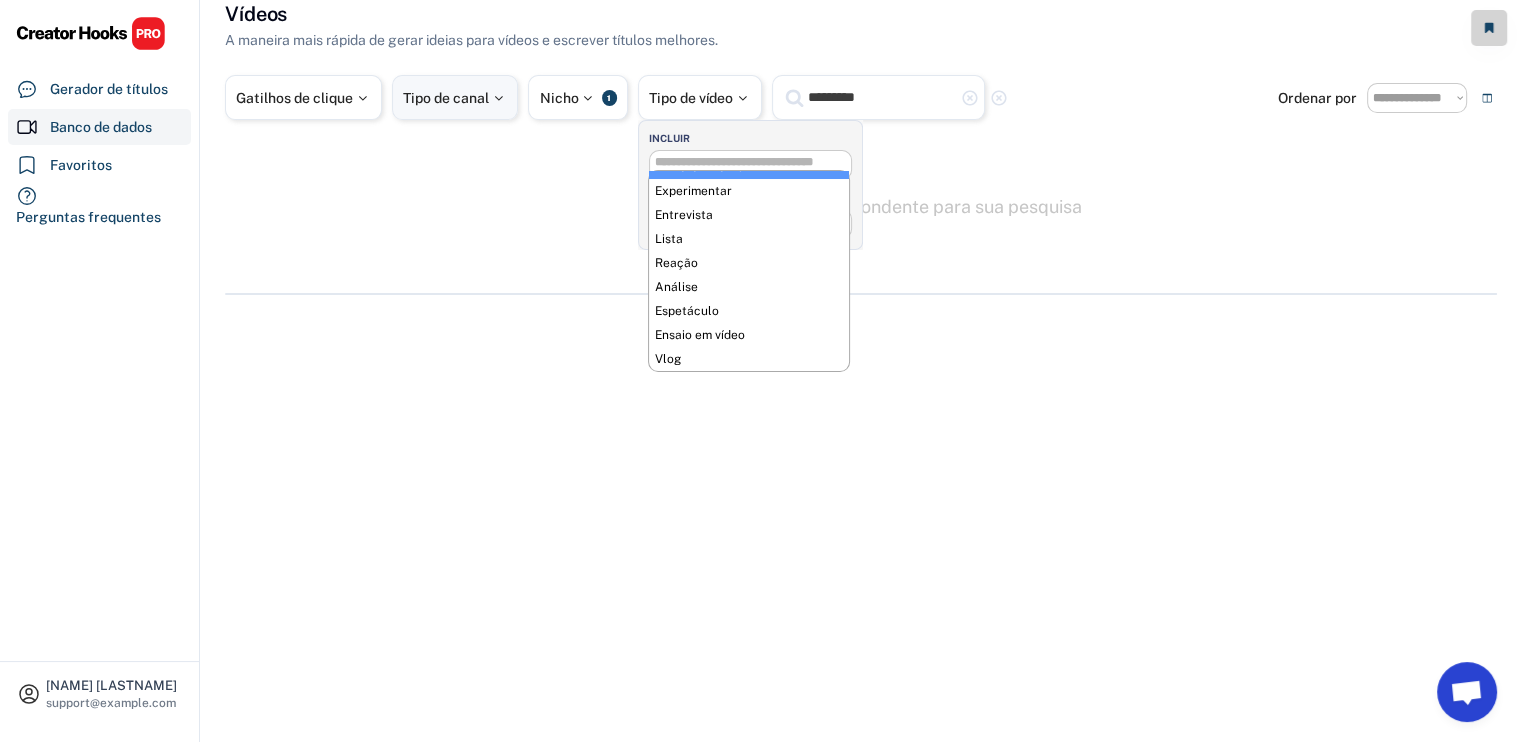 click on "Tipo de canal" at bounding box center [446, 98] 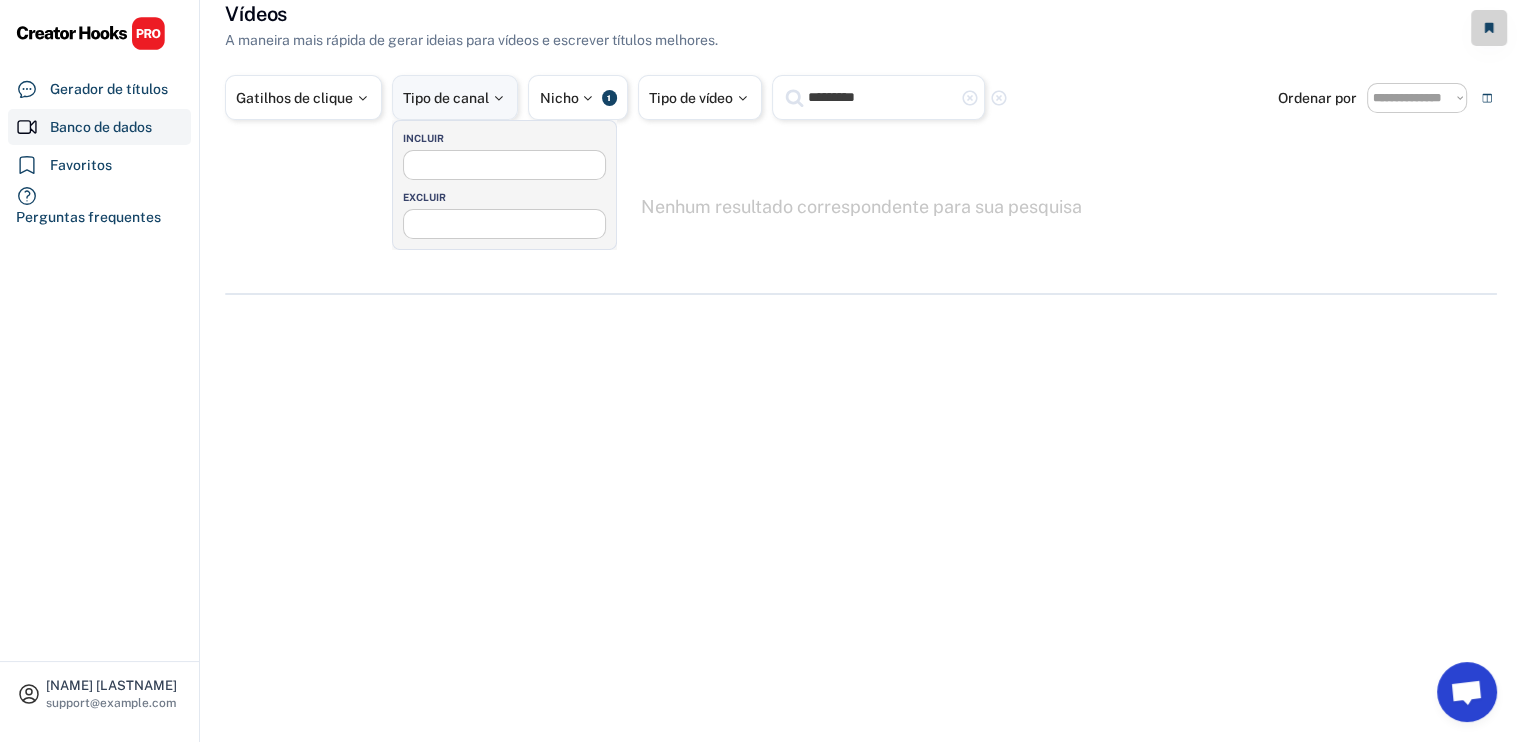 select 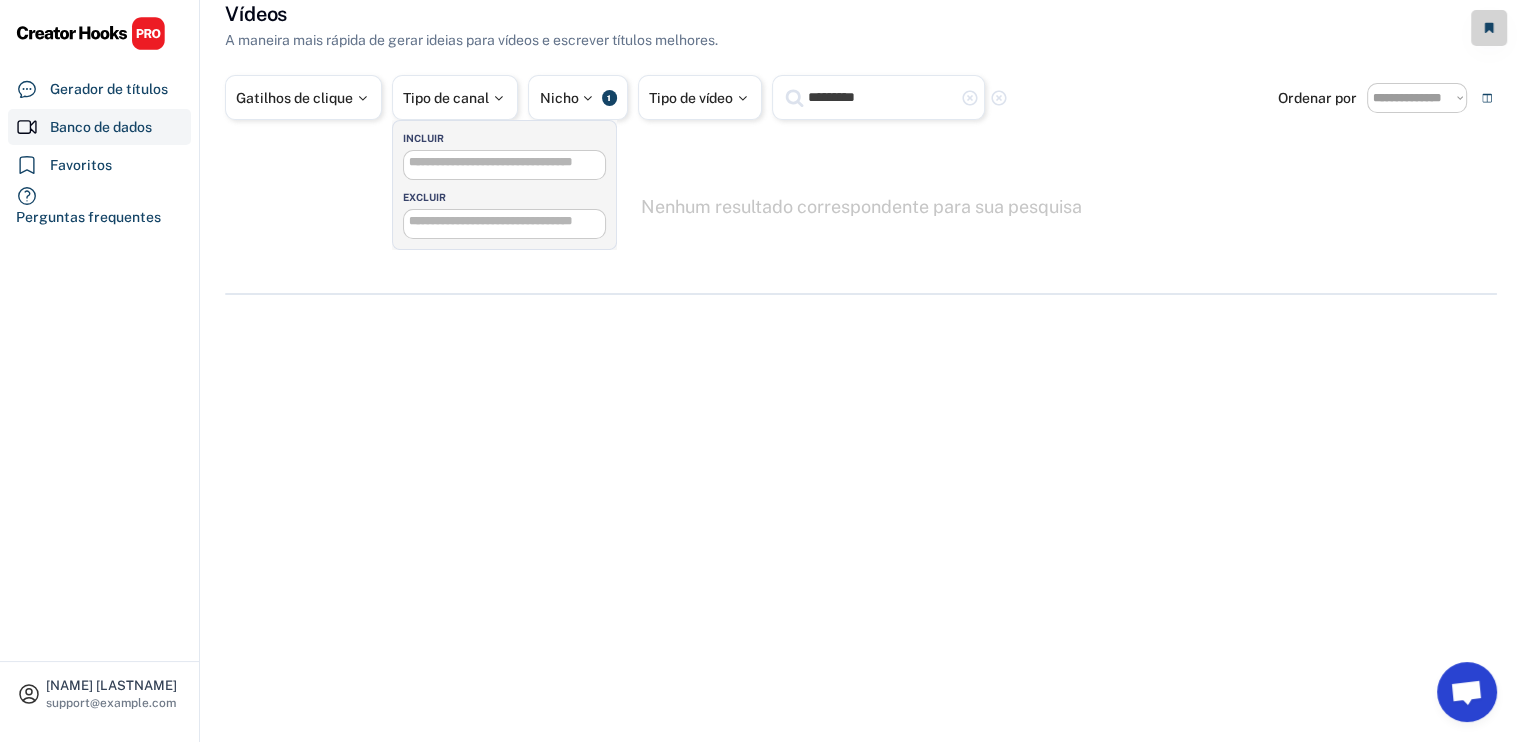 click at bounding box center [510, 162] 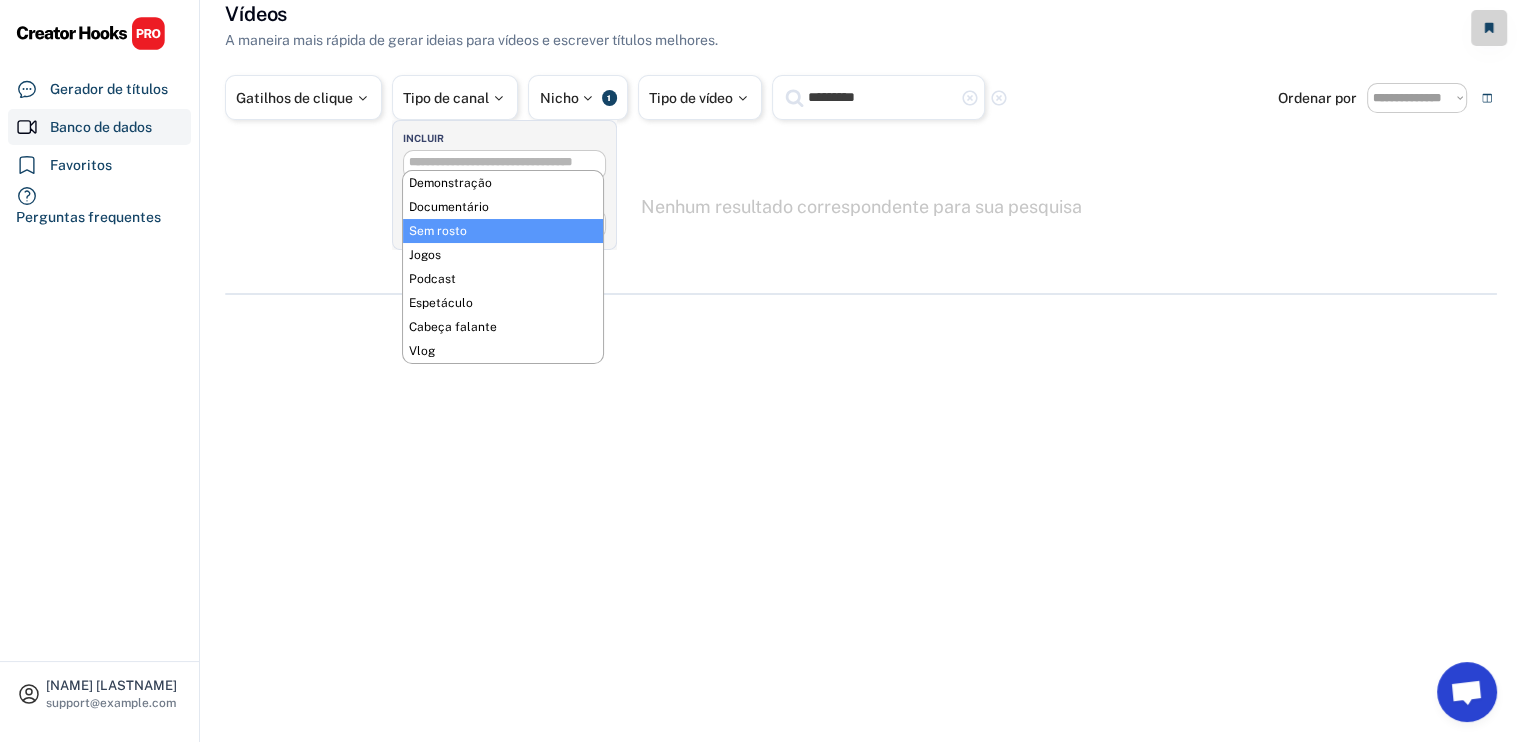 select on "**********" 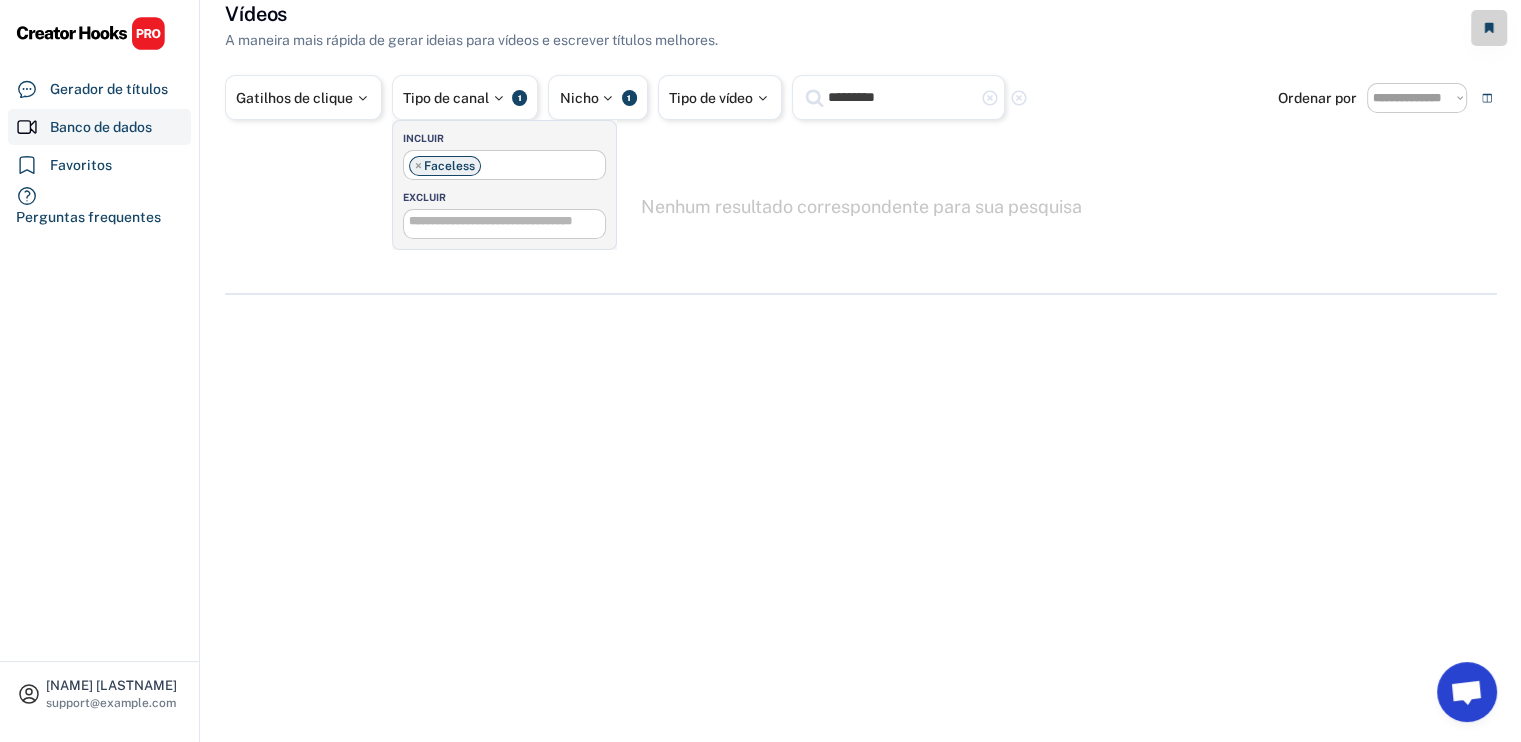 scroll, scrollTop: 34, scrollLeft: 0, axis: vertical 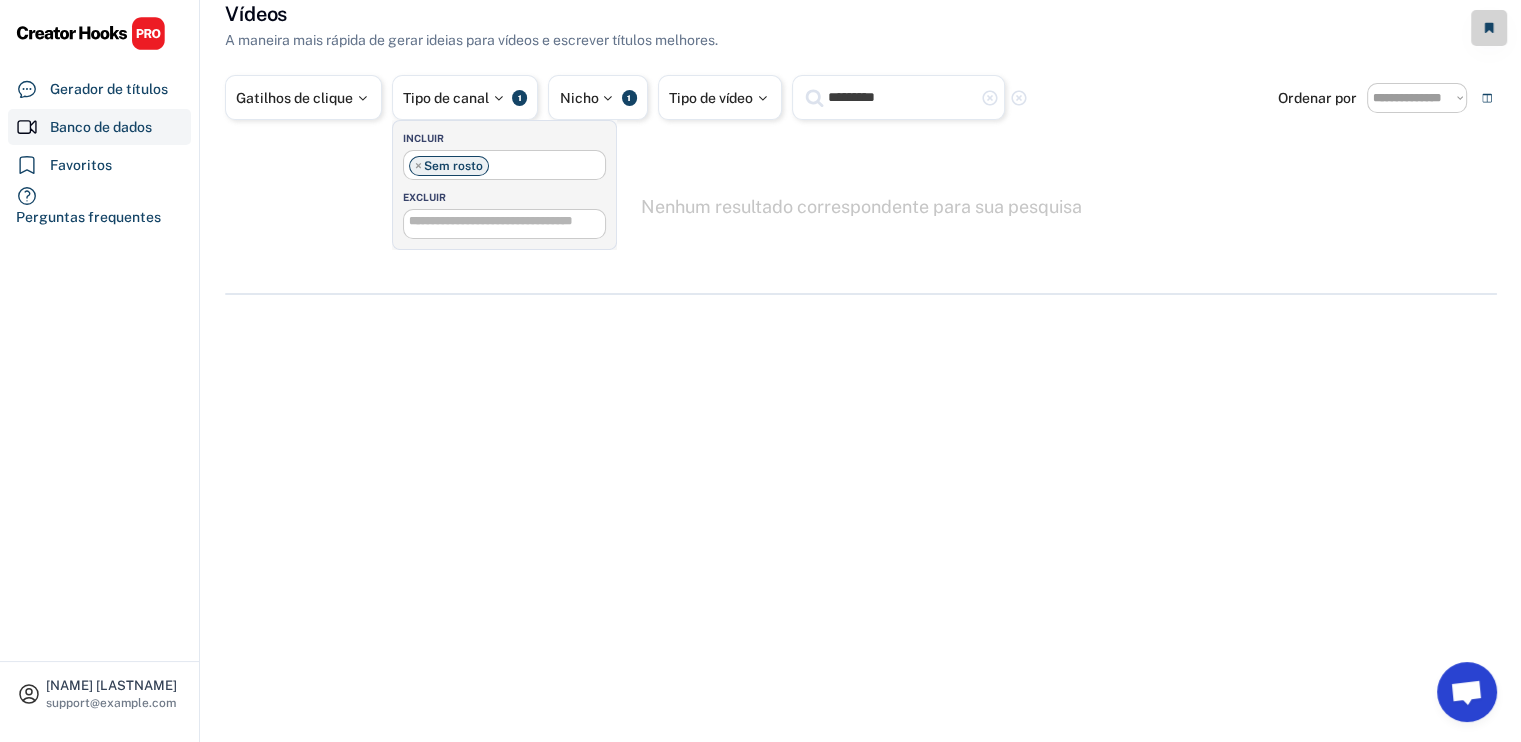 click on "× Sem rosto" at bounding box center [504, 163] 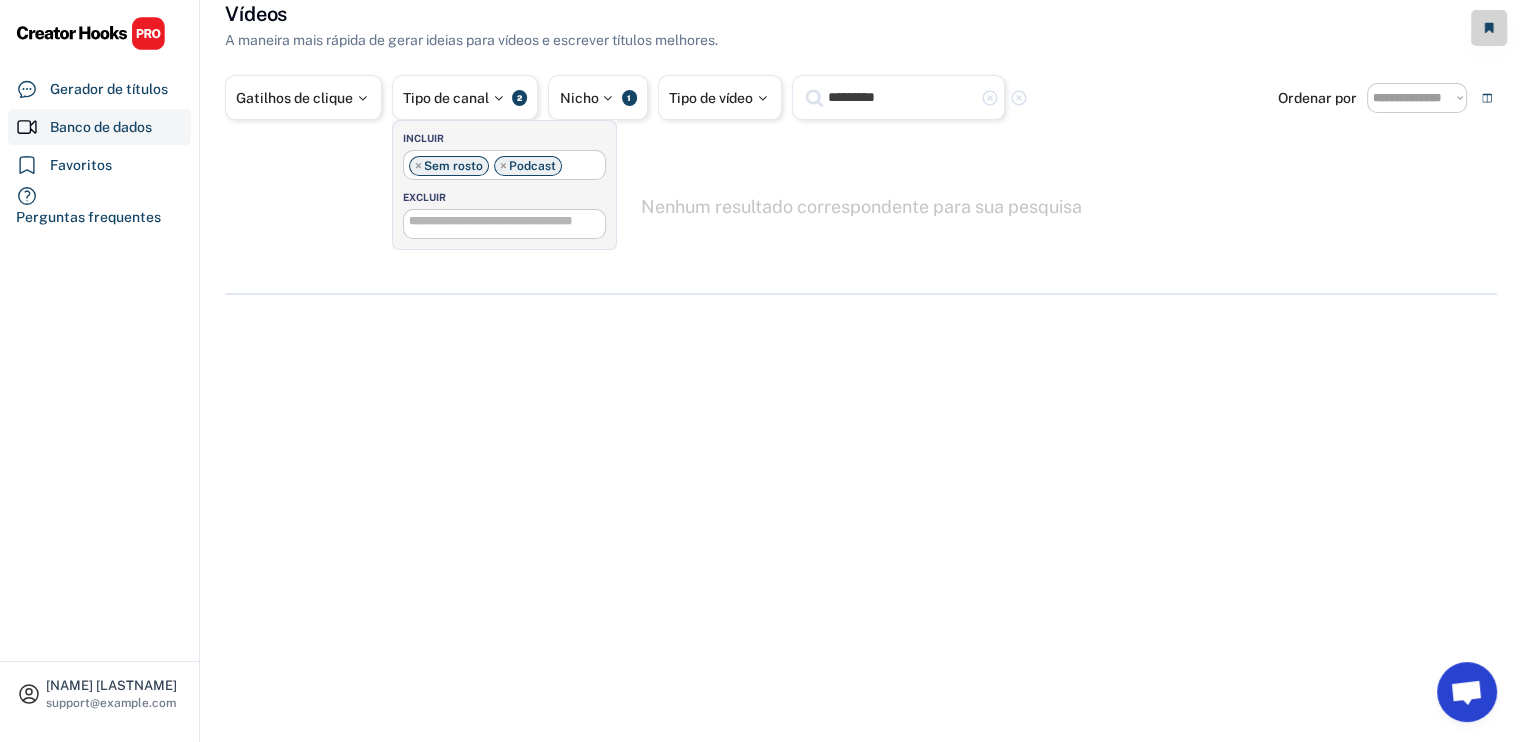 click on "× Sem rosto × Podcast" at bounding box center [504, 163] 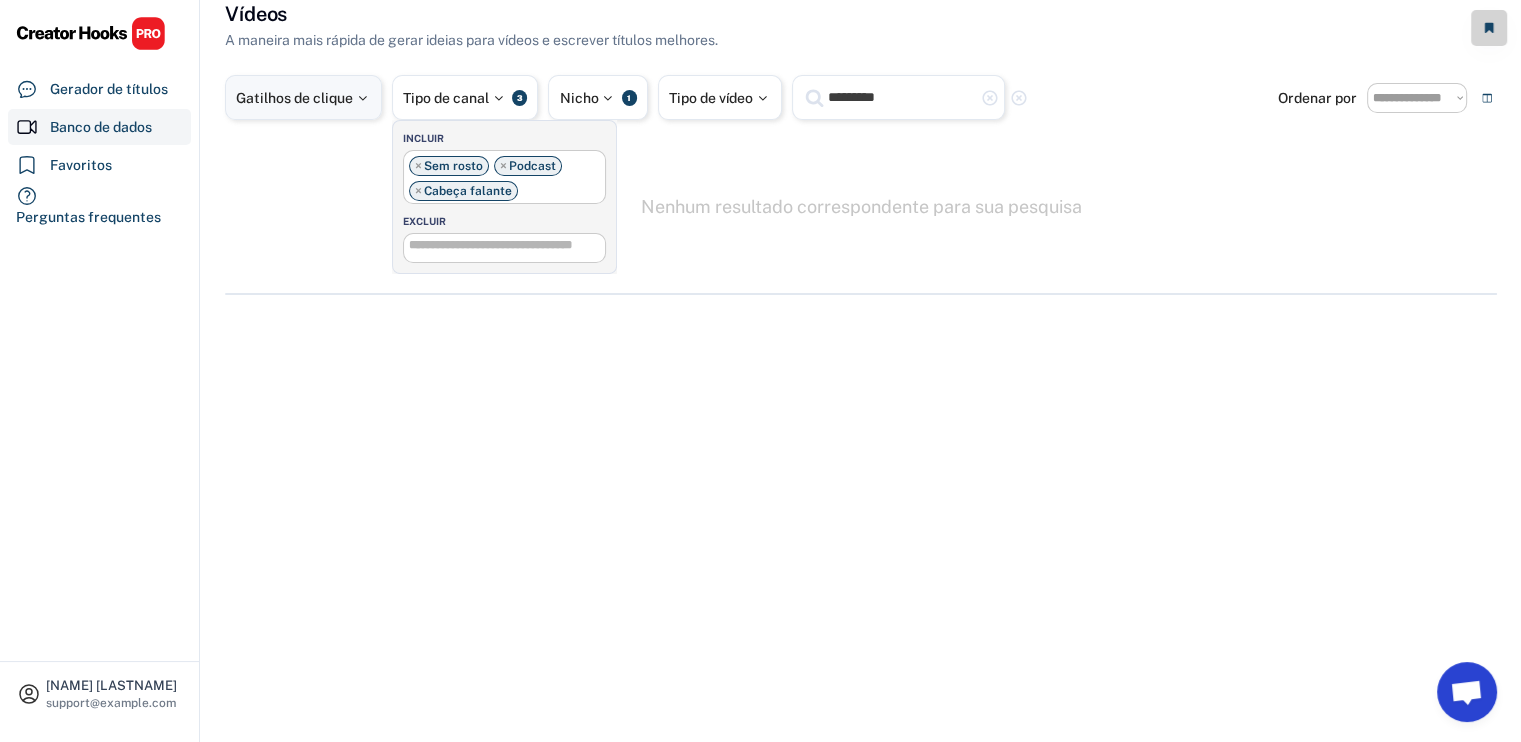 click on "Gatilhos de clique" at bounding box center [294, 98] 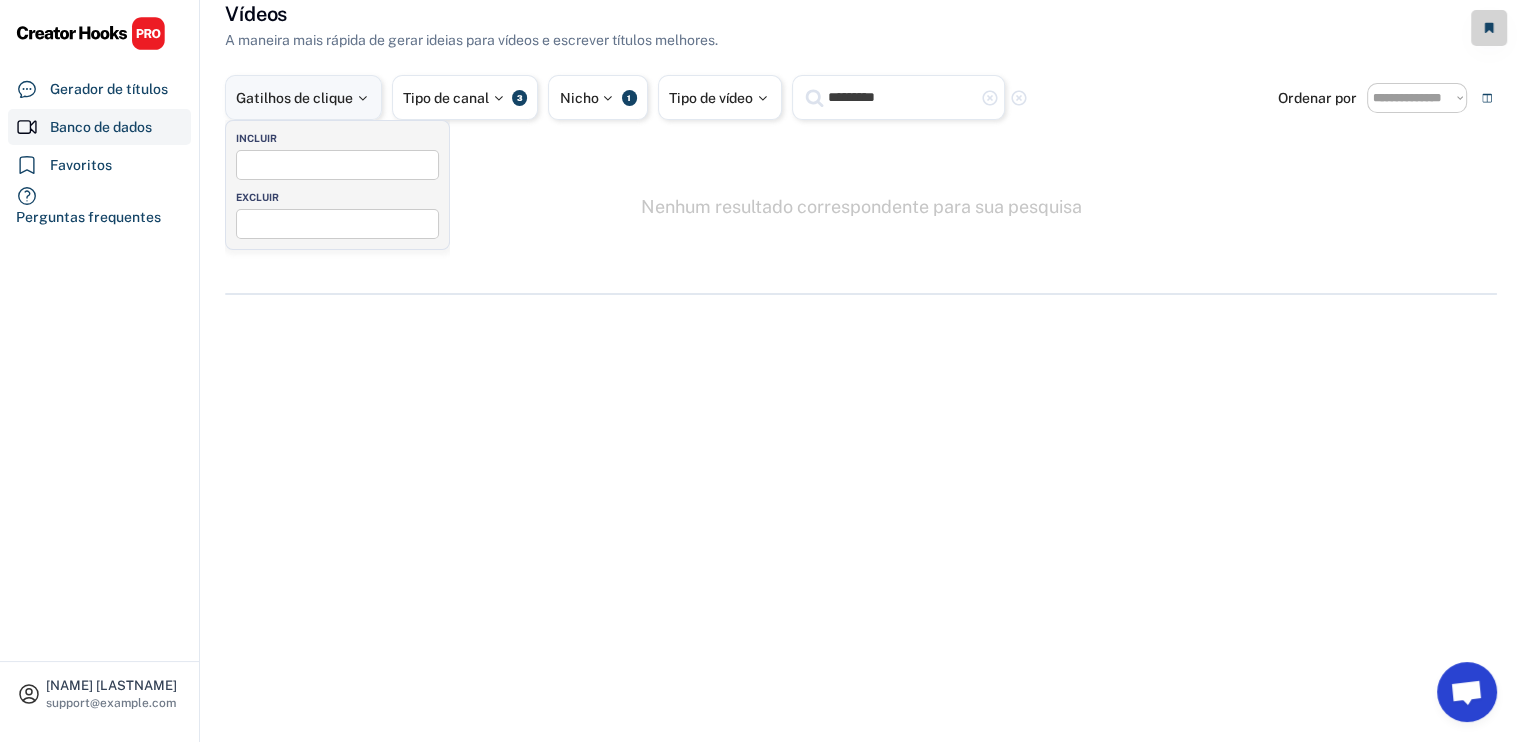 select 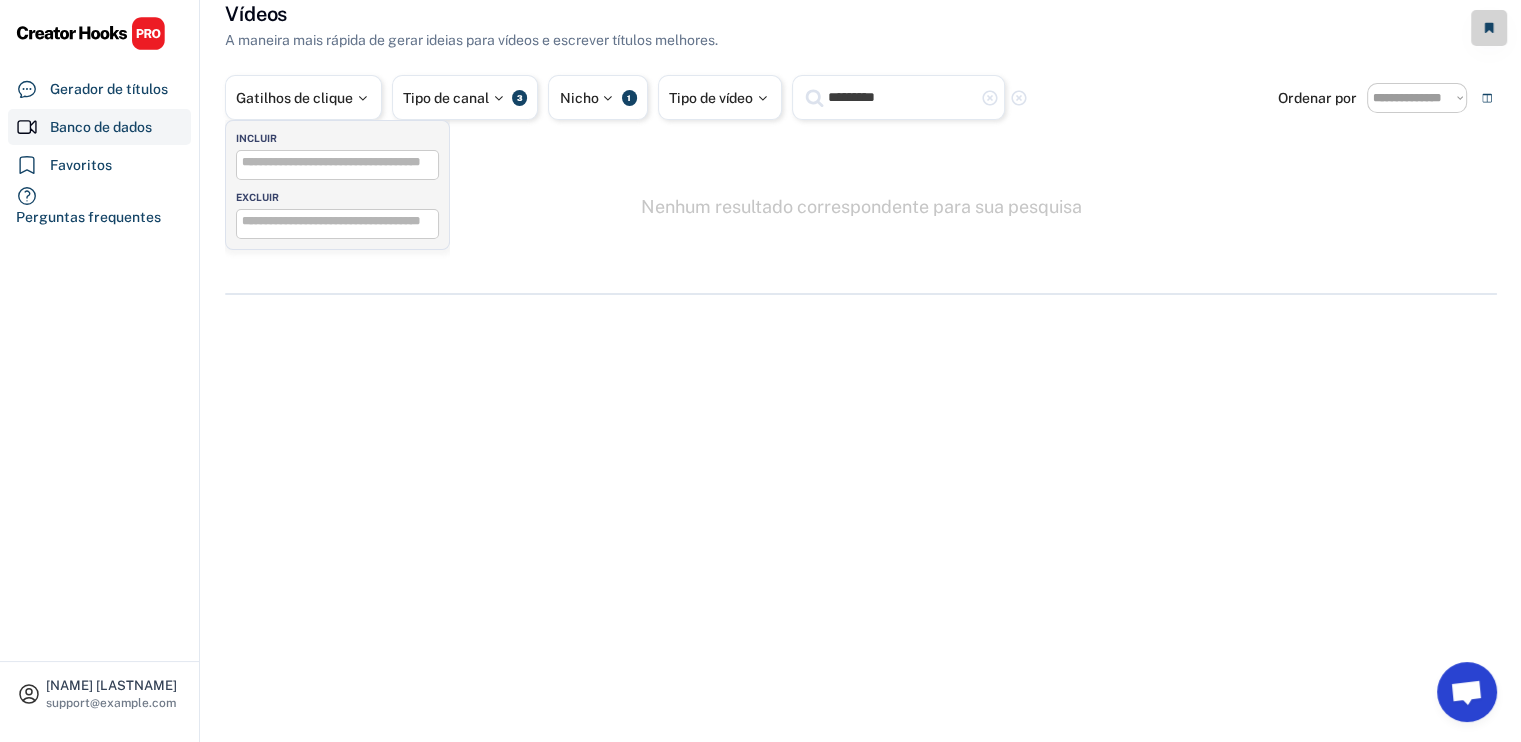 click at bounding box center (337, 160) 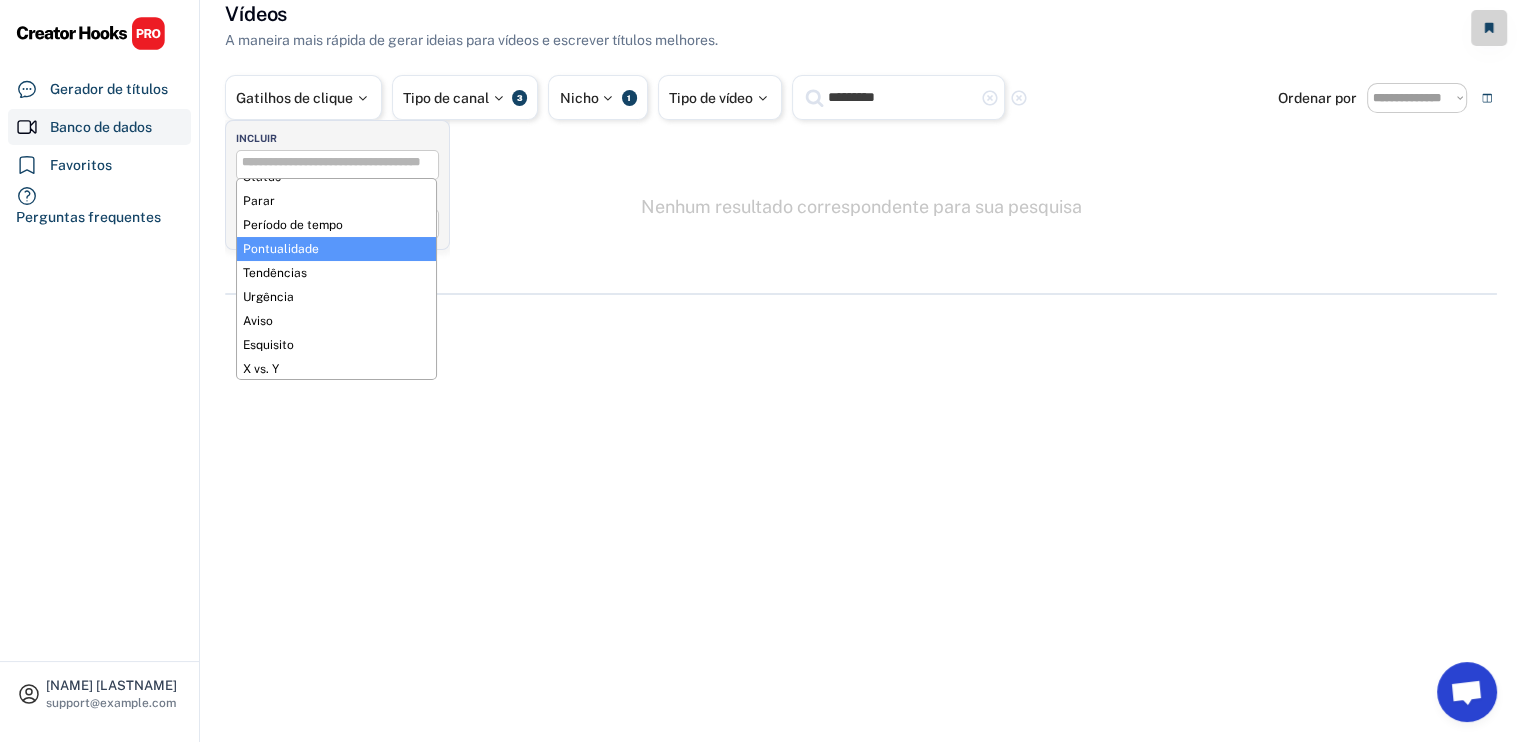 scroll, scrollTop: 856, scrollLeft: 0, axis: vertical 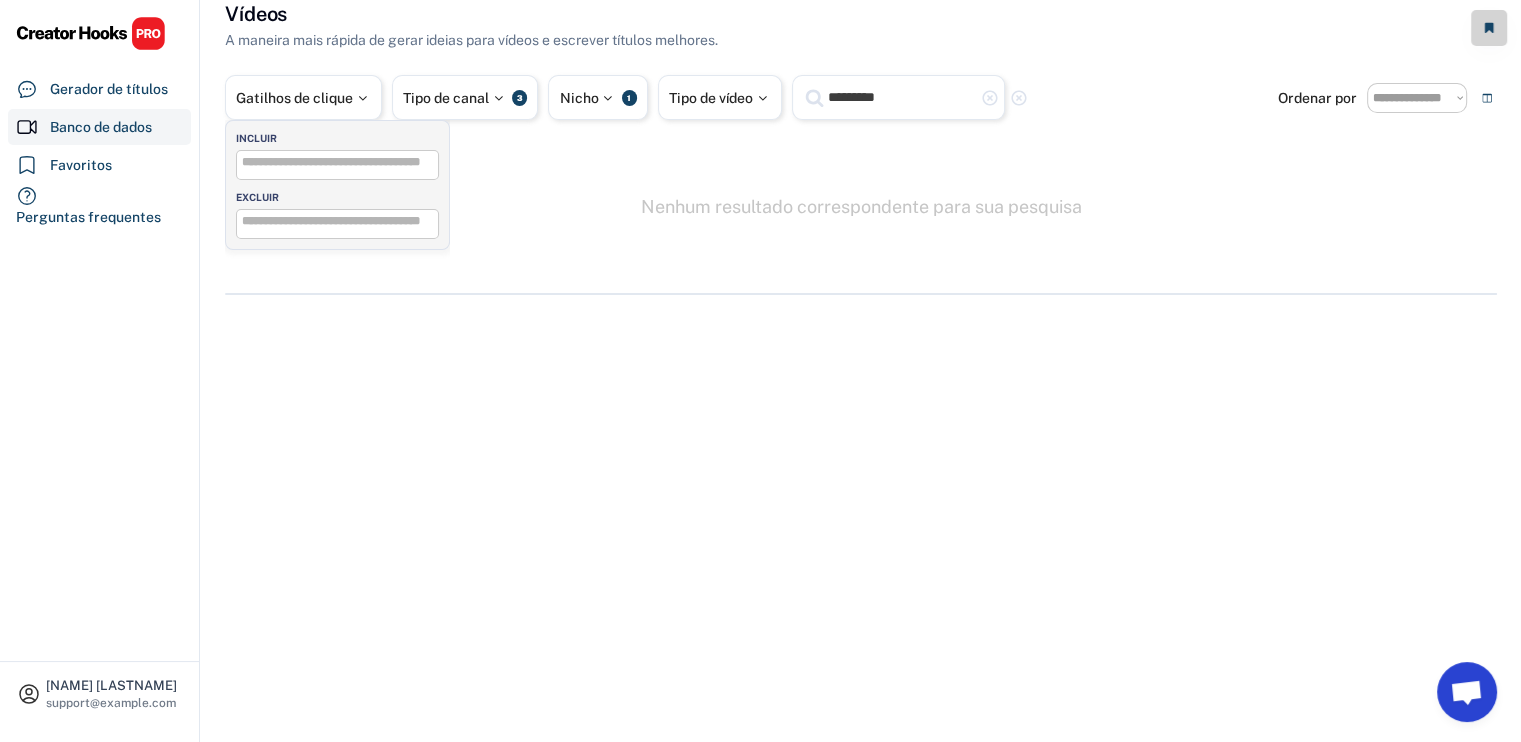 click on "*********" at bounding box center [901, 97] 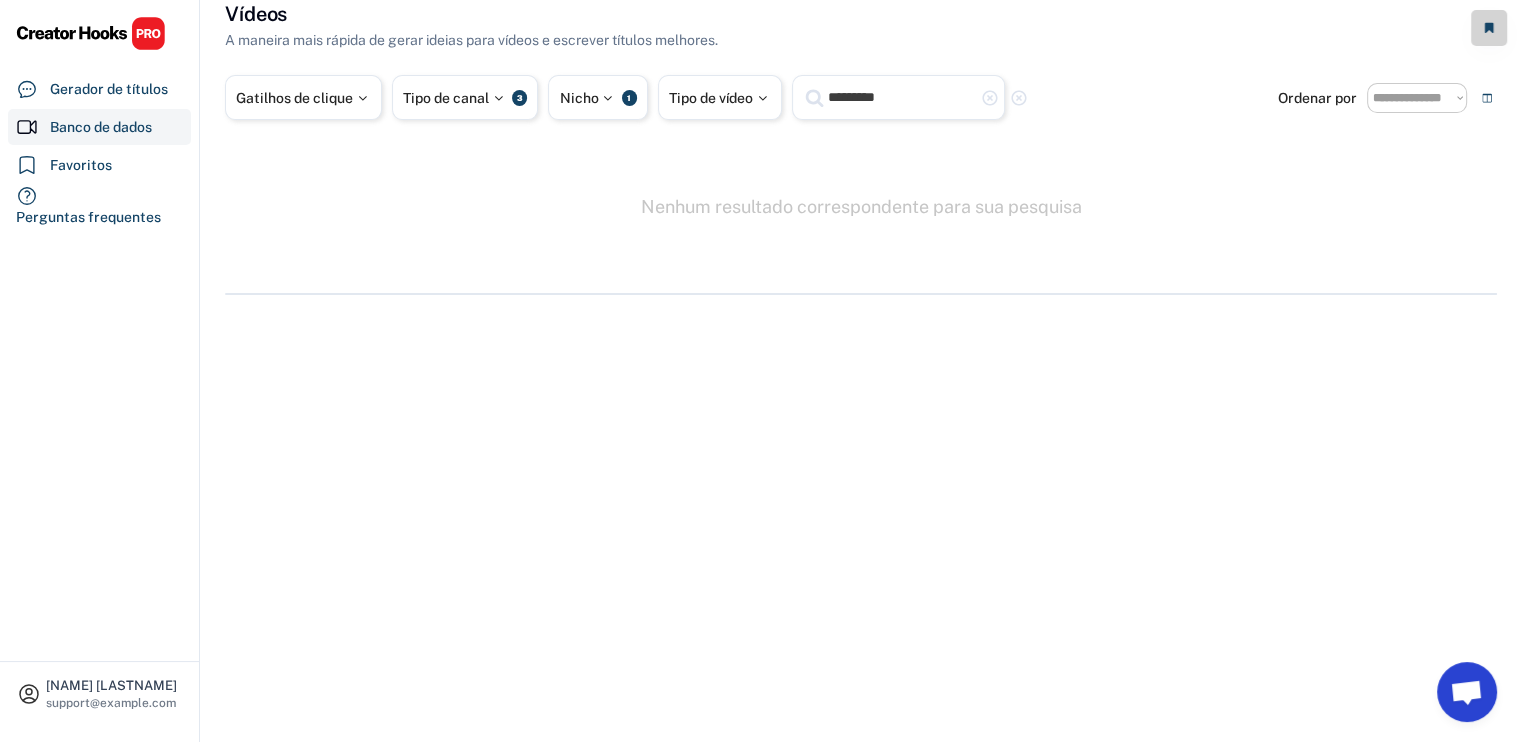 click 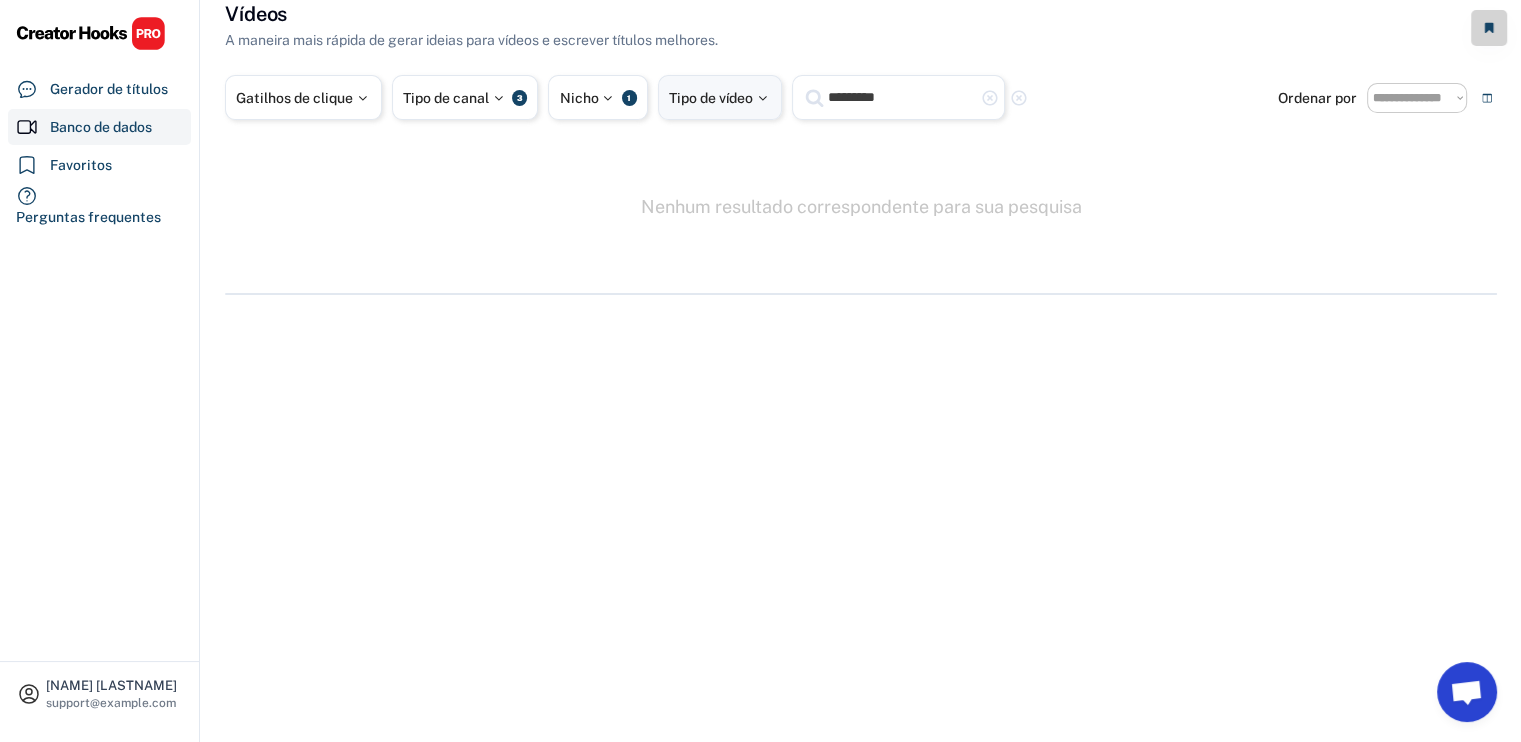 drag, startPoint x: 936, startPoint y: 97, endPoint x: 736, endPoint y: 98, distance: 200.0025 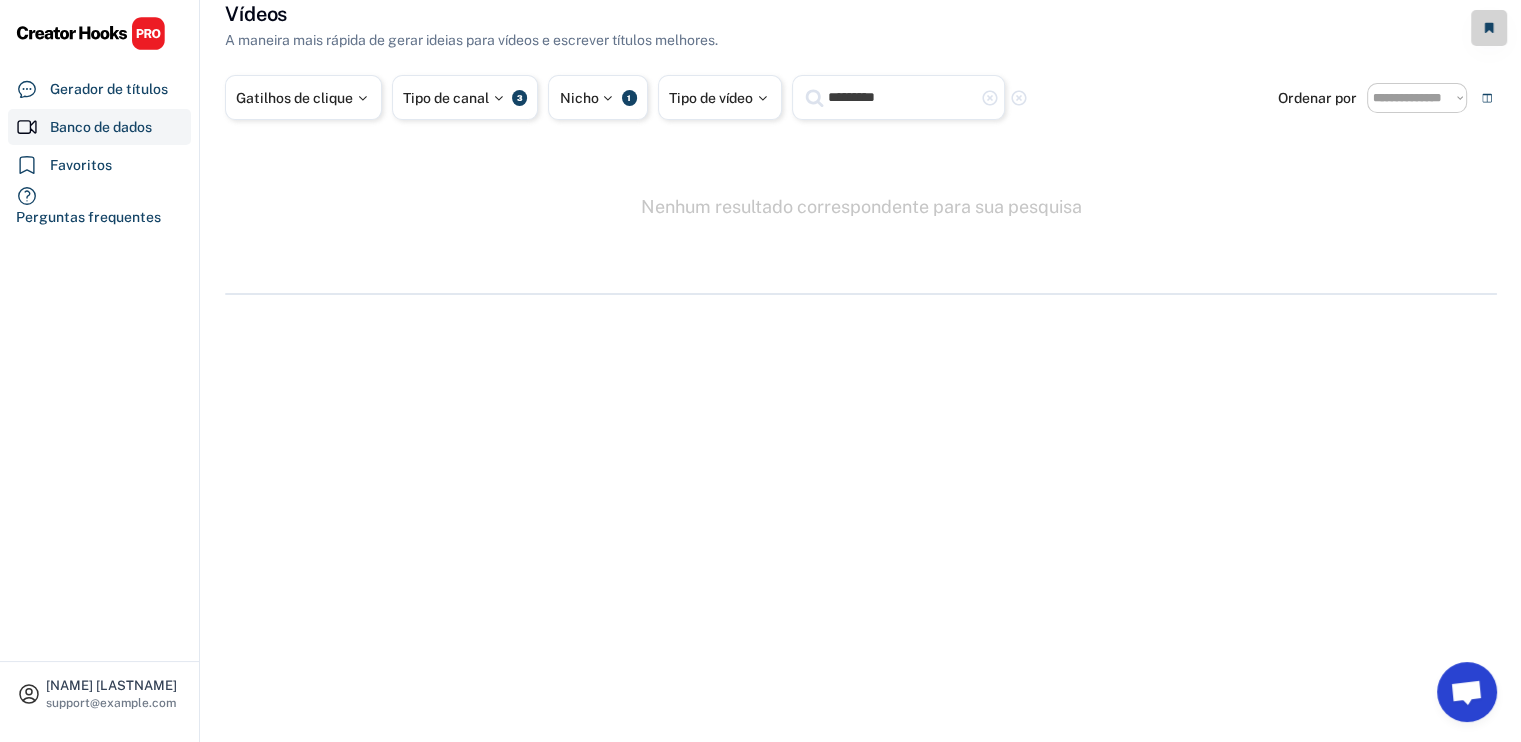 click on "highlight_remove" 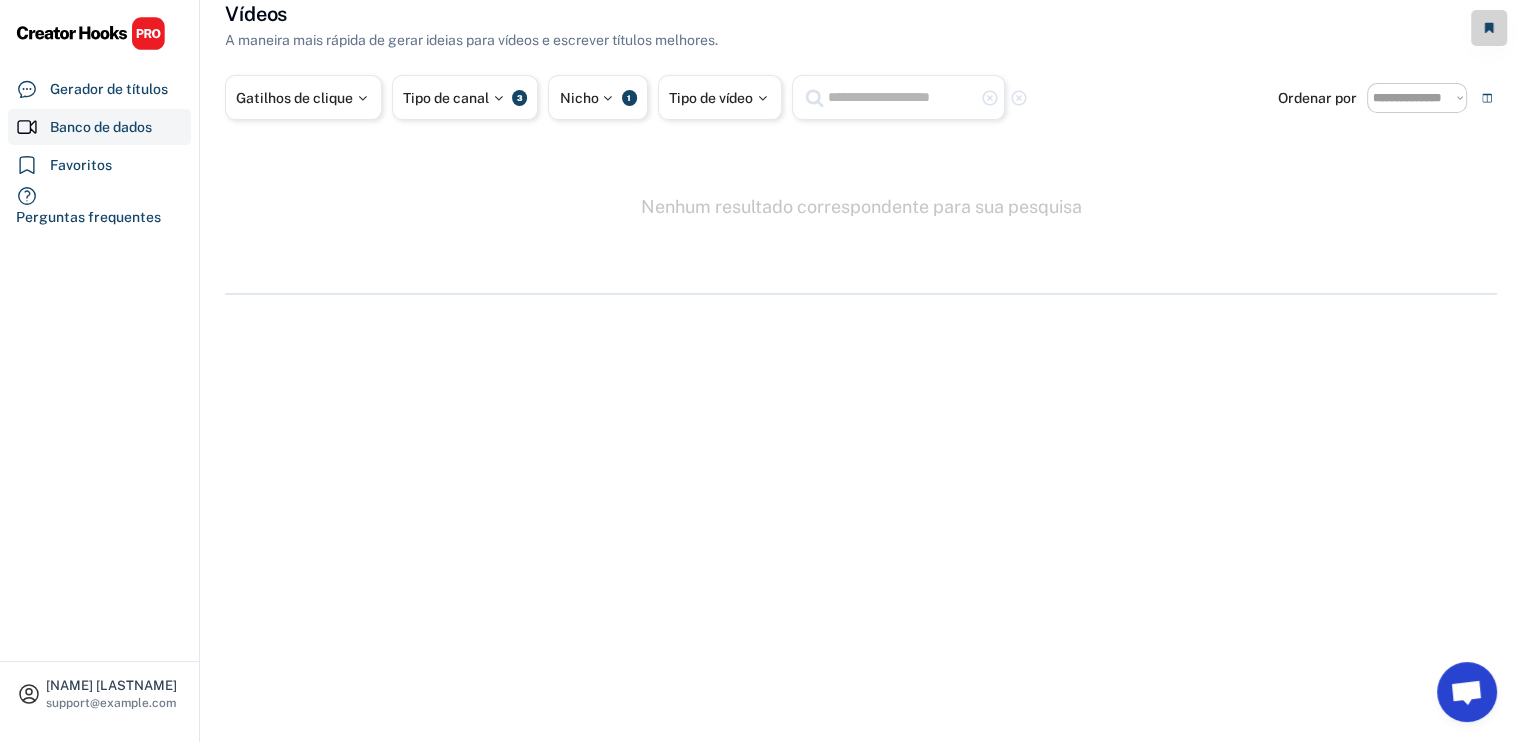 click at bounding box center (901, 97) 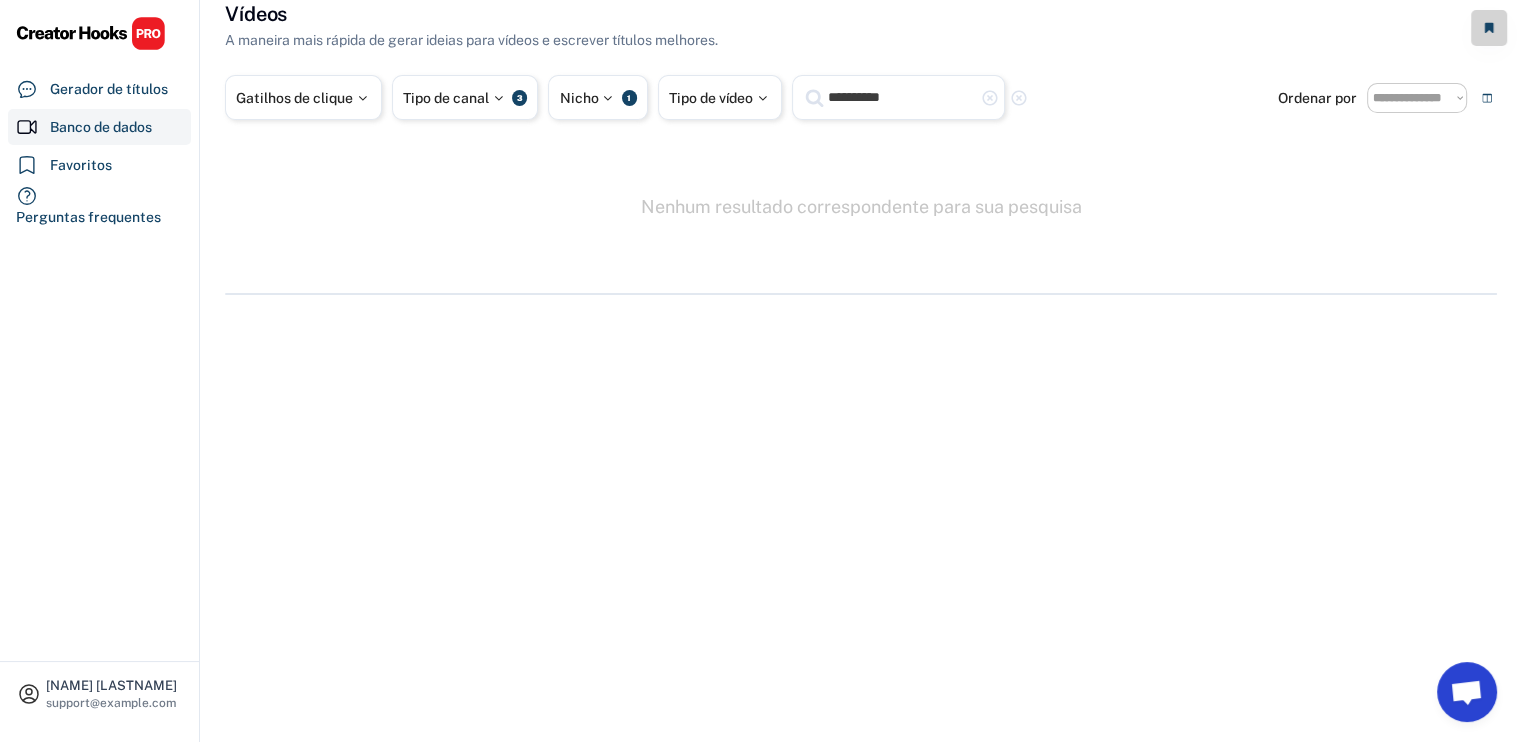 type on "**********" 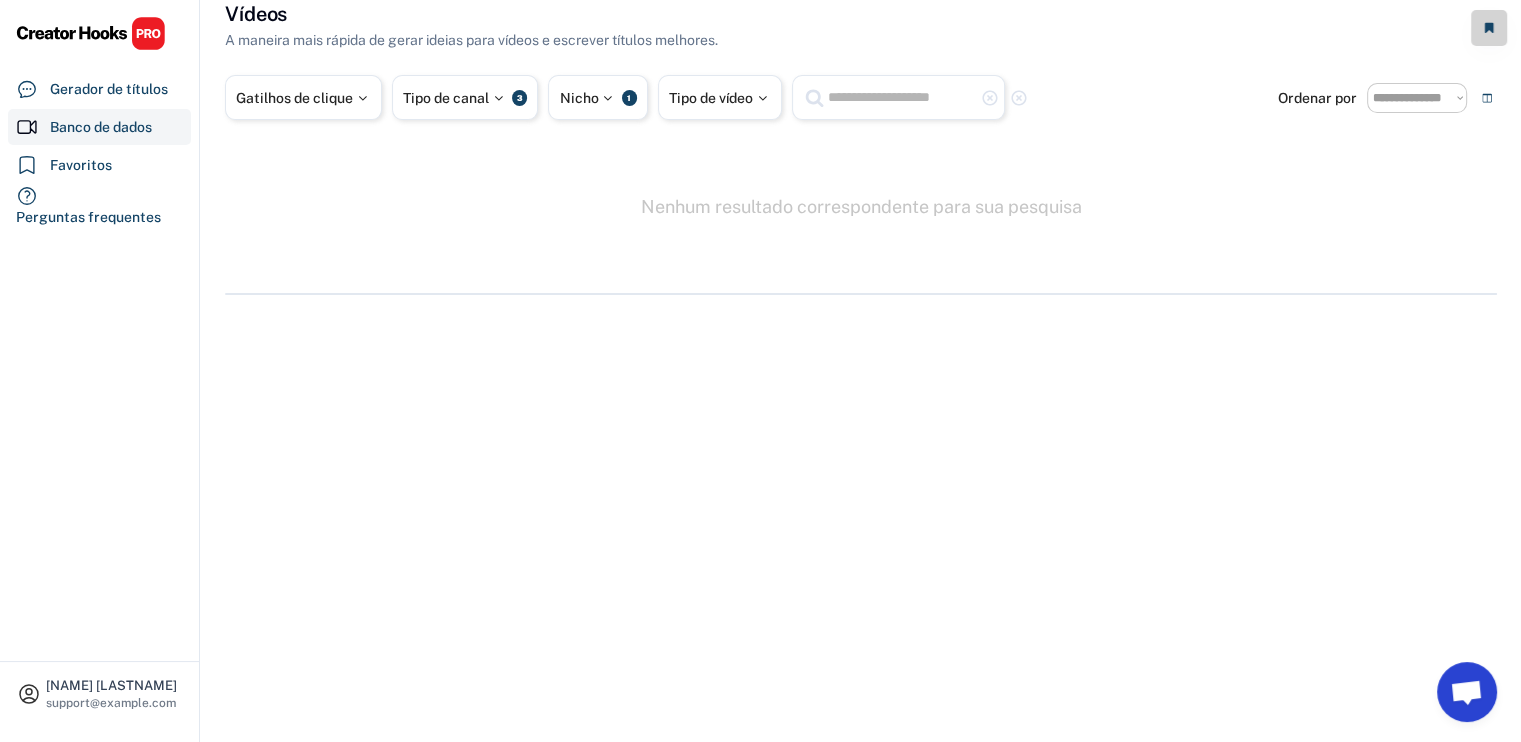 click at bounding box center [901, 97] 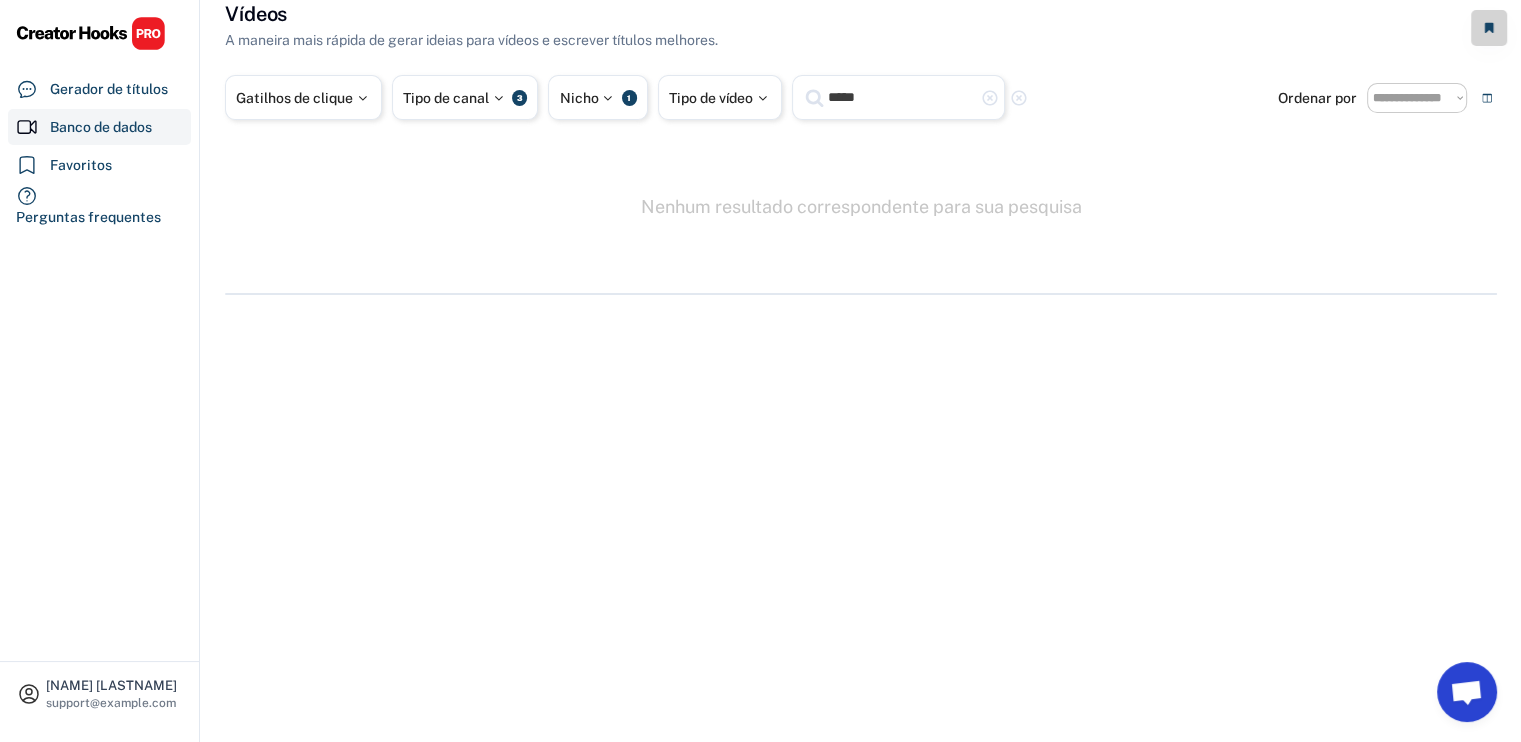 type on "*****" 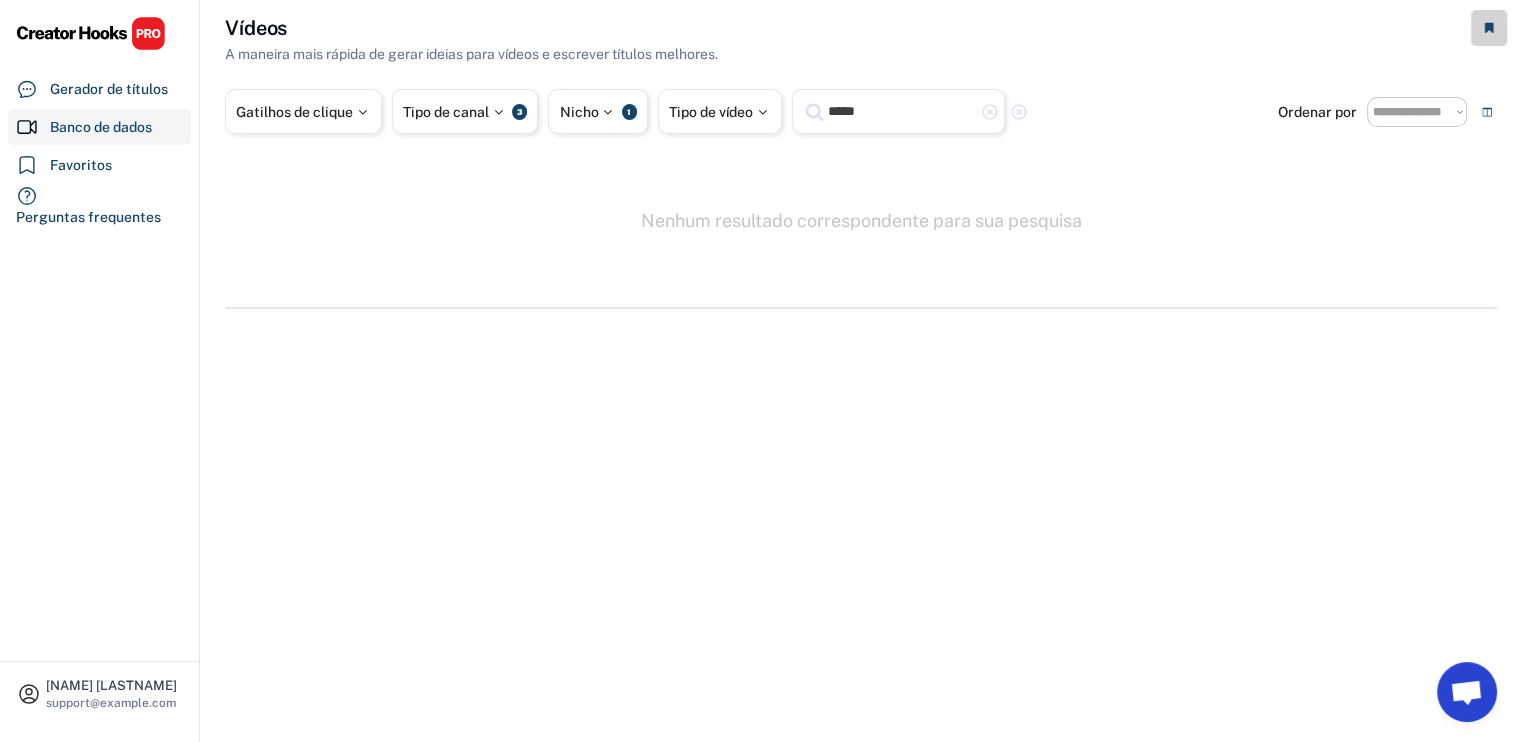 scroll, scrollTop: 0, scrollLeft: 0, axis: both 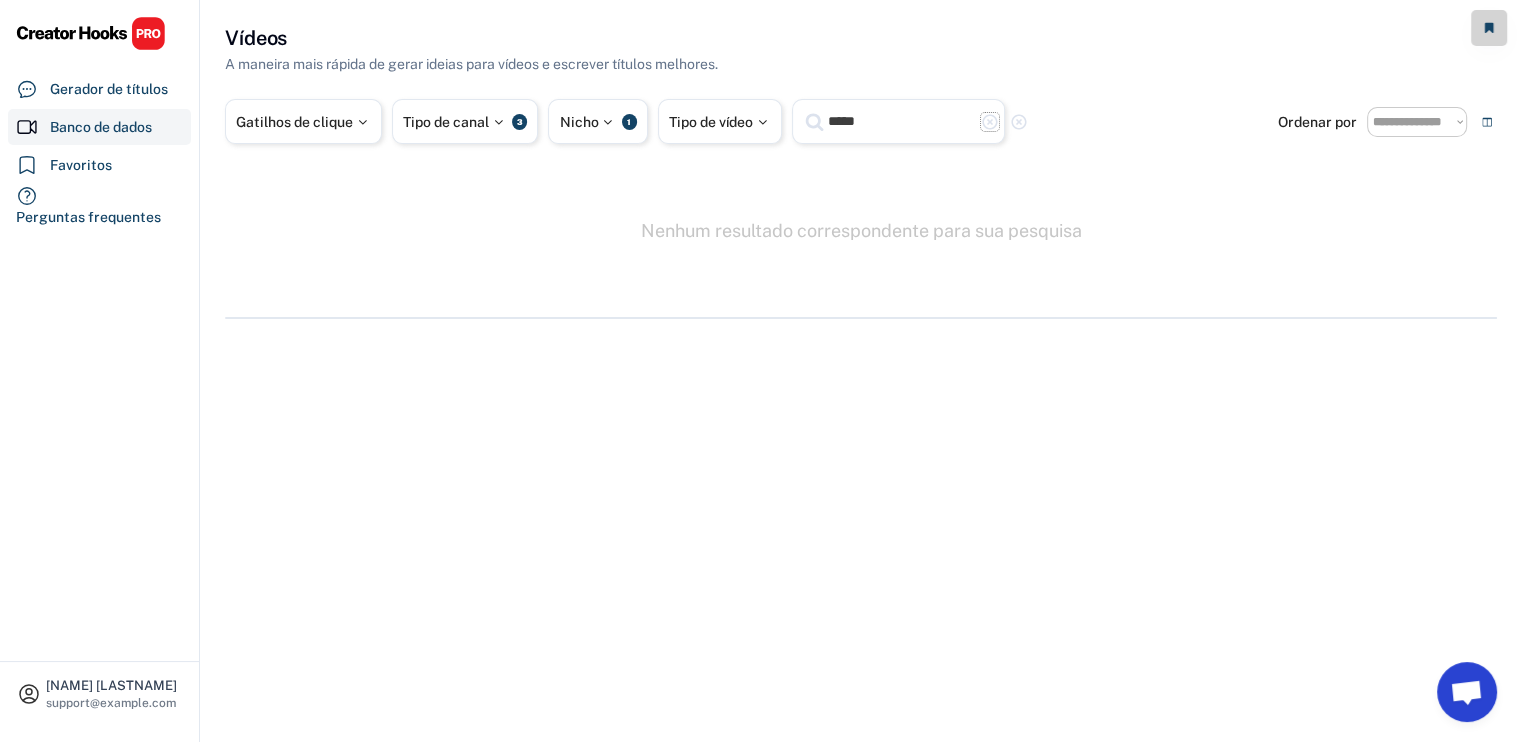 click on "highlight_remove" 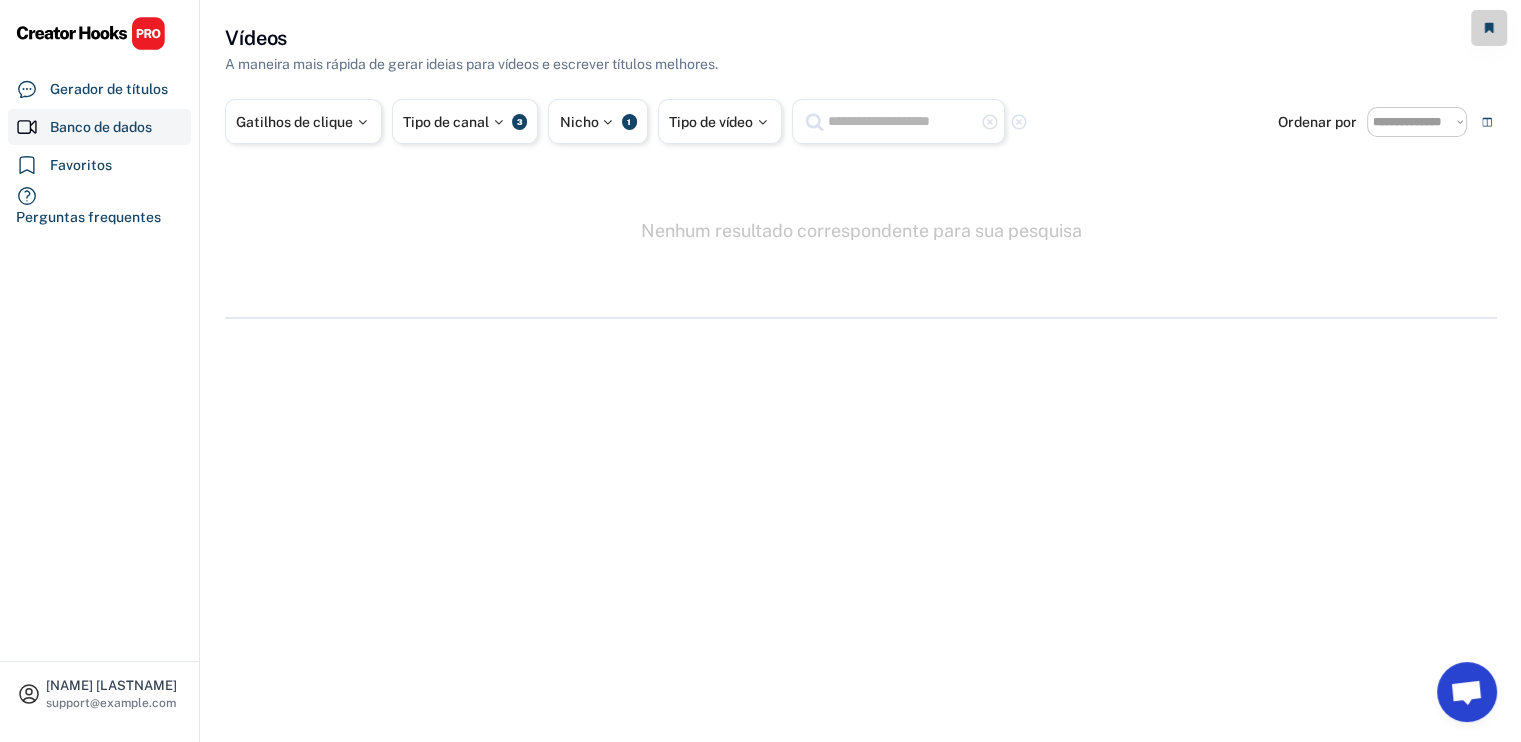 click at bounding box center (901, 121) 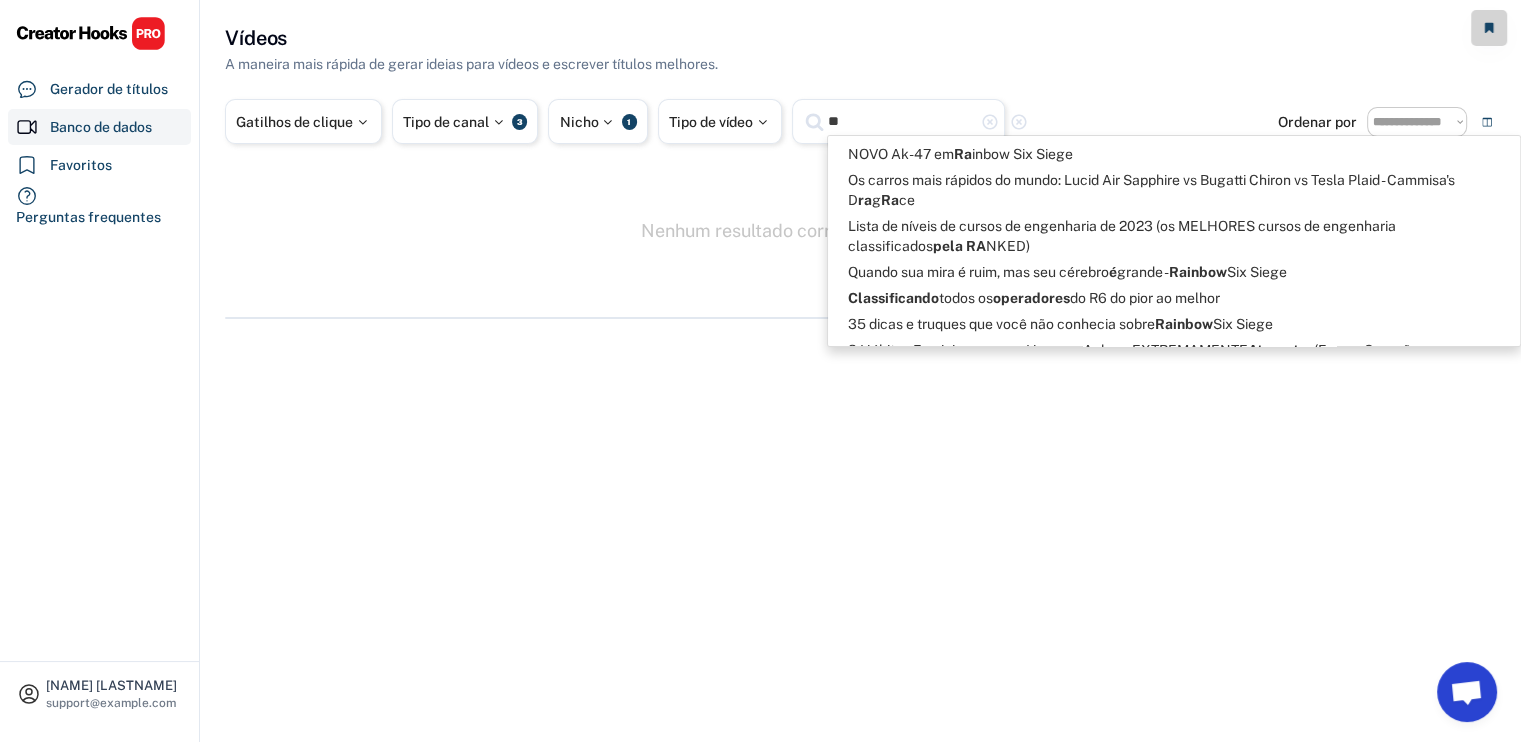 type on "*" 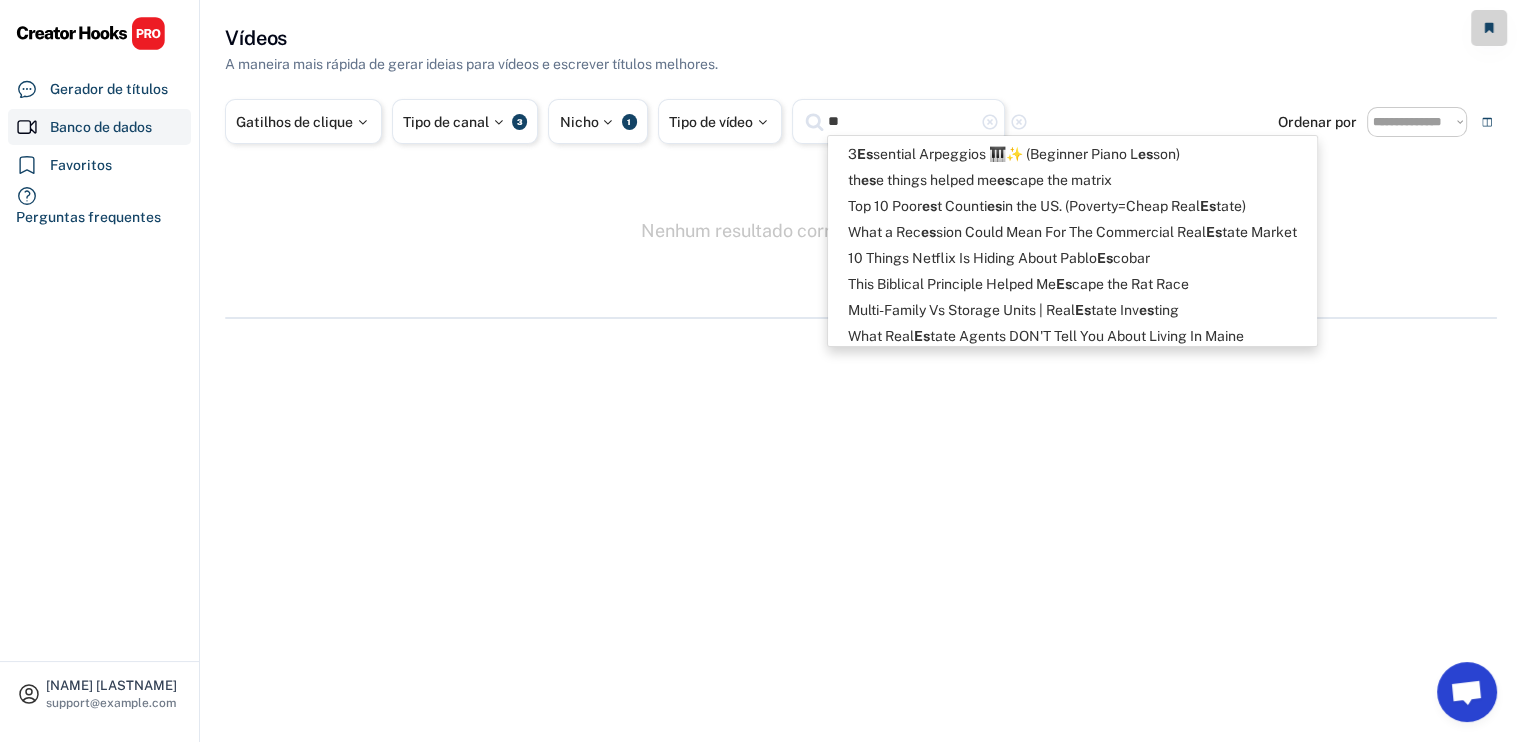 type on "*" 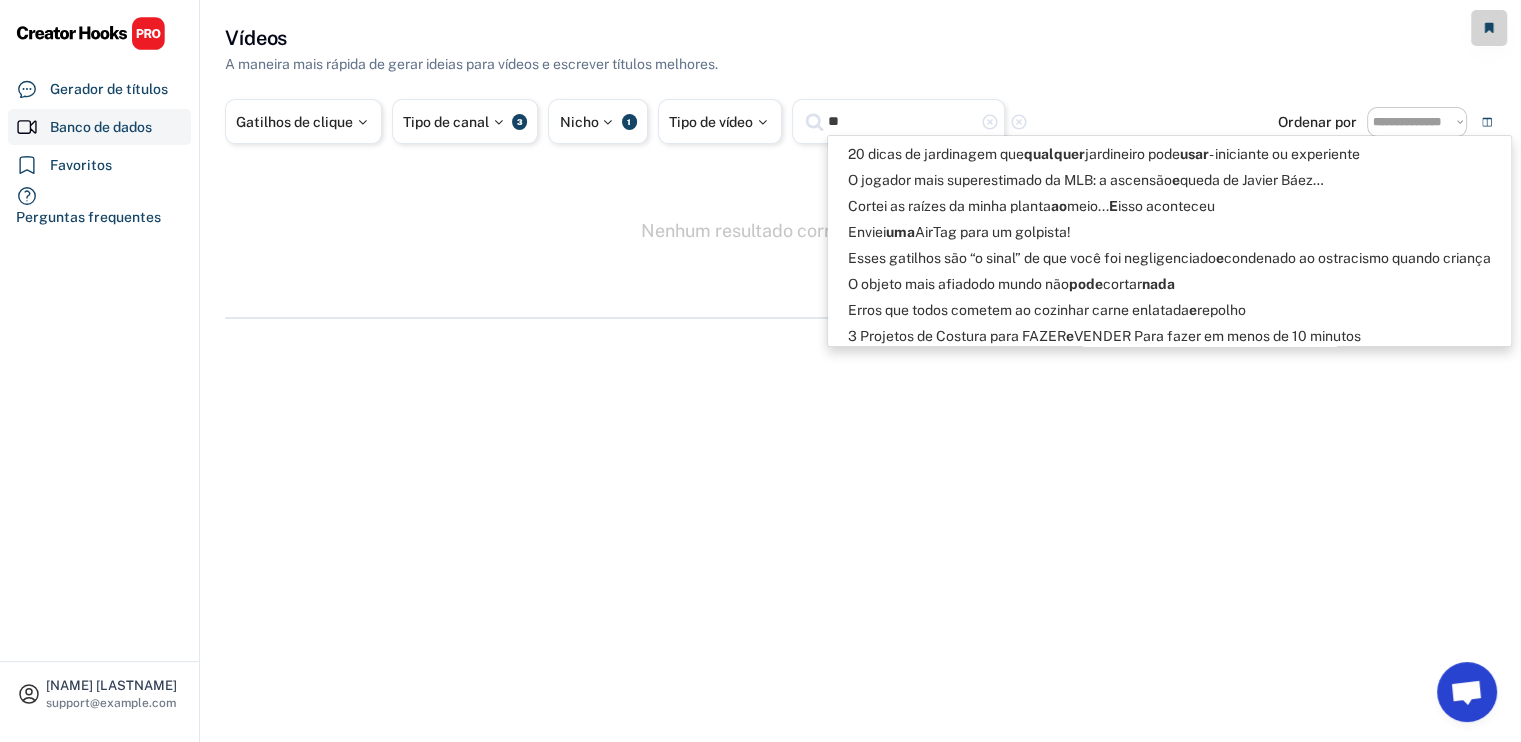 type on "*" 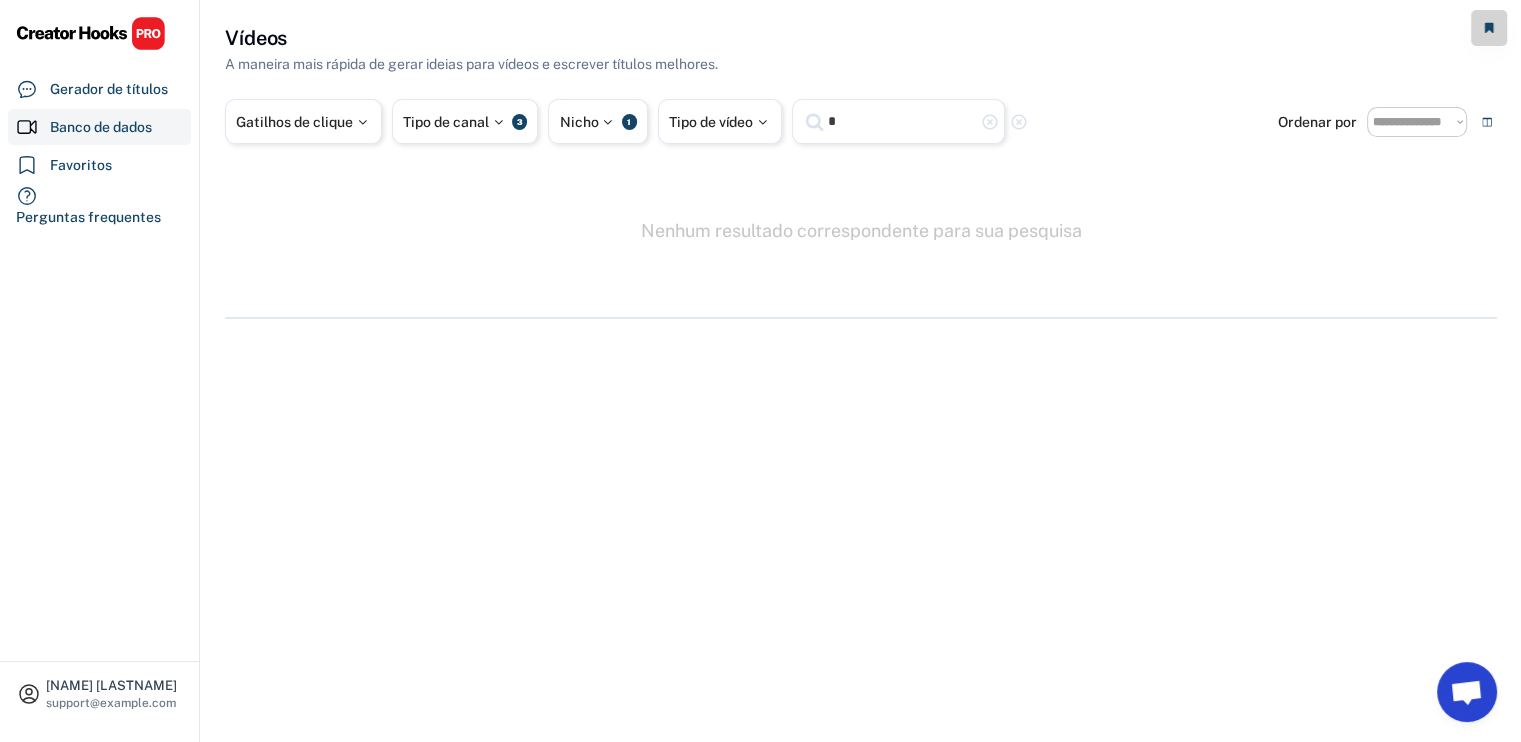 type 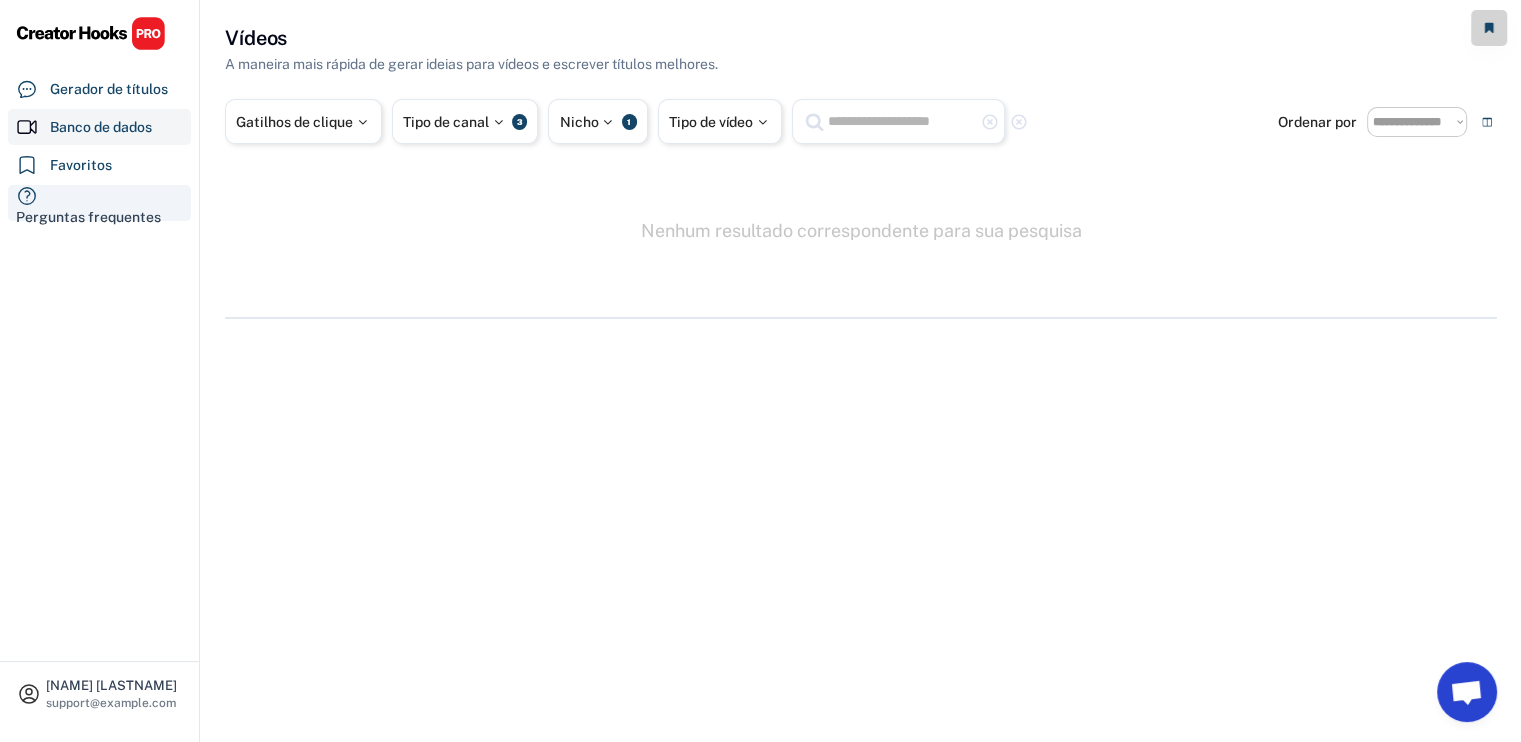 click 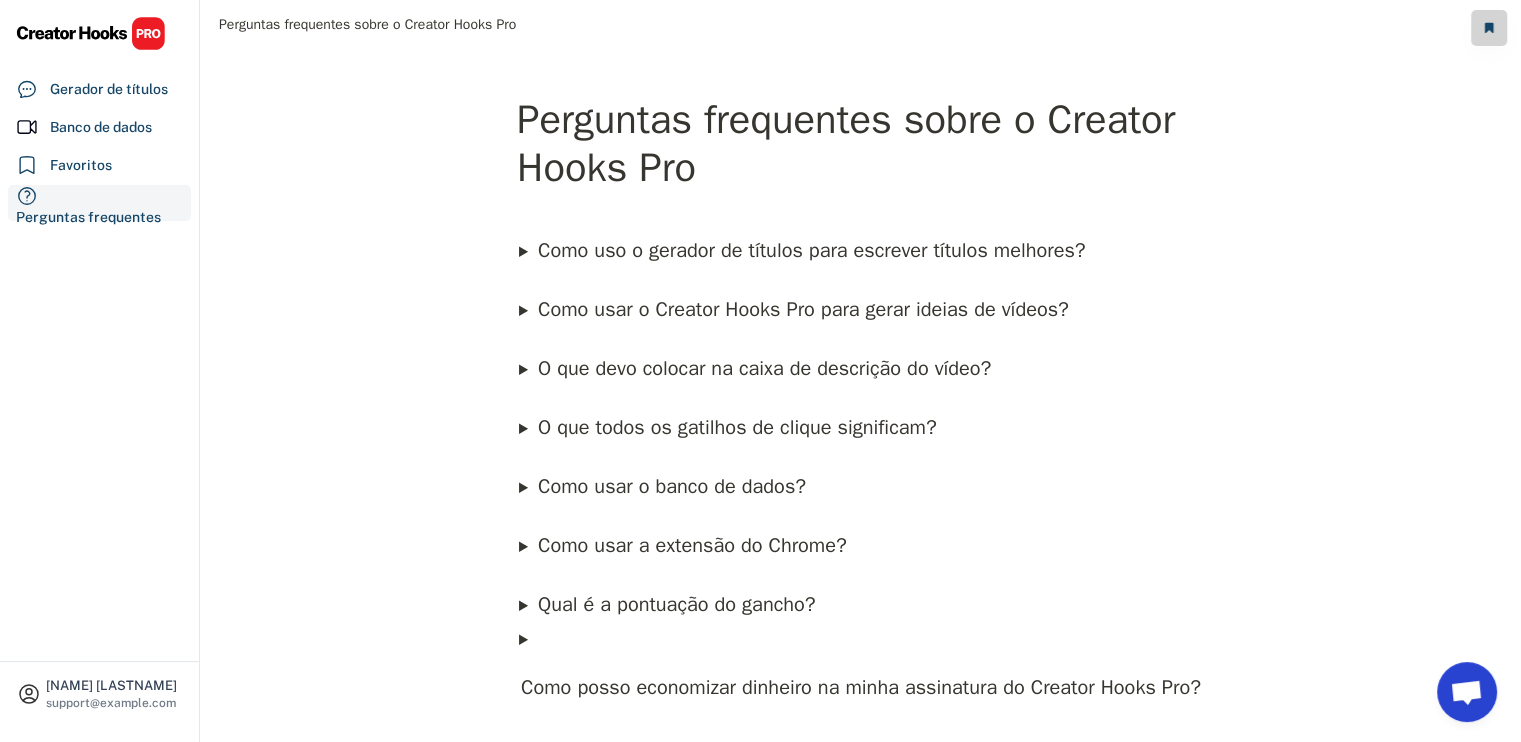 click on "Como uso o gerador de títulos para escrever títulos melhores?" at bounding box center (812, 250) 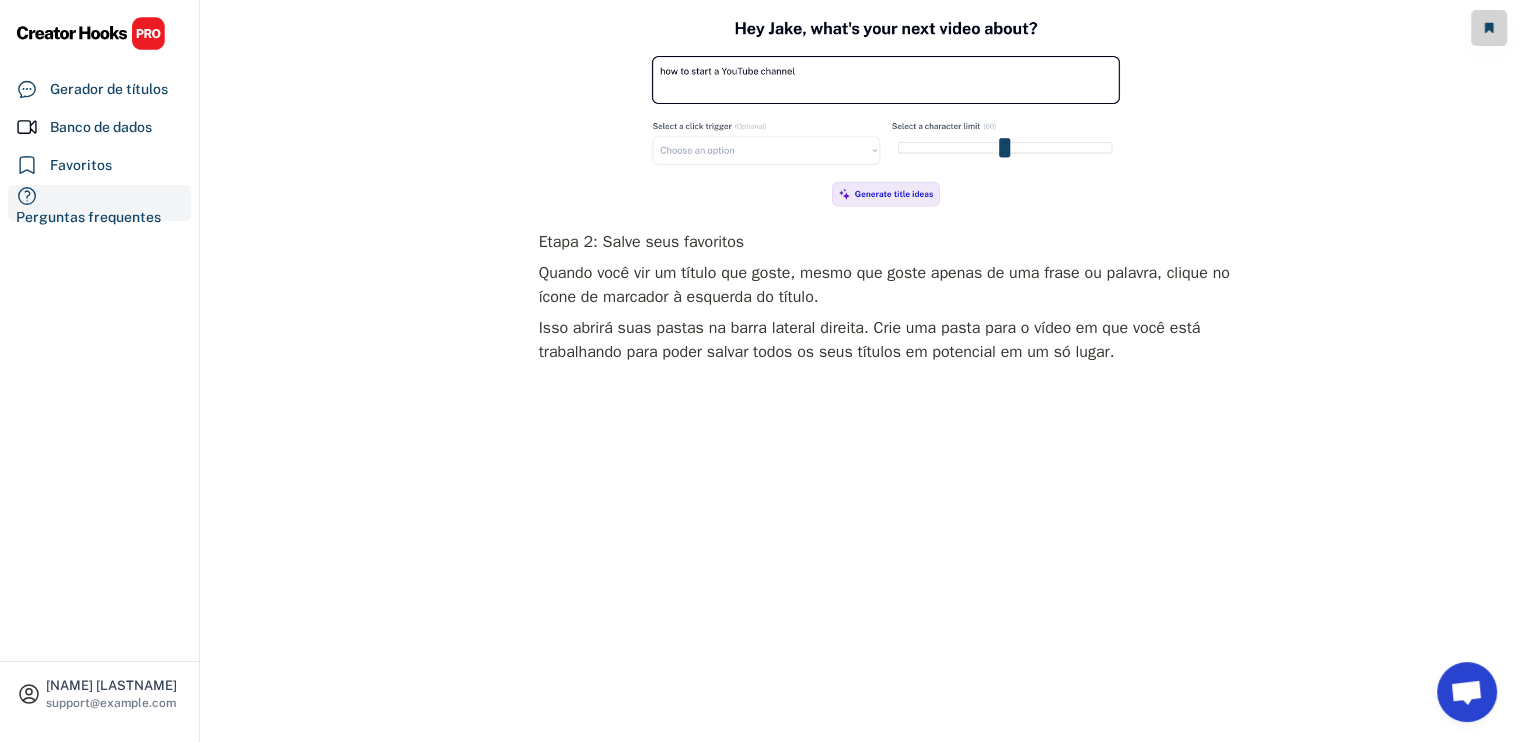 scroll, scrollTop: 600, scrollLeft: 0, axis: vertical 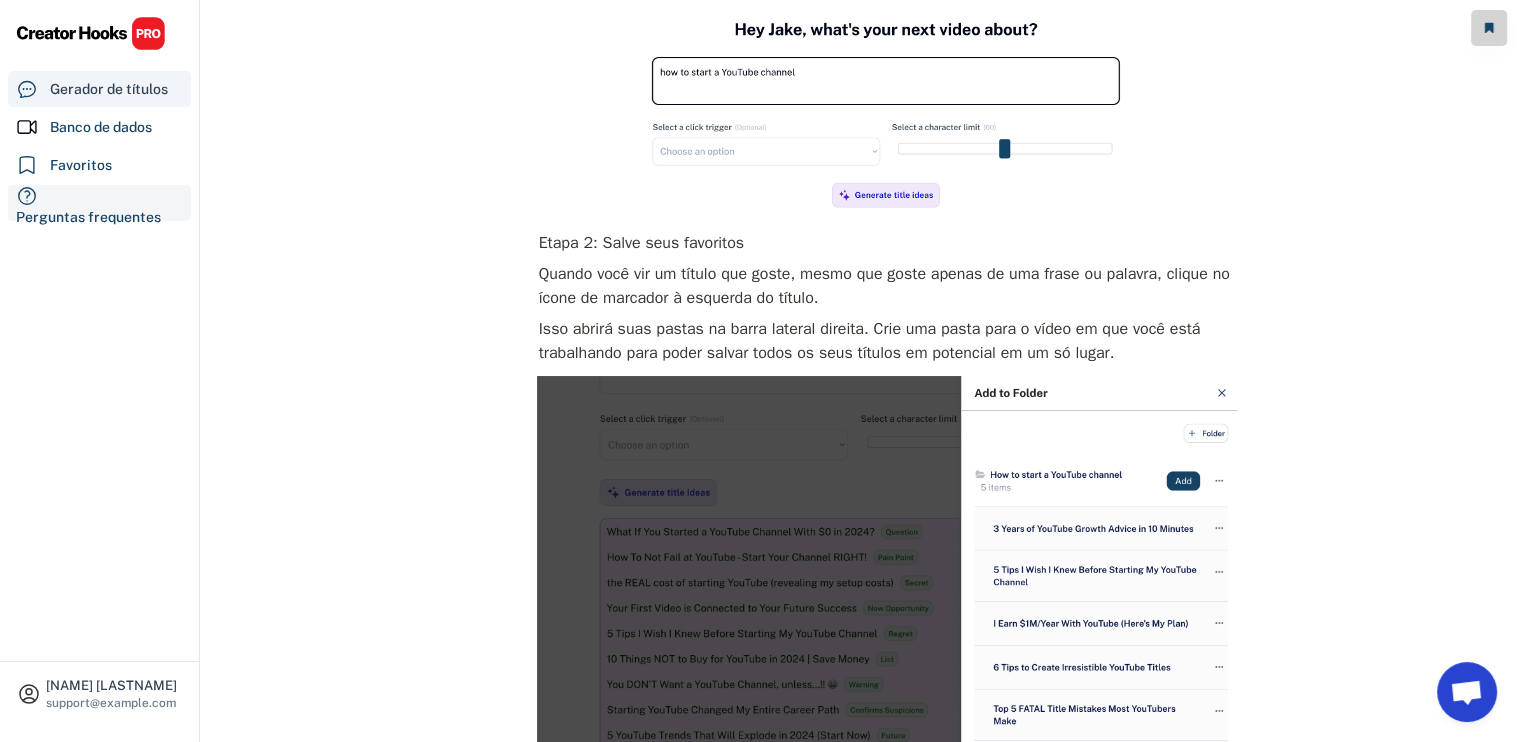 drag, startPoint x: 128, startPoint y: 82, endPoint x: 91, endPoint y: 84, distance: 37.054016 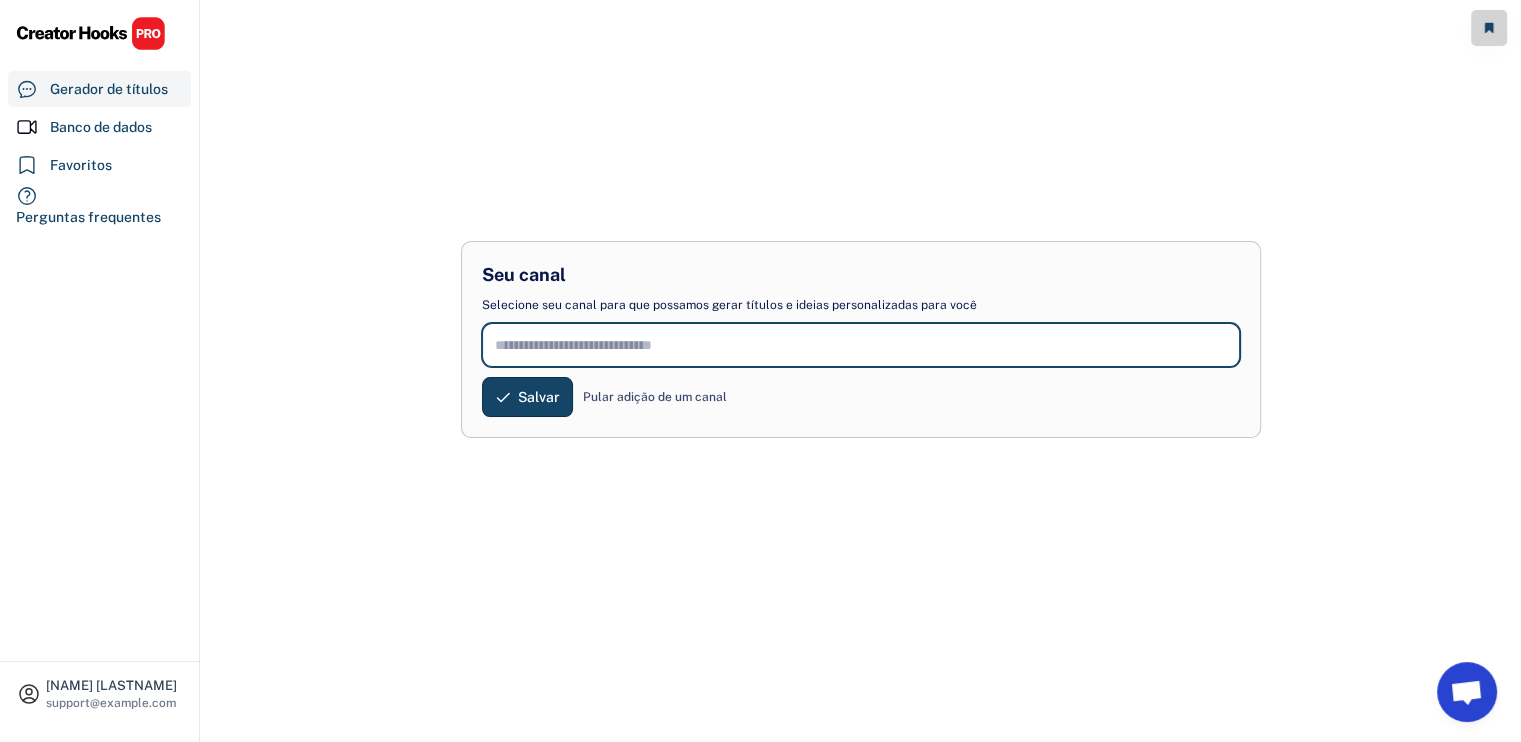 click at bounding box center [861, 345] 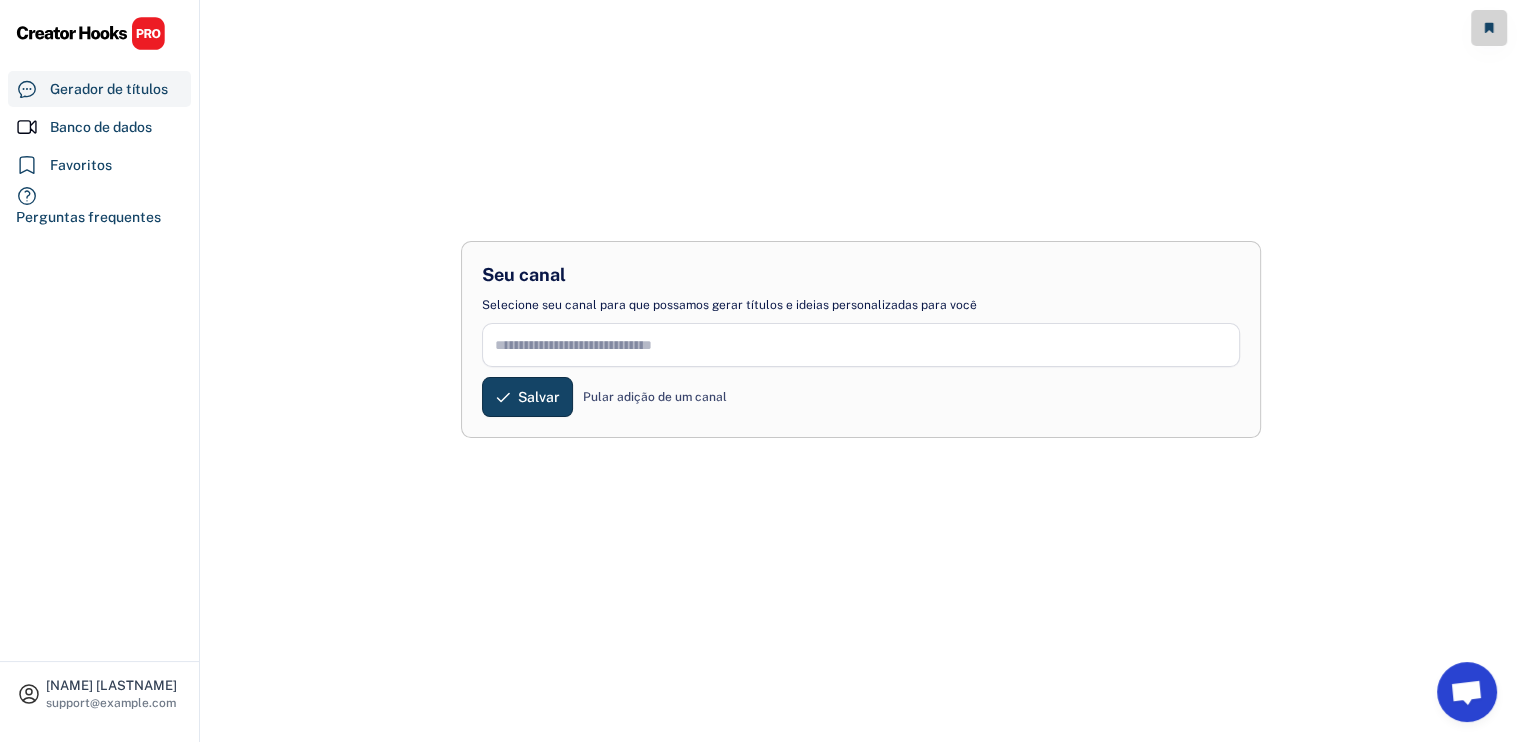 click on "Pular adição de um canal" at bounding box center [655, 397] 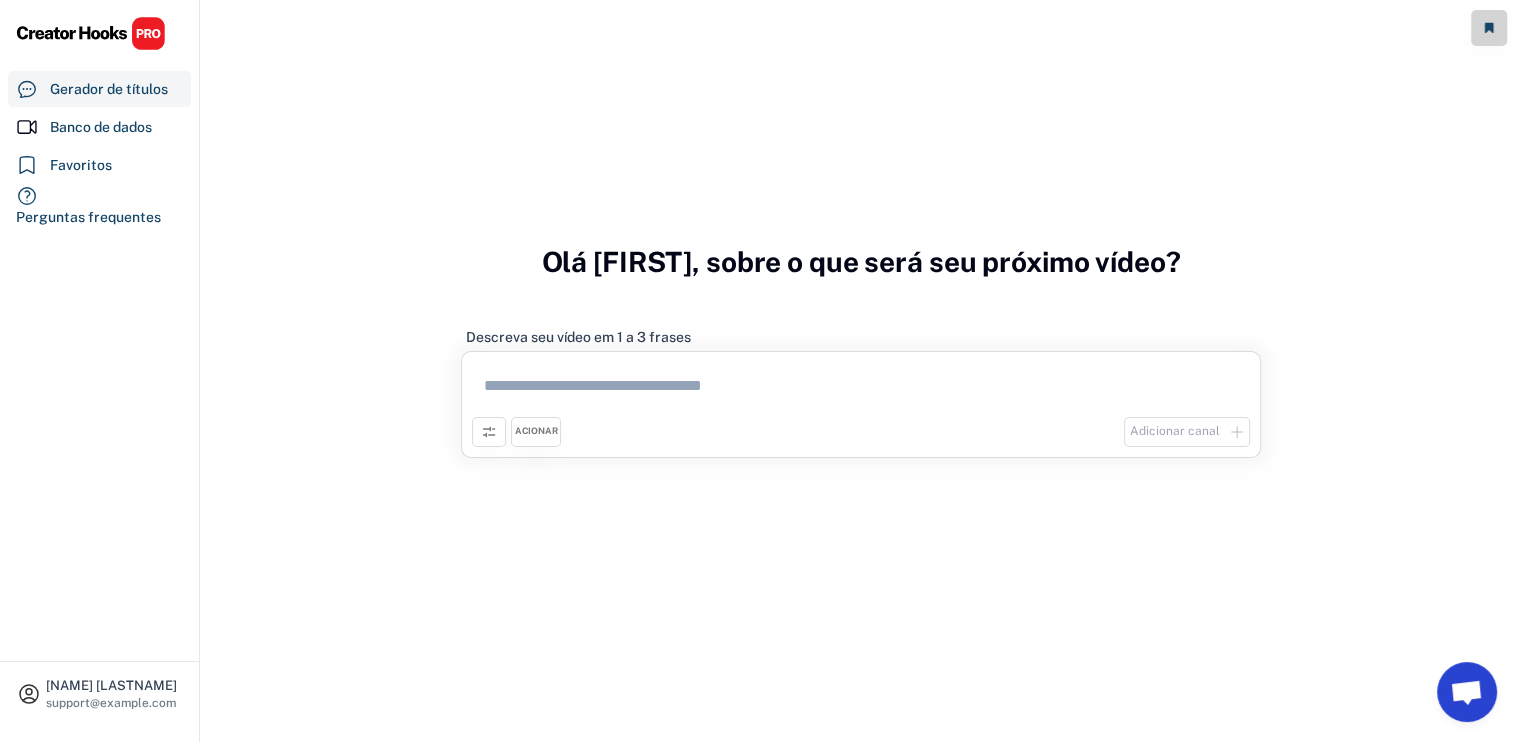 click at bounding box center (861, 389) 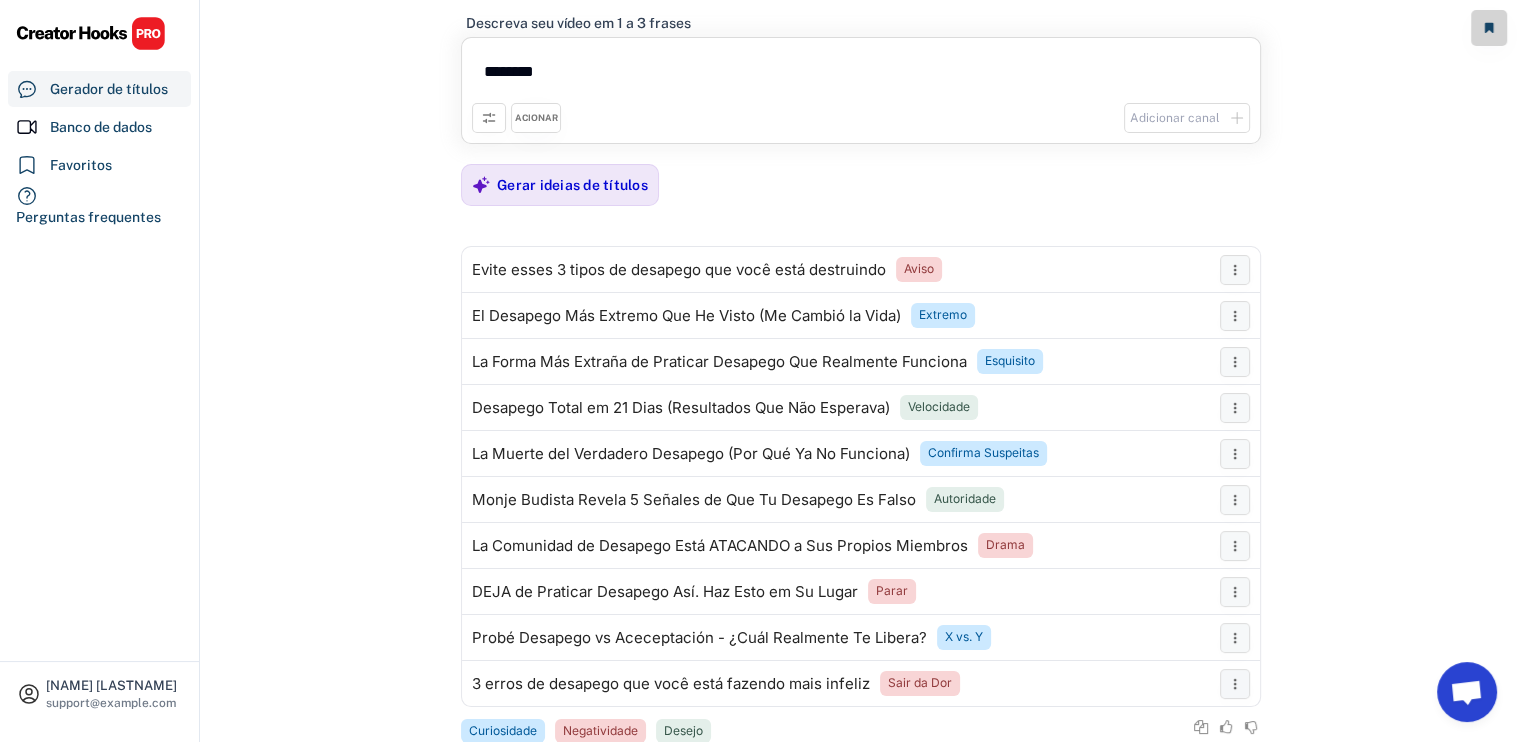 scroll, scrollTop: 0, scrollLeft: 0, axis: both 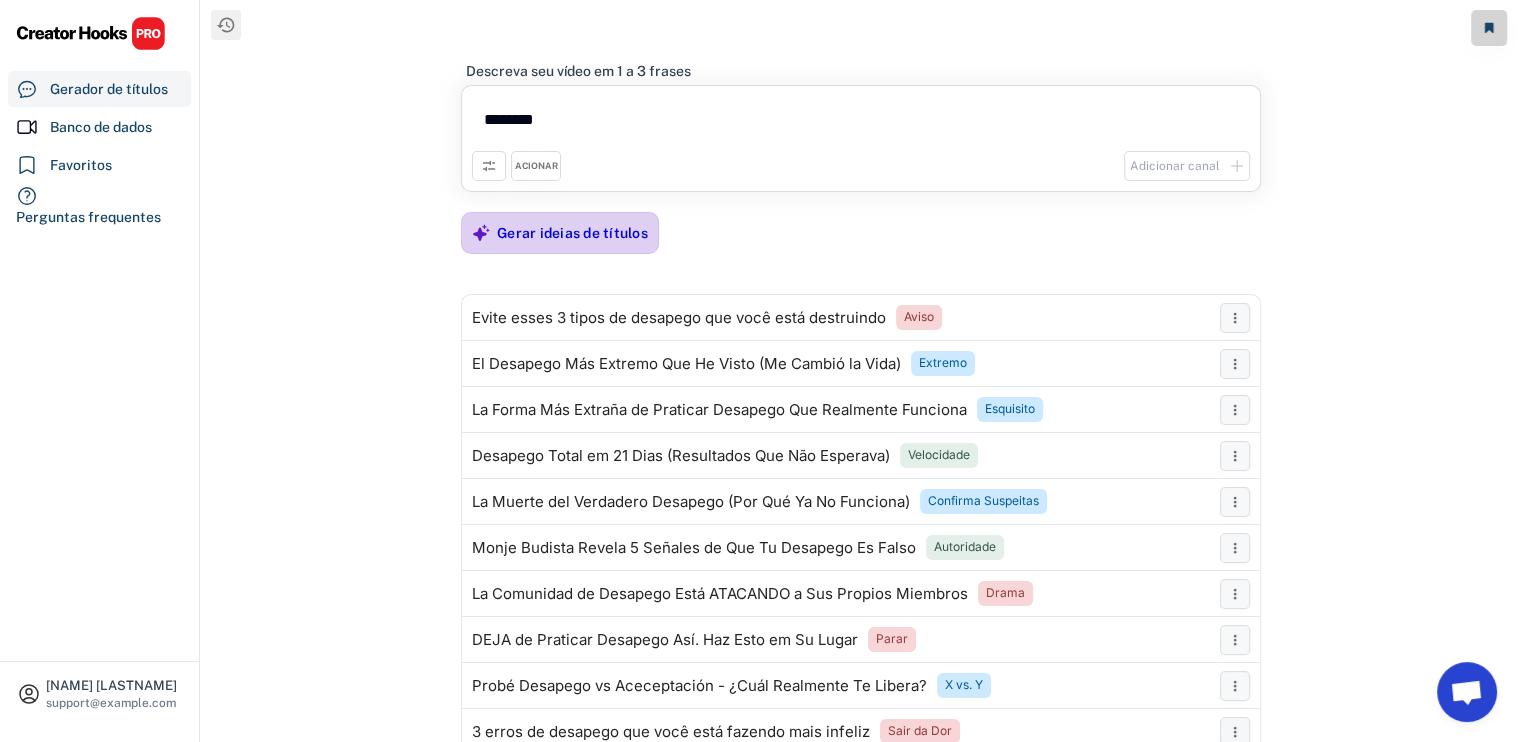 click on "Gerar ideias de títulos" at bounding box center (572, 233) 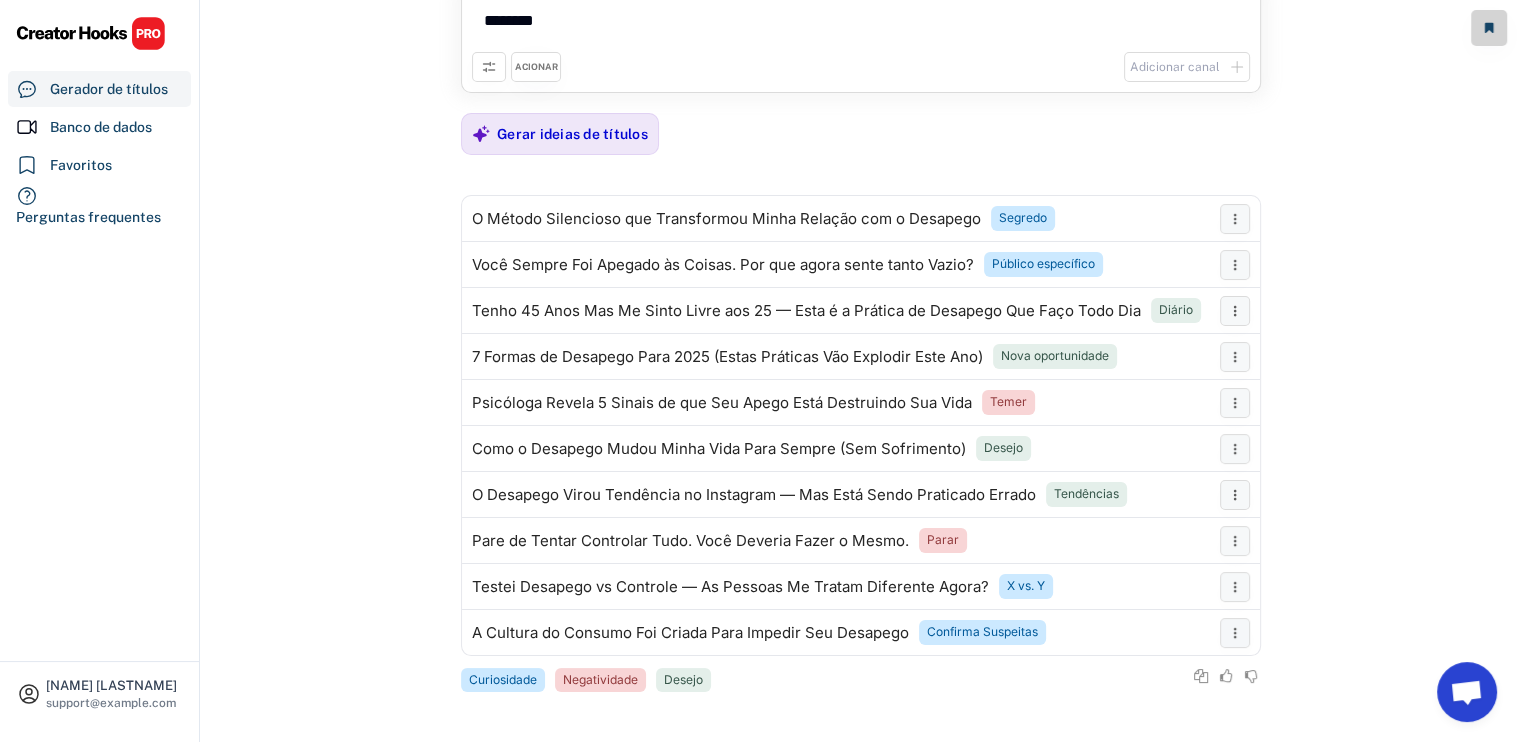 scroll, scrollTop: 0, scrollLeft: 0, axis: both 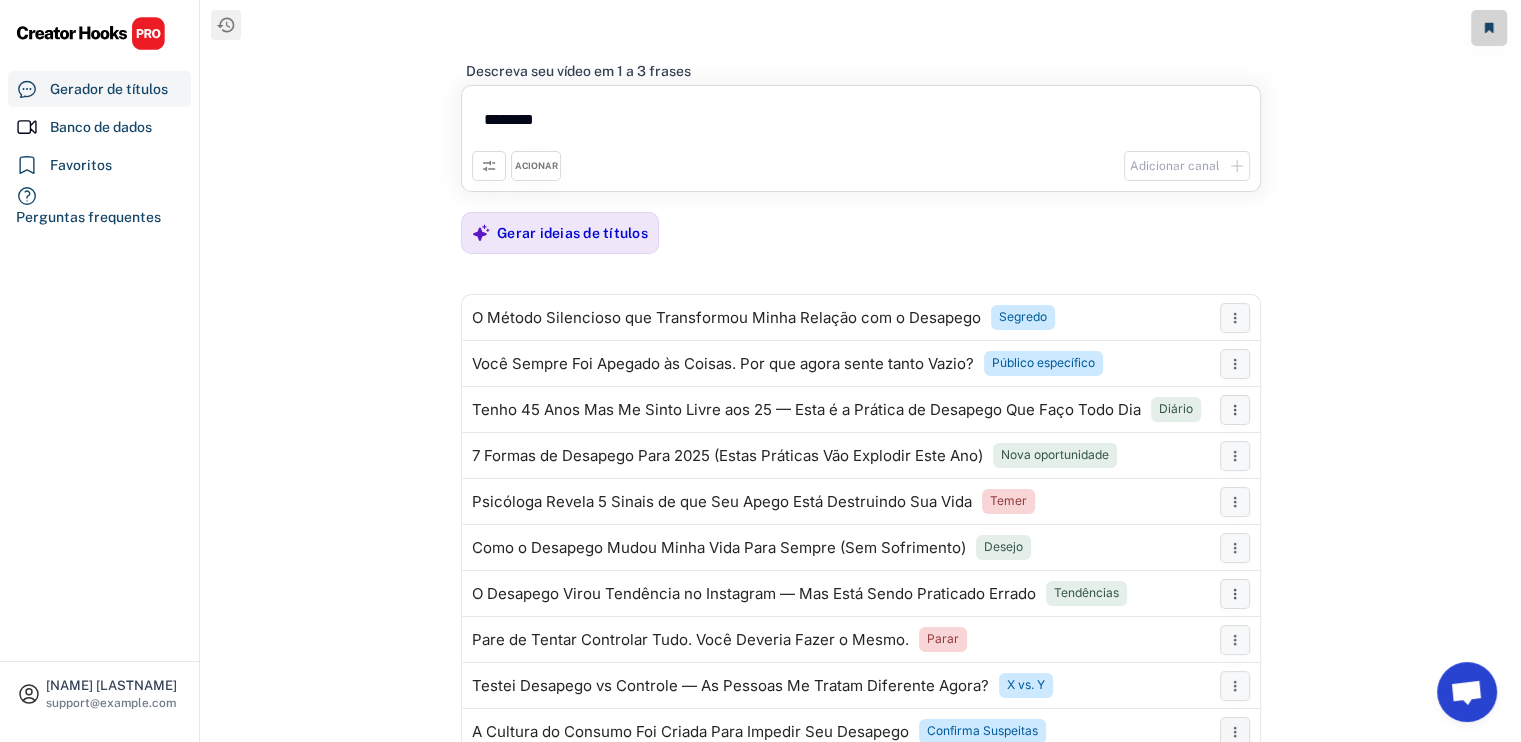 click on "********" at bounding box center (861, 123) 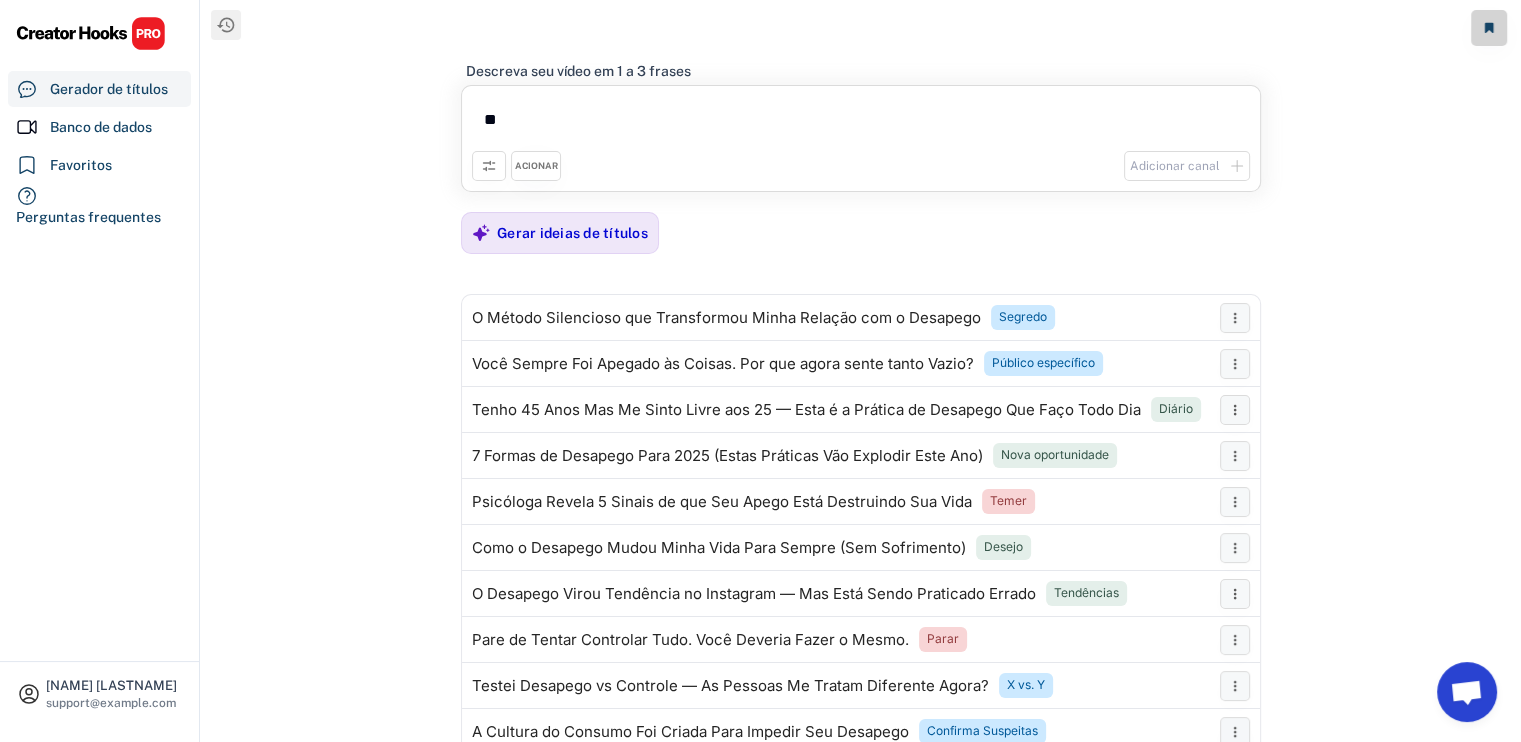 type on "*" 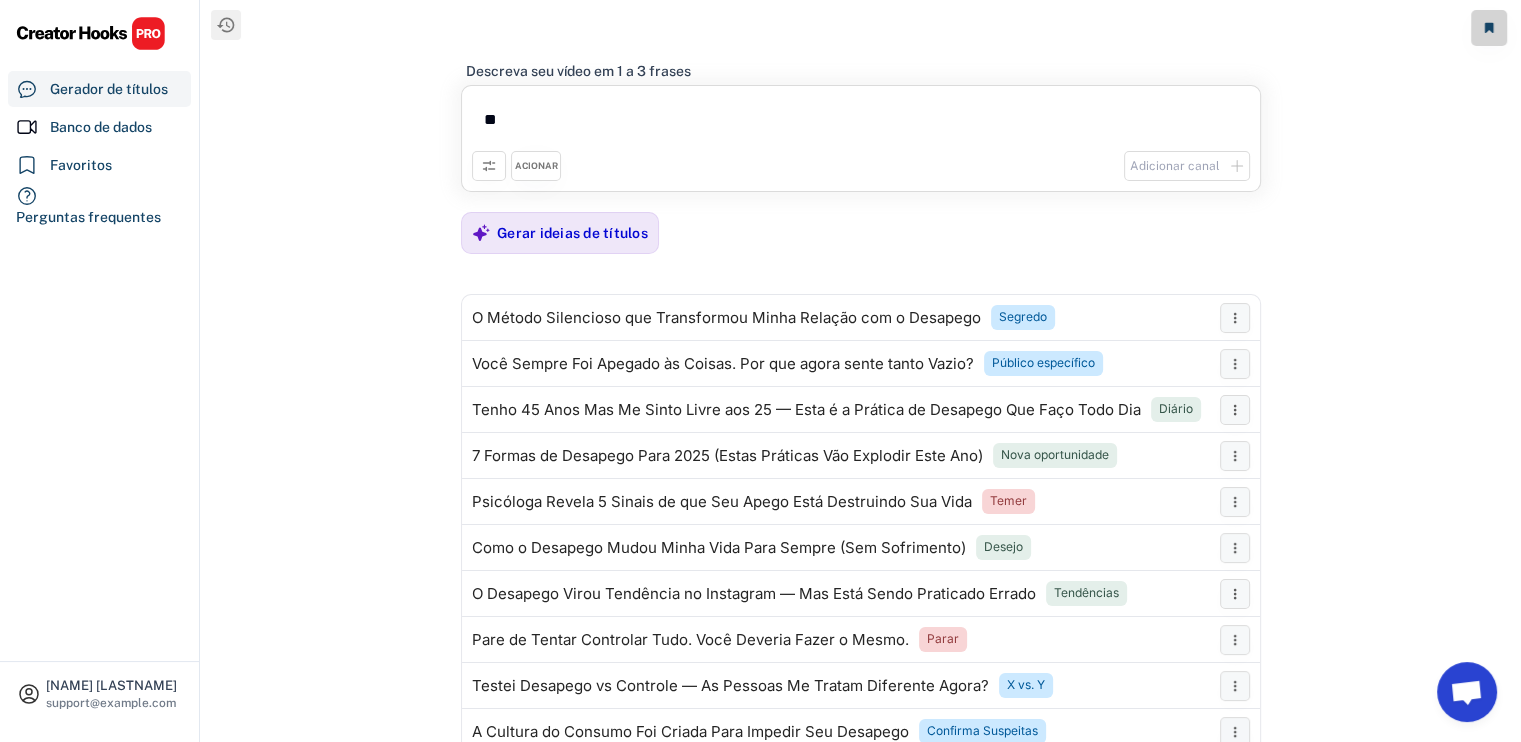 type on "*" 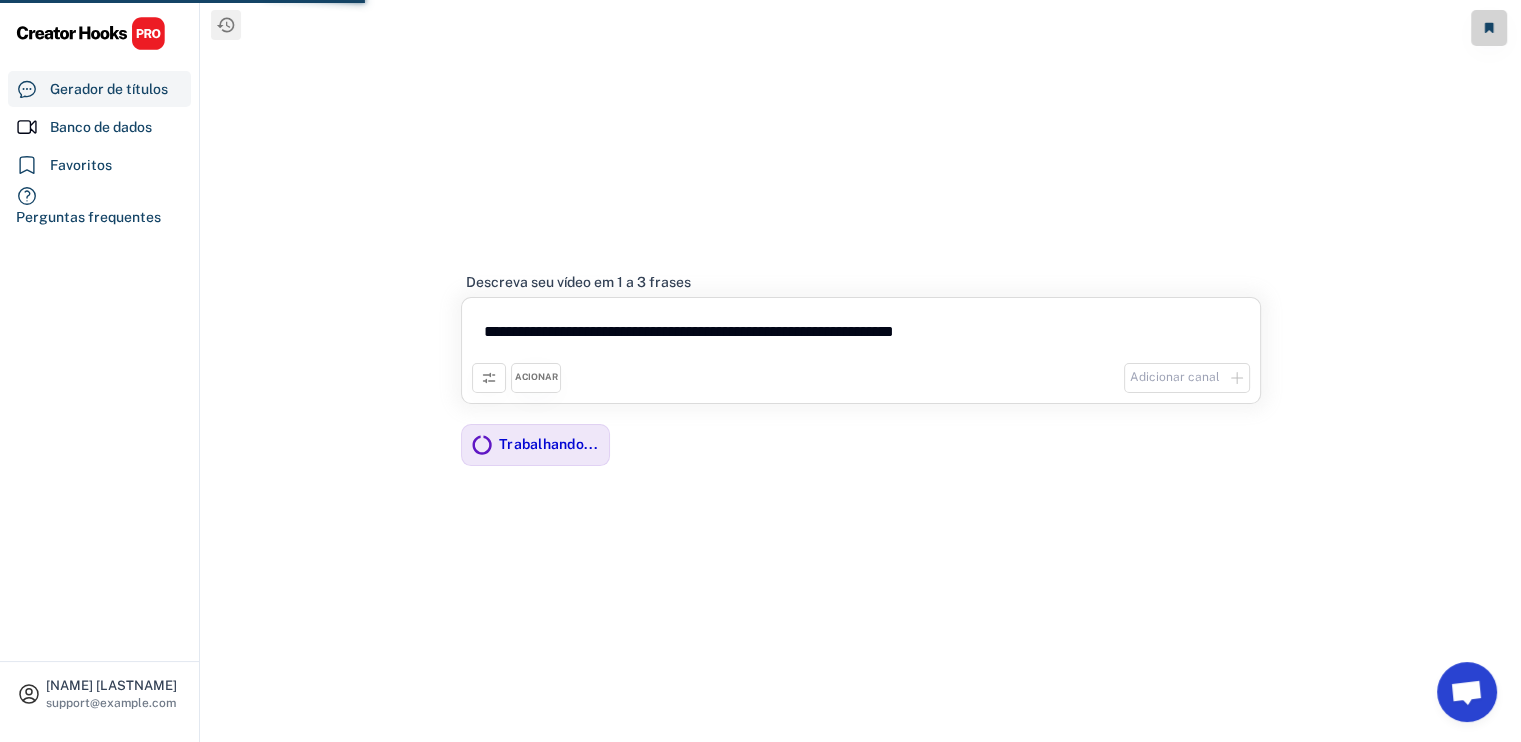 type on "**********" 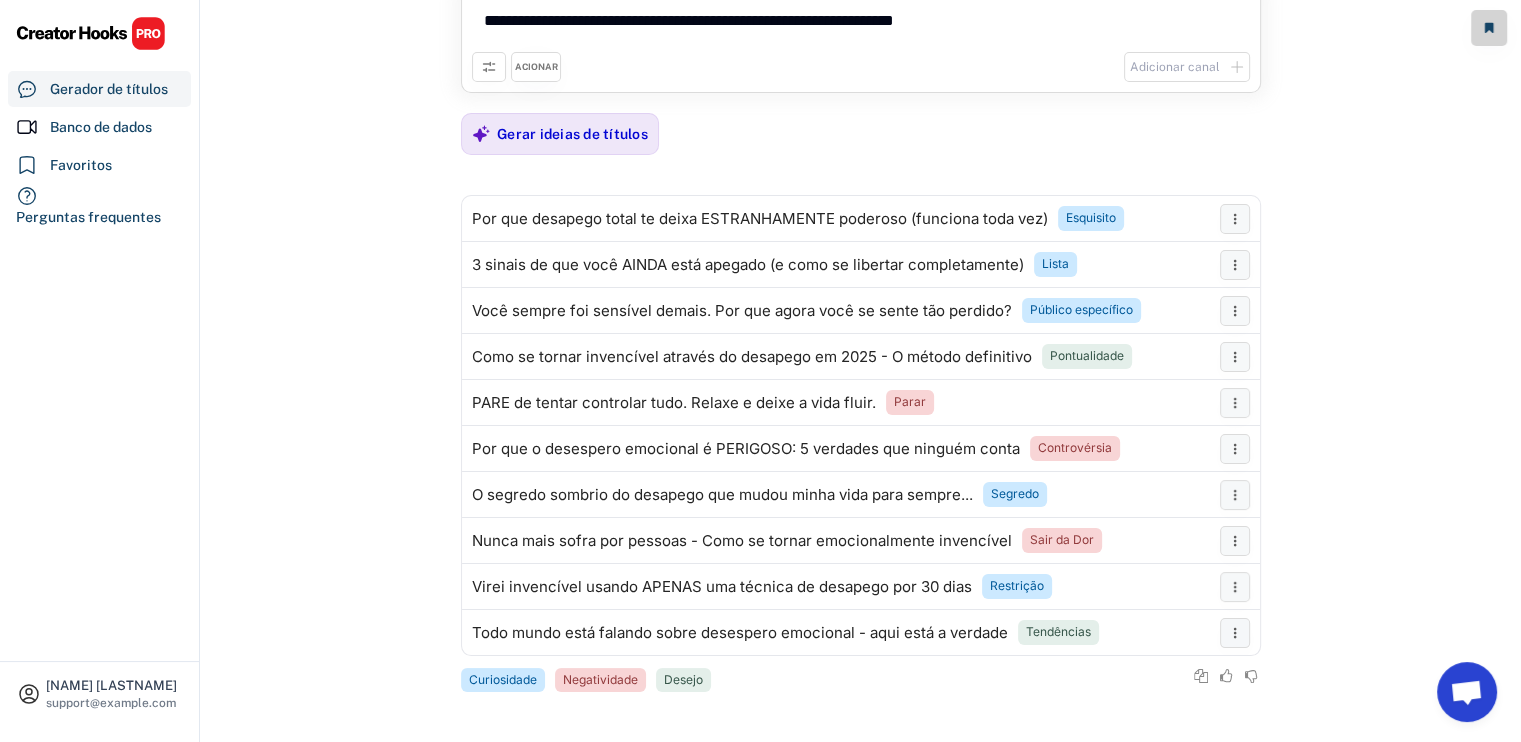 scroll, scrollTop: 0, scrollLeft: 0, axis: both 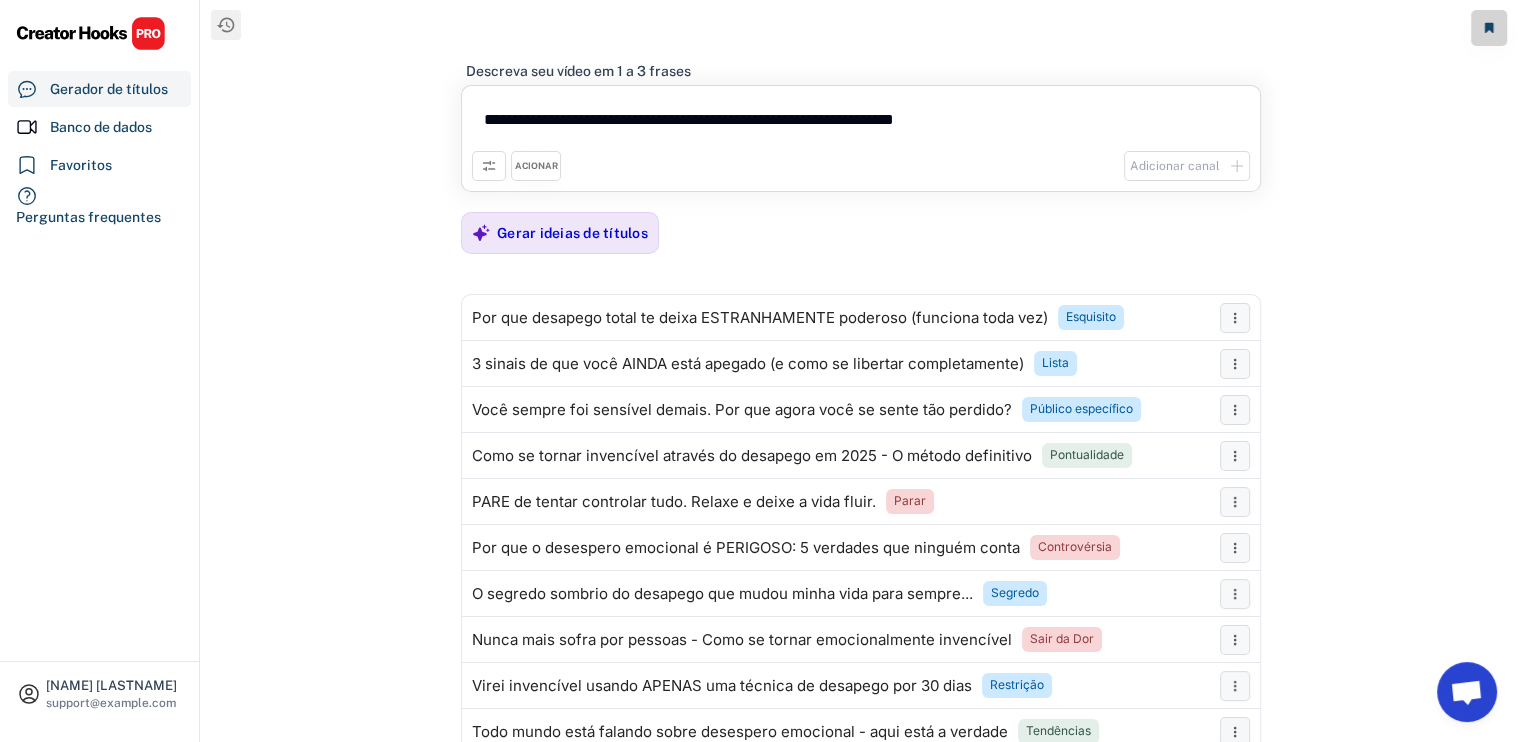 drag, startPoint x: 1022, startPoint y: 114, endPoint x: 351, endPoint y: 114, distance: 671 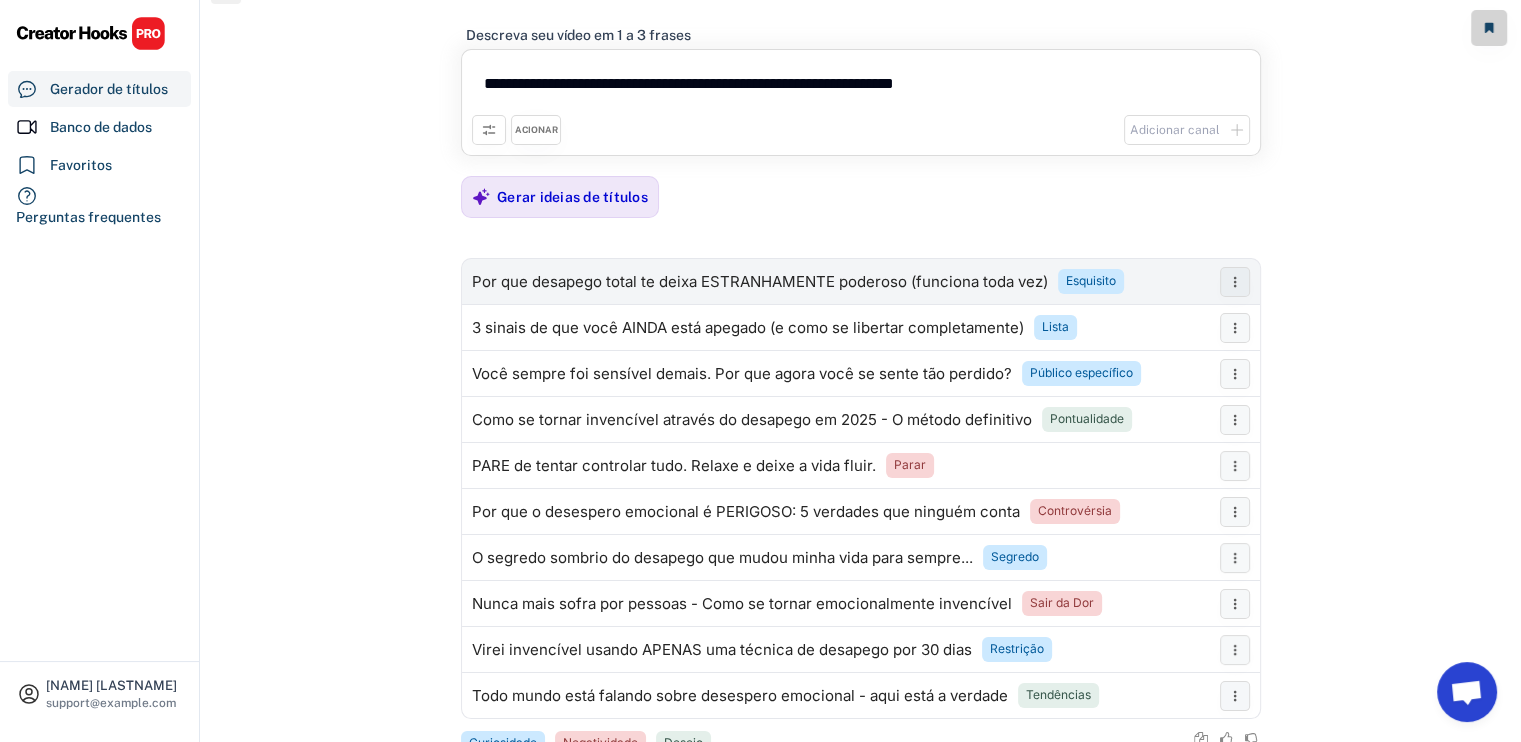 scroll, scrollTop: 99, scrollLeft: 0, axis: vertical 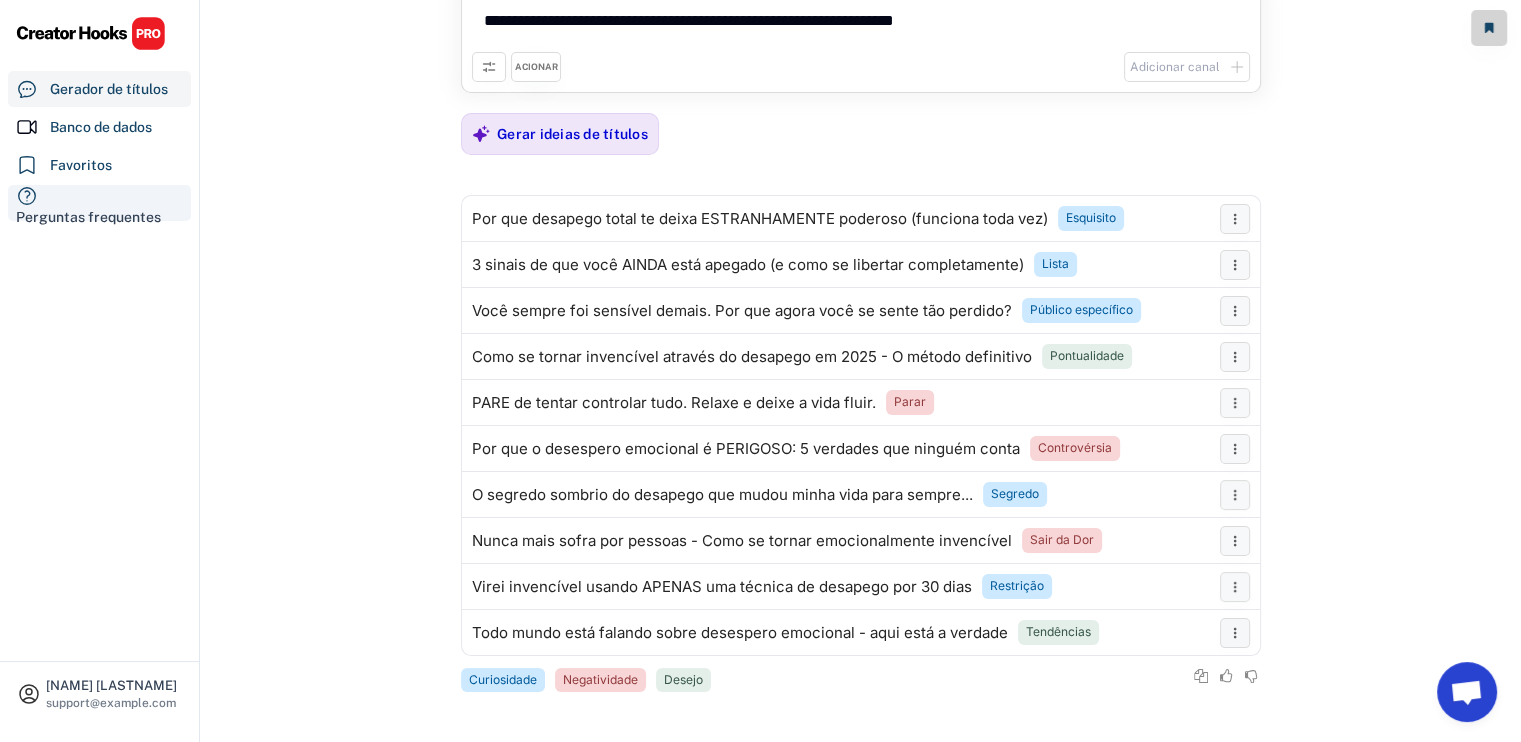 click on "Perguntas frequentes" at bounding box center (88, 217) 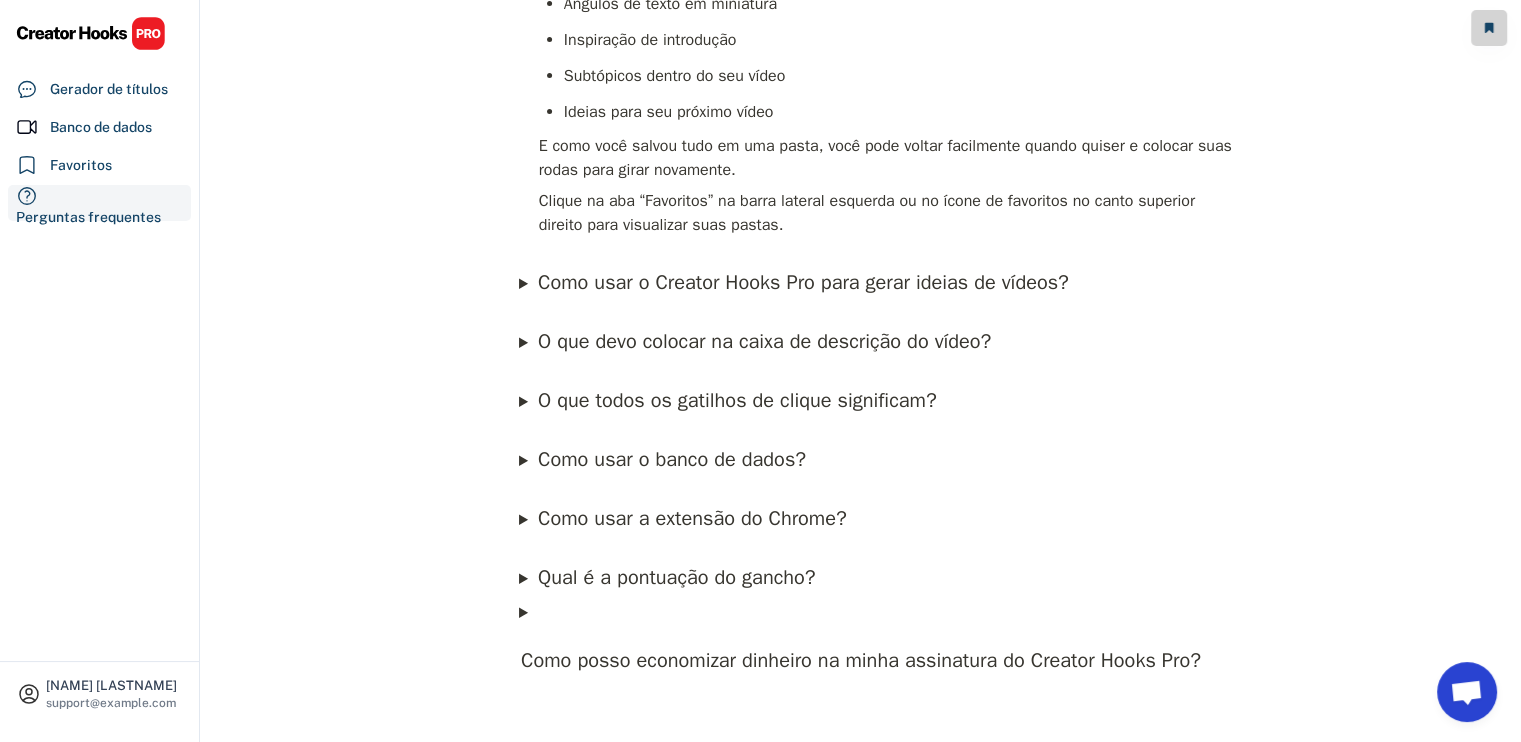 scroll, scrollTop: 1699, scrollLeft: 0, axis: vertical 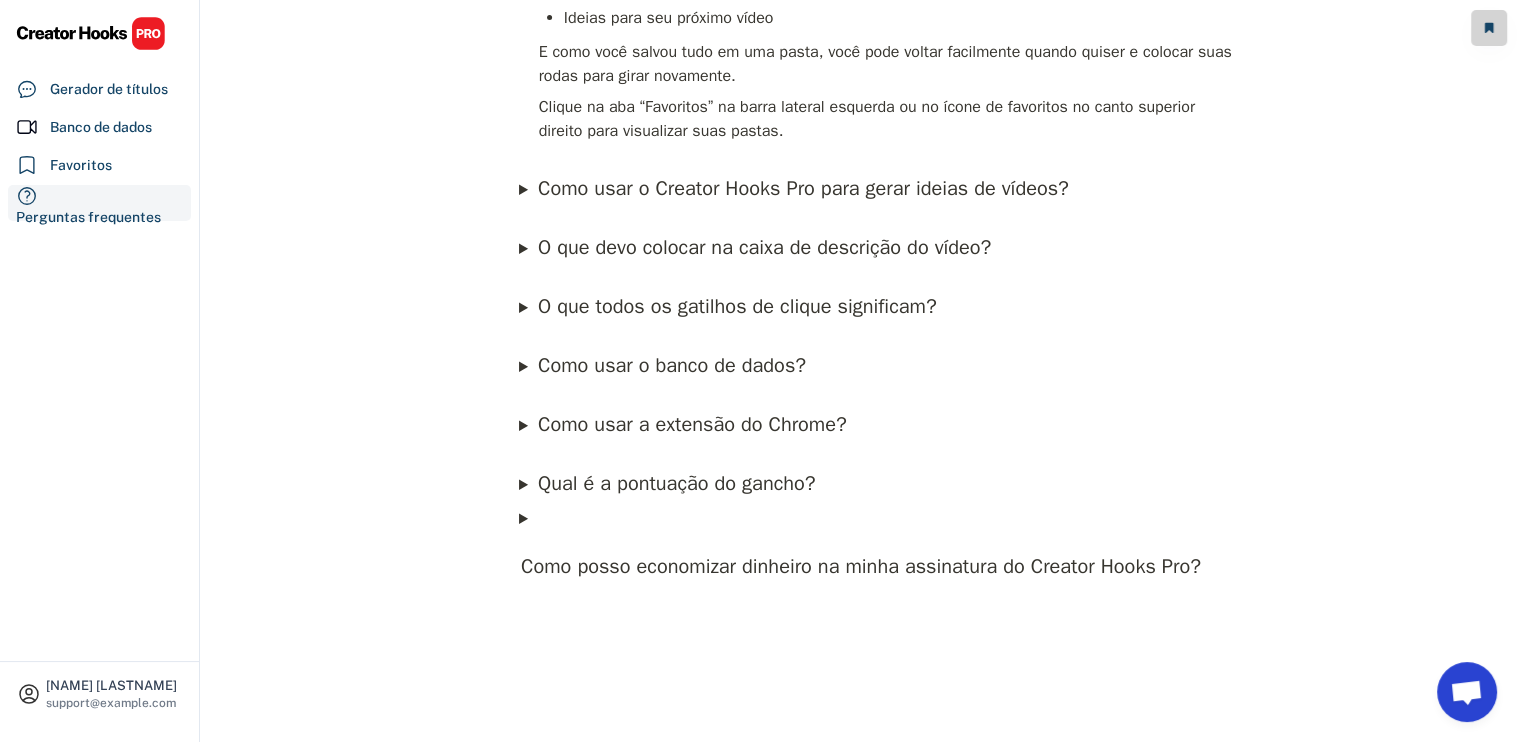 click on "Como usar o Creator Hooks Pro para gerar ideias de vídeos?" at bounding box center [803, 188] 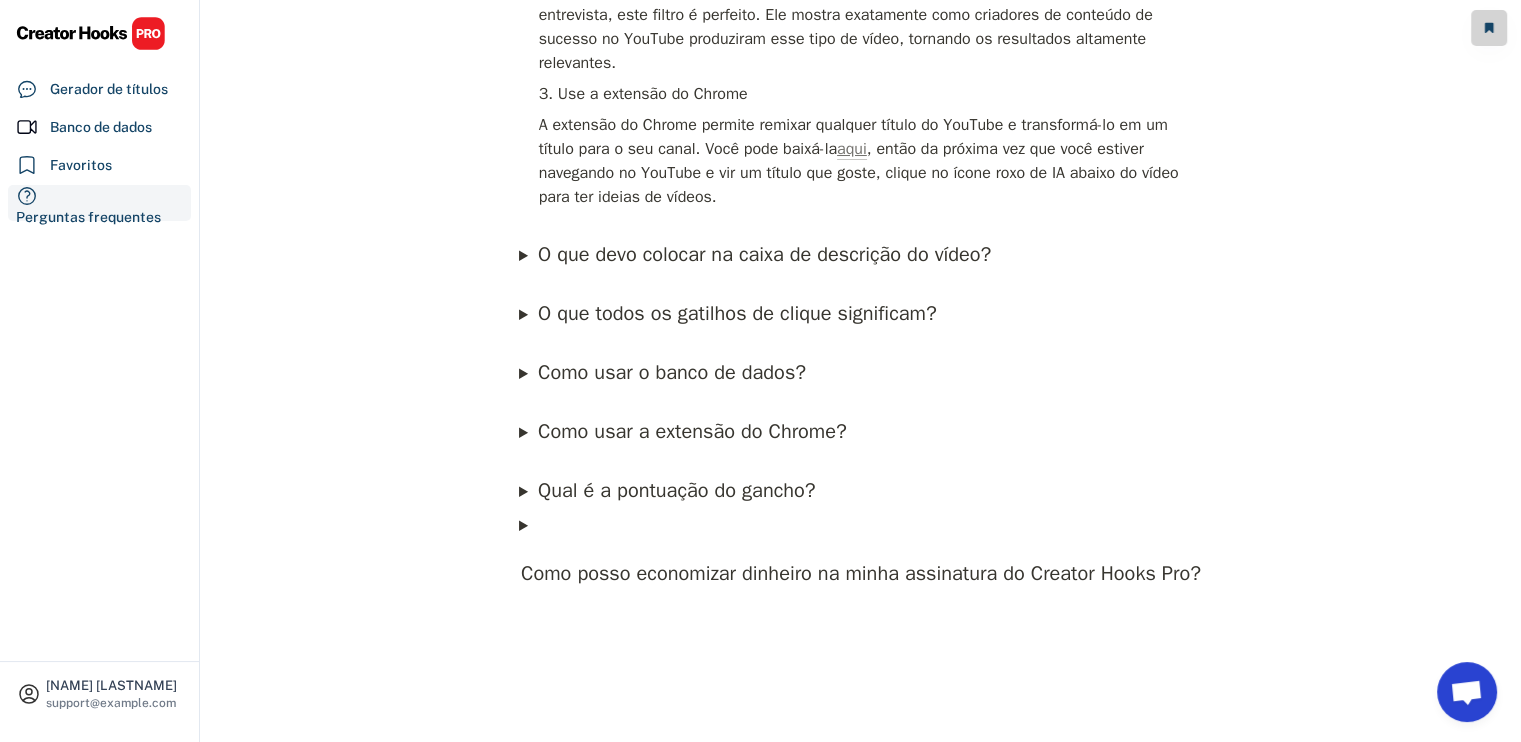 scroll, scrollTop: 2499, scrollLeft: 0, axis: vertical 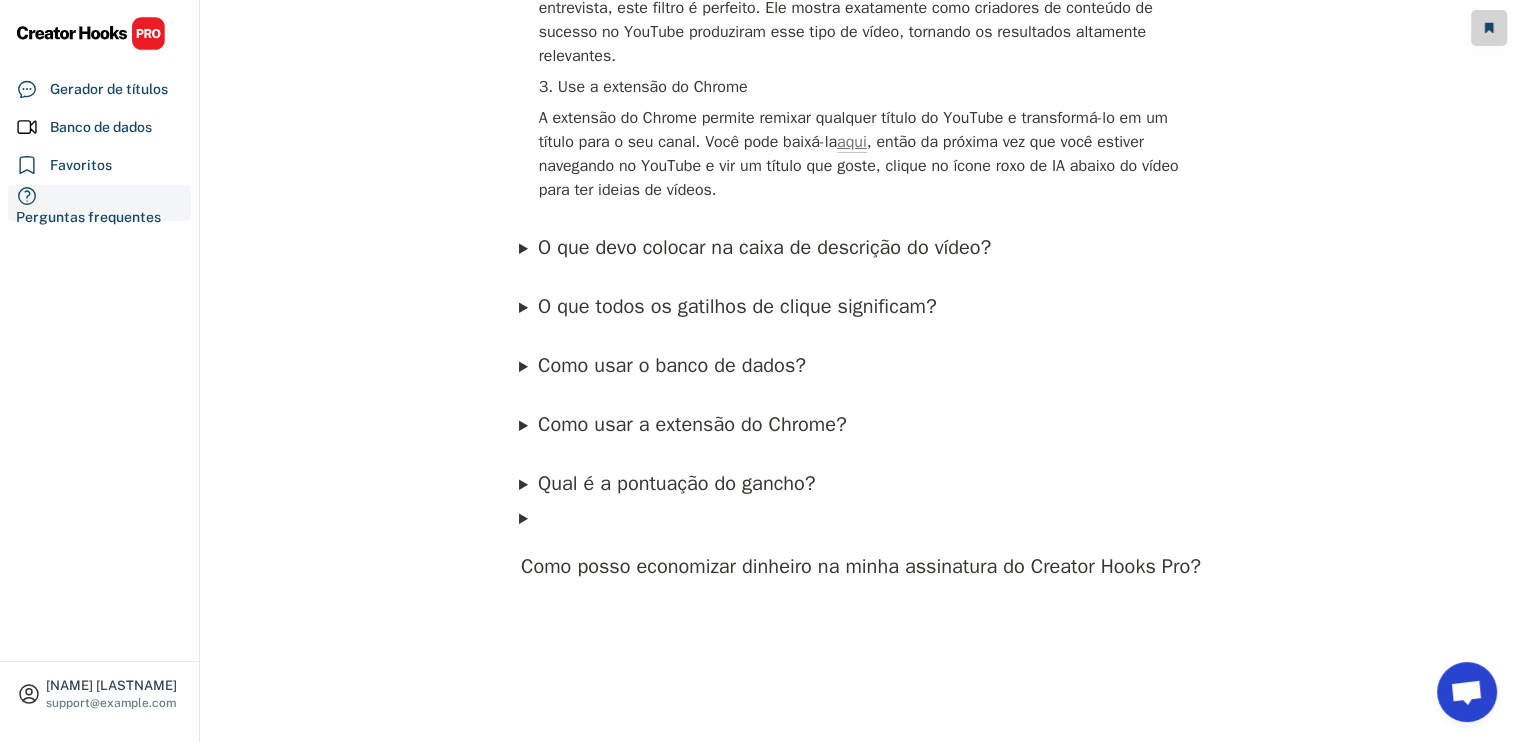 click on "Como usar o banco de dados?" at bounding box center (672, 365) 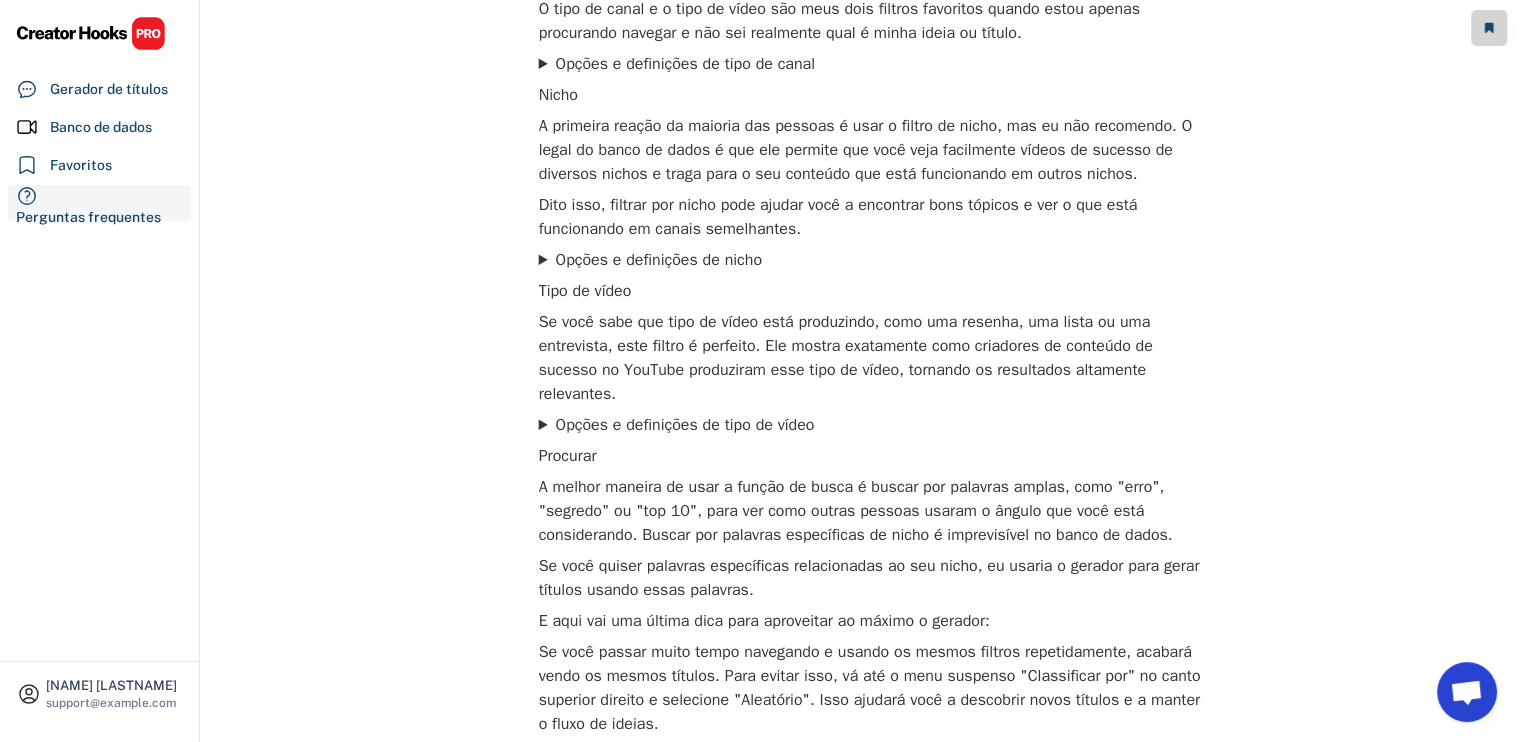 scroll, scrollTop: 3499, scrollLeft: 0, axis: vertical 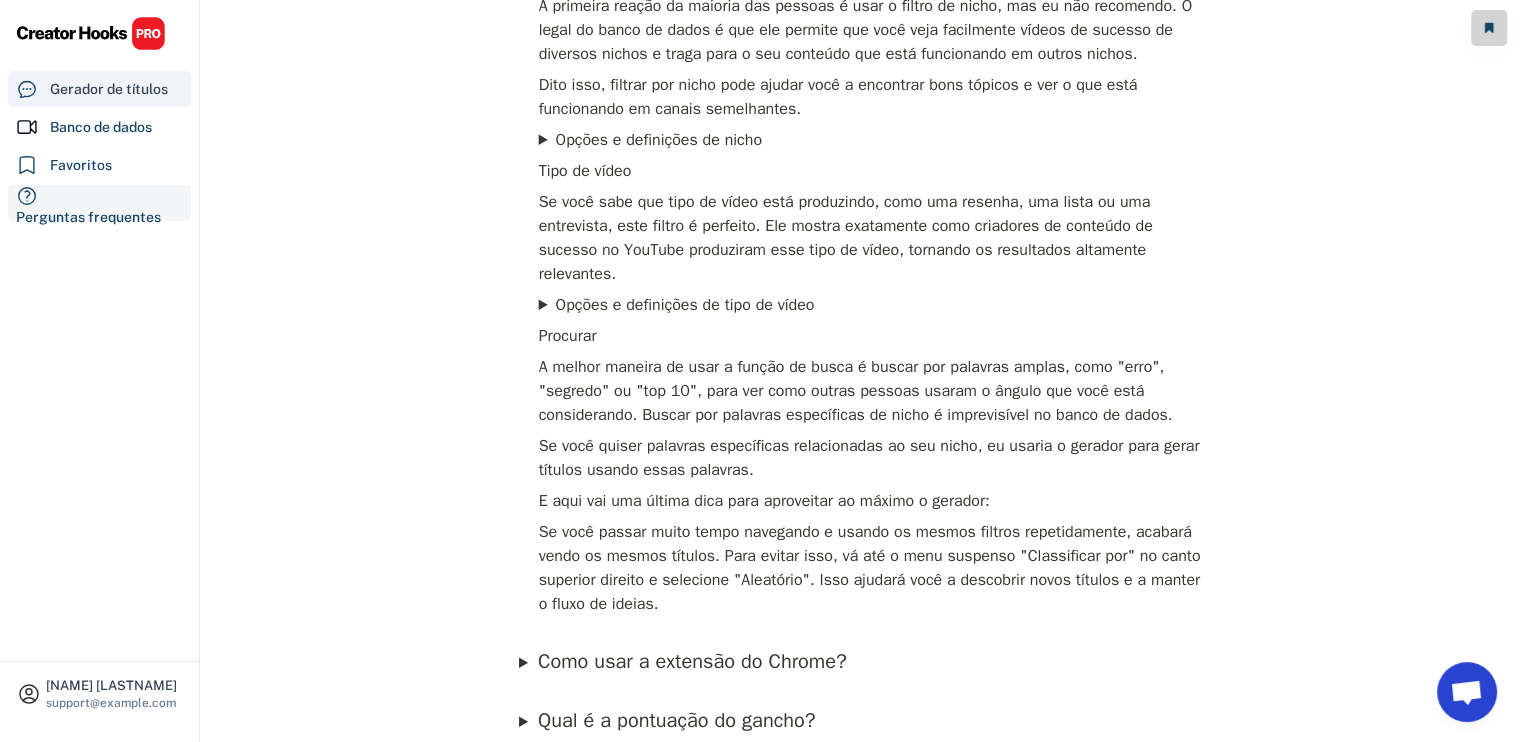 click on "Gerador de títulos" at bounding box center [109, 89] 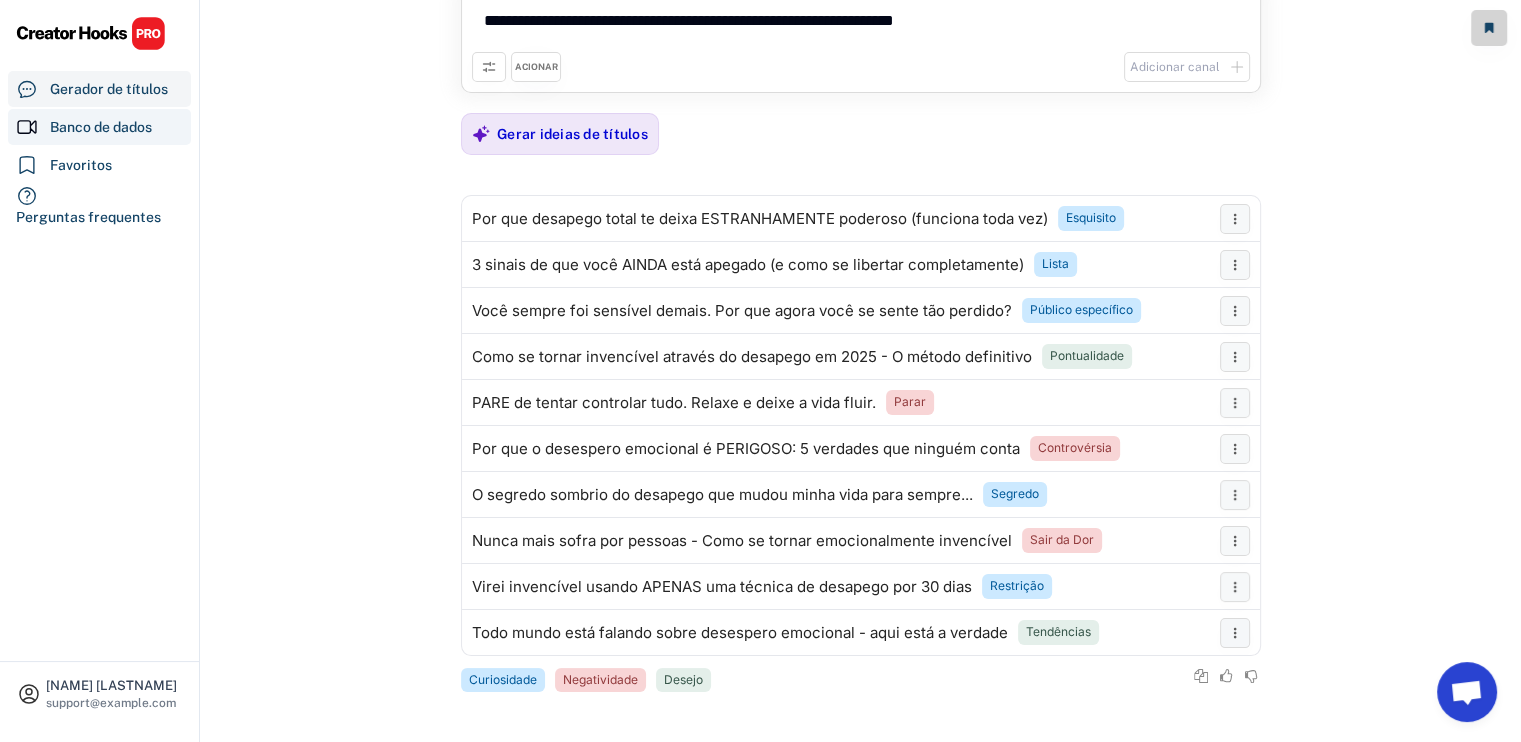 click on "Banco de dados" at bounding box center [101, 127] 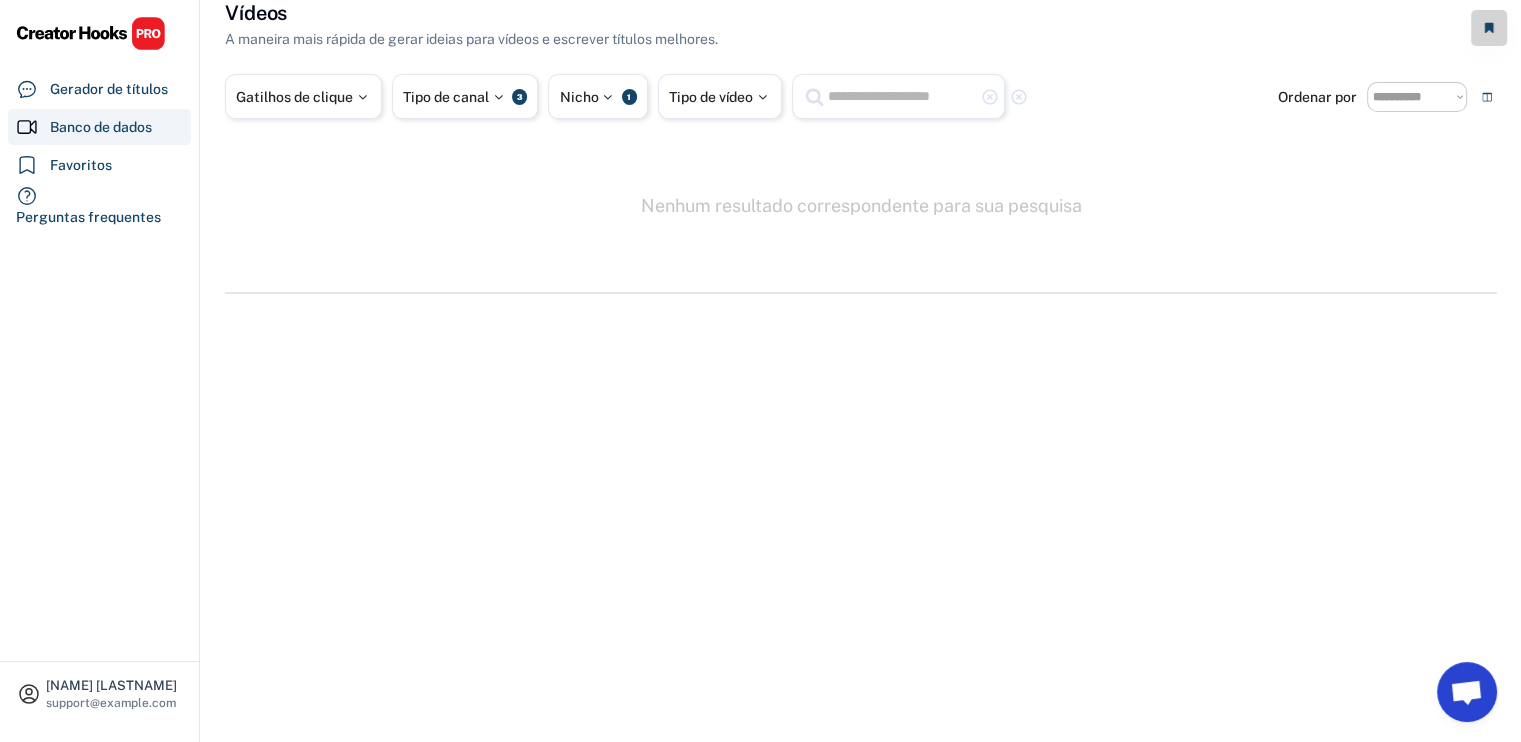 scroll, scrollTop: 24, scrollLeft: 0, axis: vertical 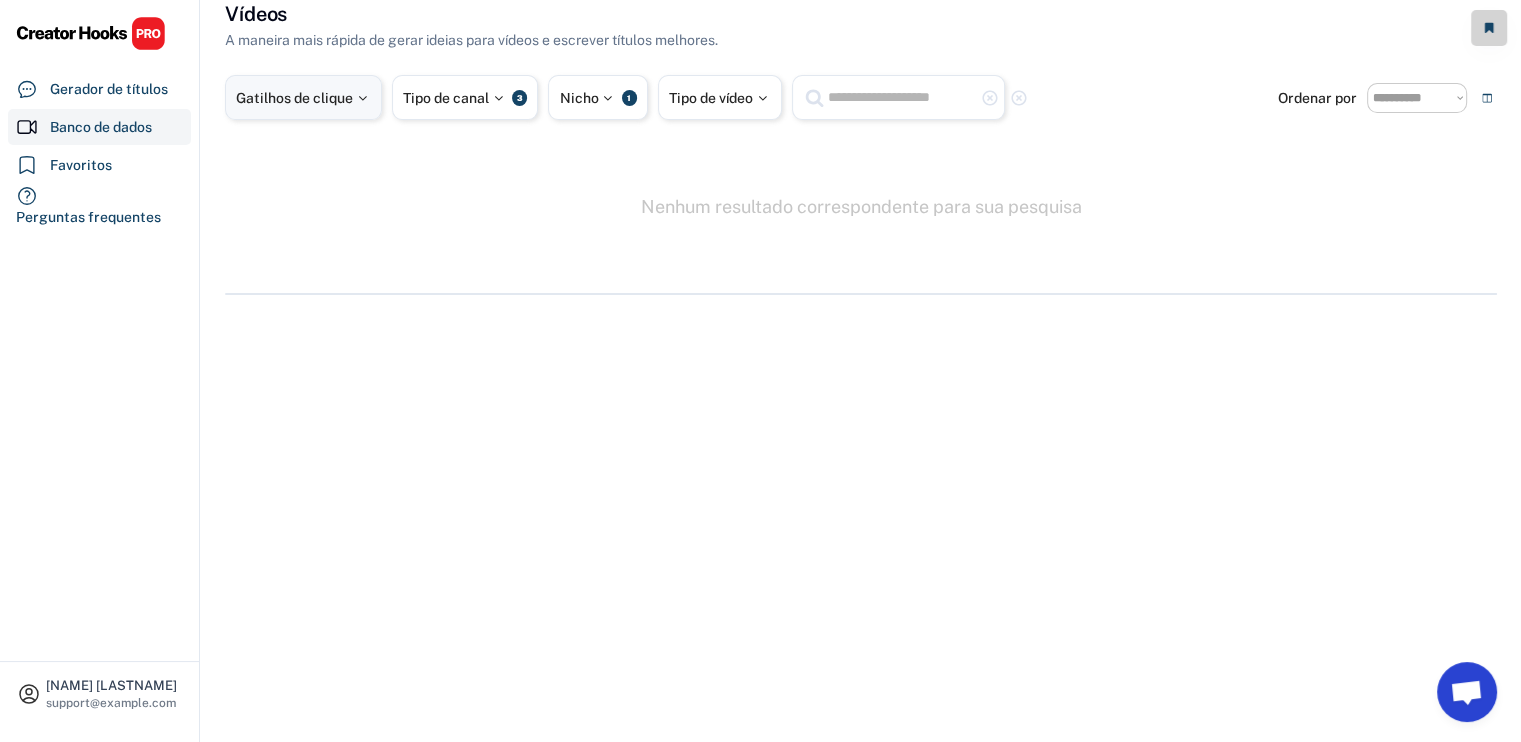 click on "Gatilhos de clique" at bounding box center (294, 98) 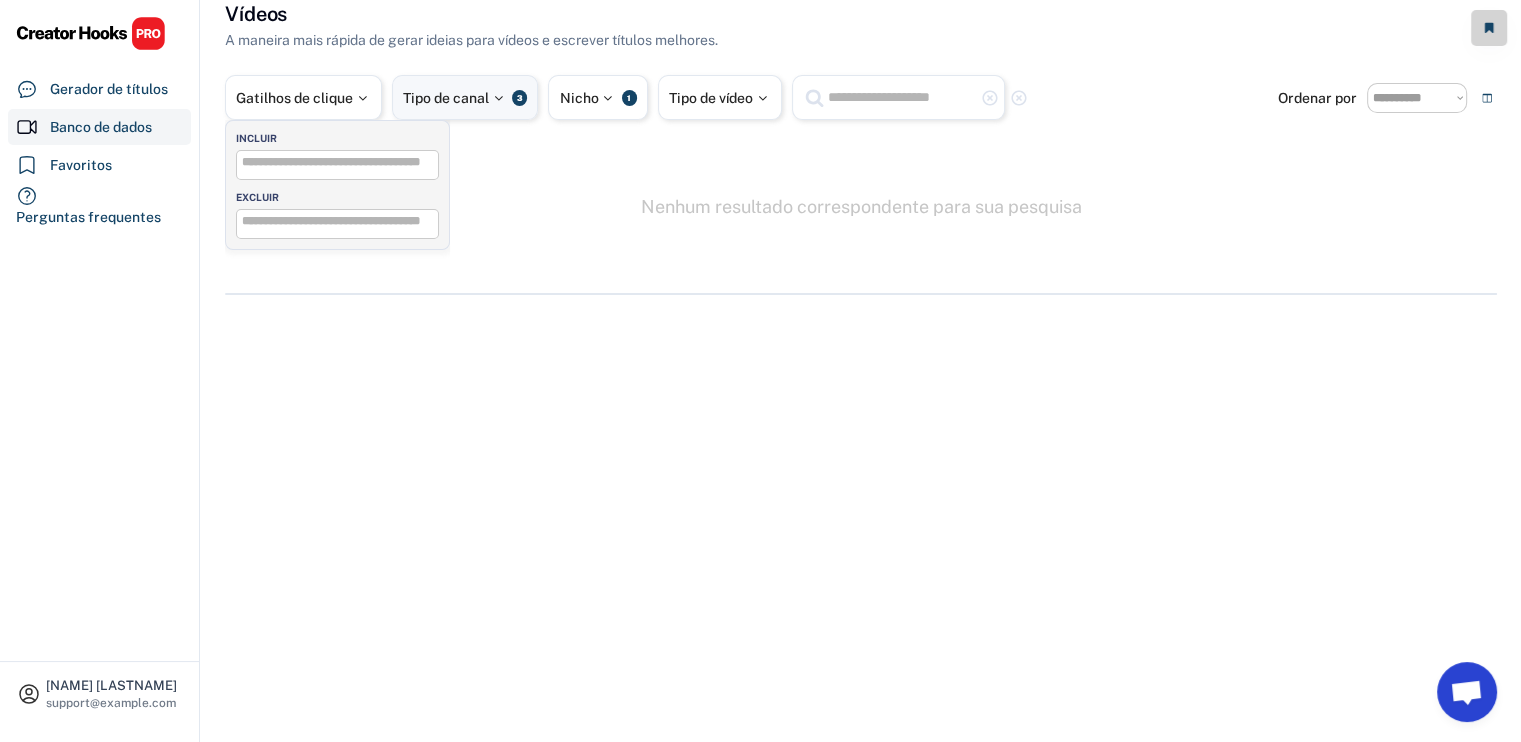 click on "Tipo de canal" at bounding box center (446, 98) 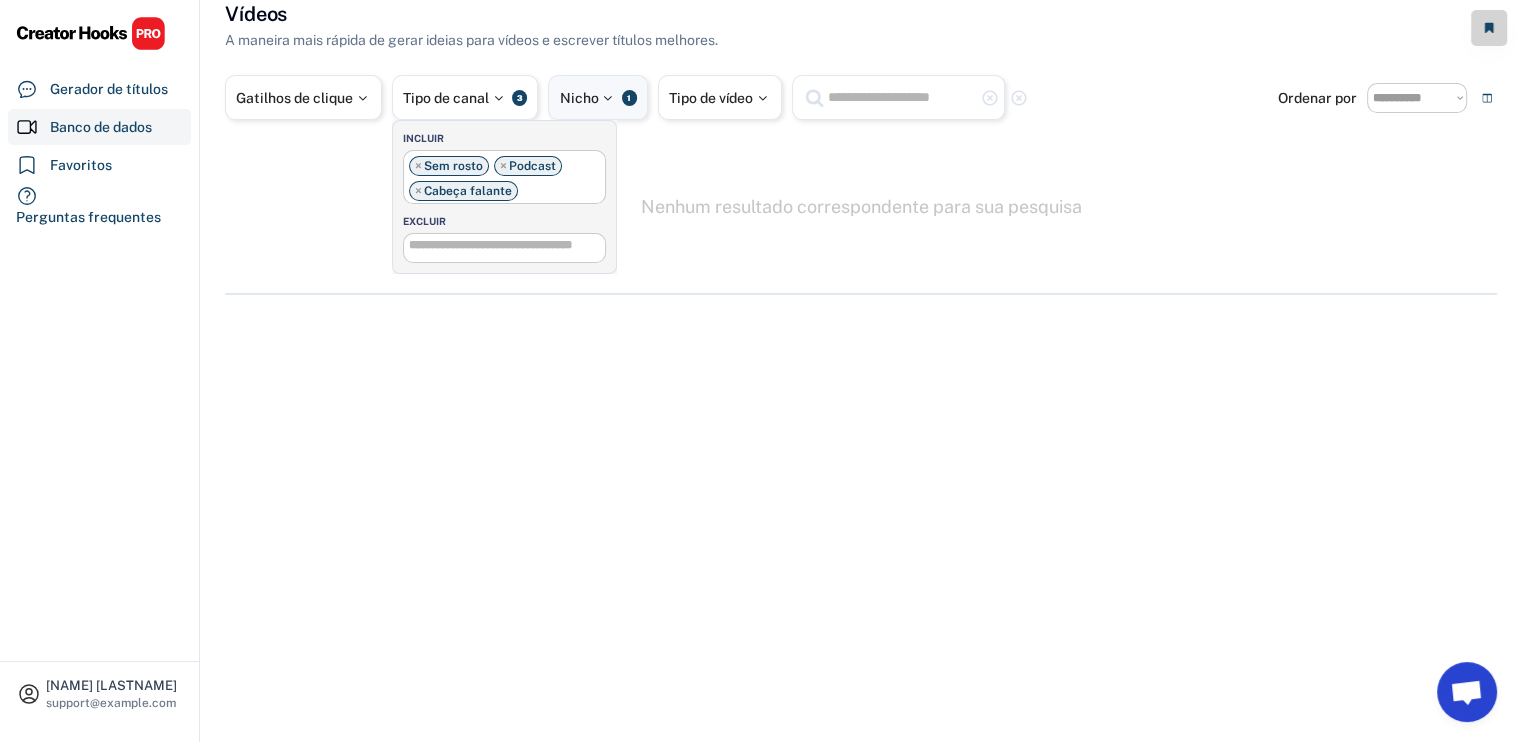 click on "Nicho" at bounding box center [579, 98] 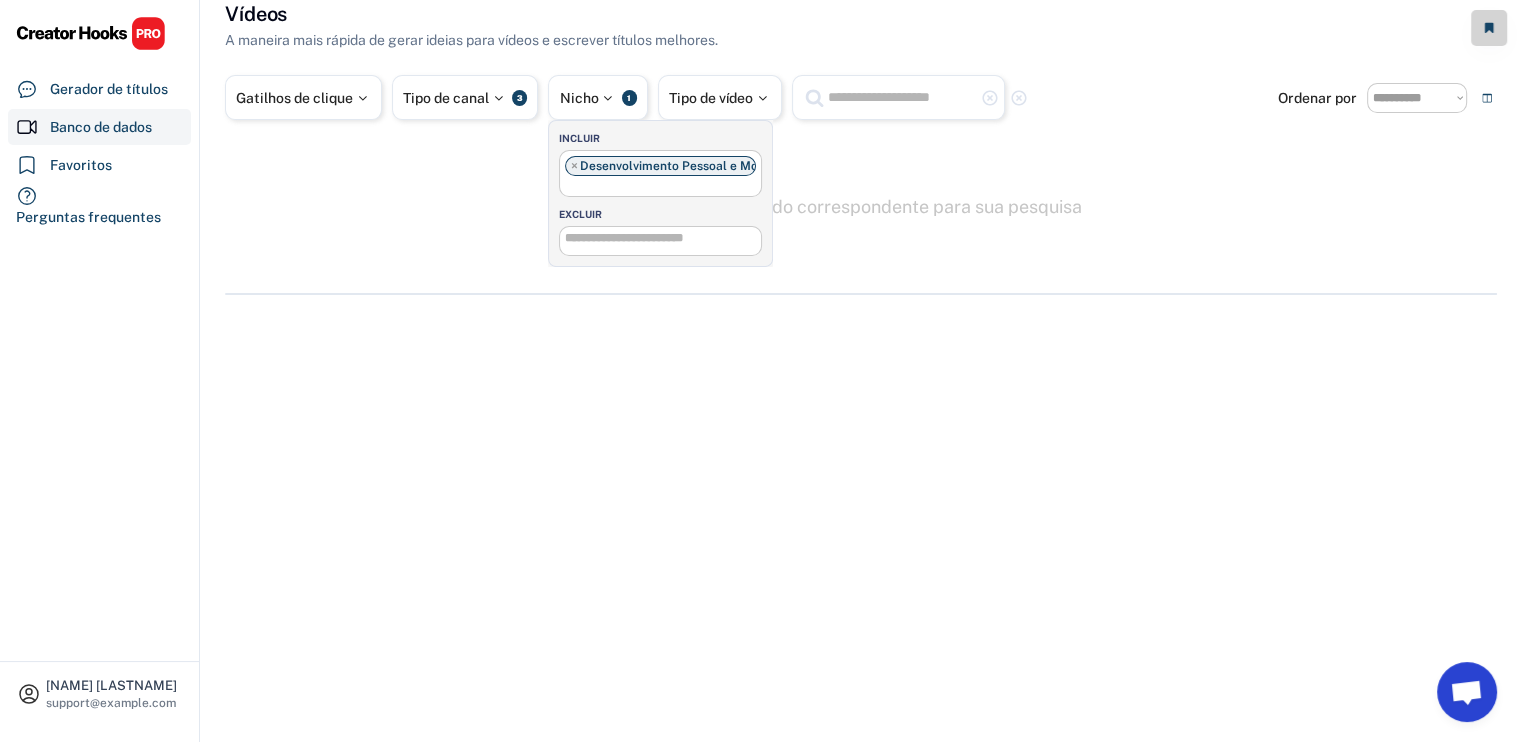 click on "× Desenvolvimento Pessoal e Motivação" at bounding box center (660, 172) 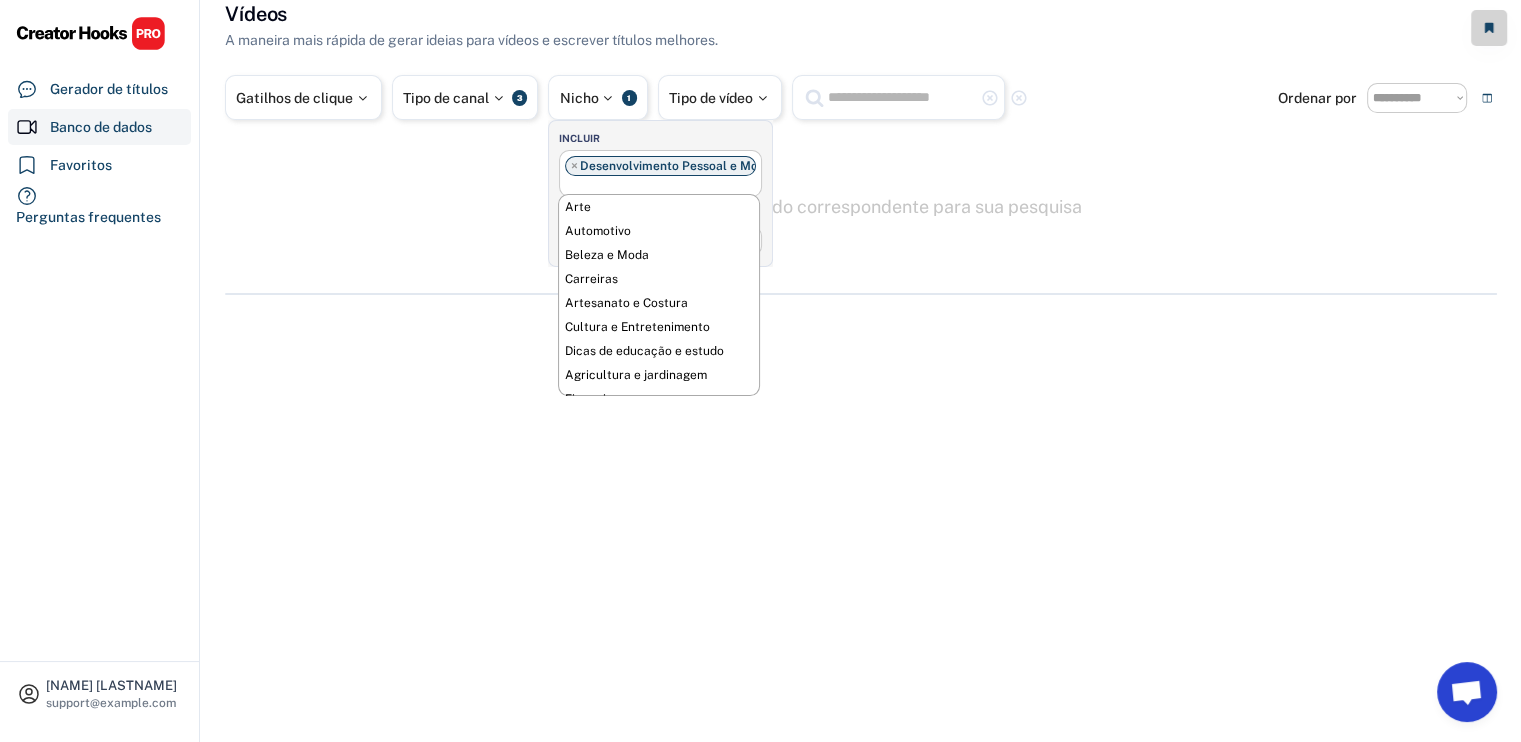 scroll, scrollTop: 528, scrollLeft: 0, axis: vertical 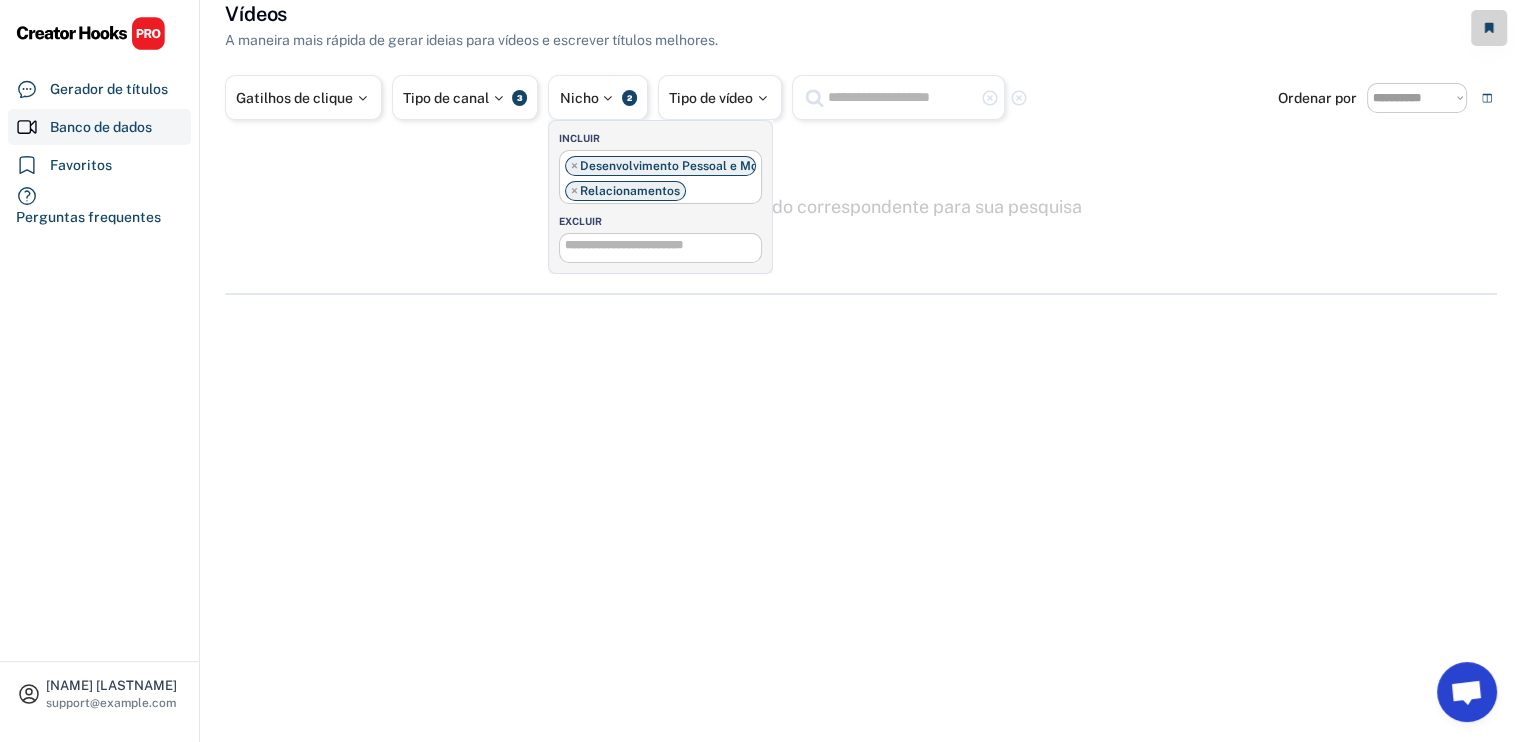 click on "× Desenvolvimento Pessoal e Motivação × Relacionamentos" at bounding box center (660, 176) 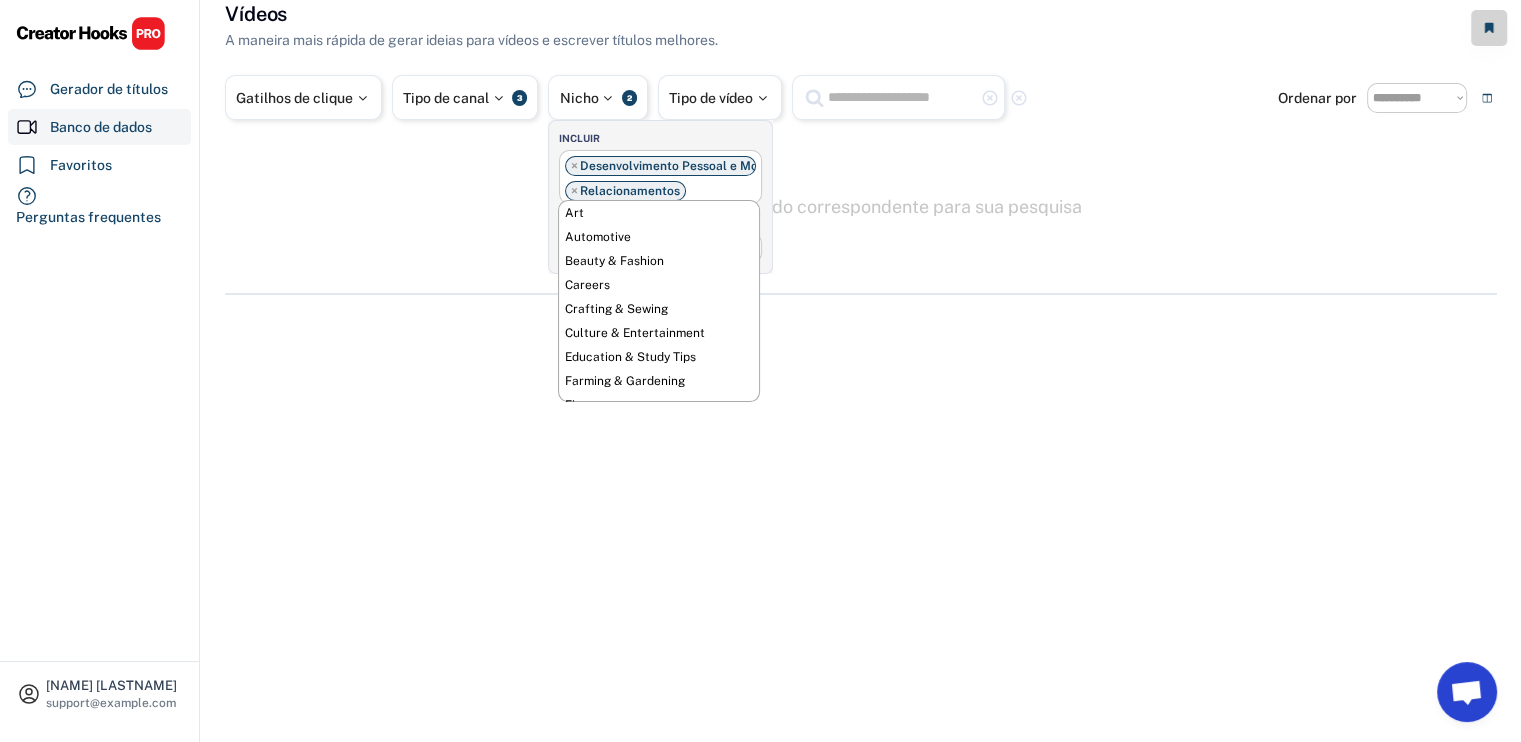 scroll, scrollTop: 528, scrollLeft: 0, axis: vertical 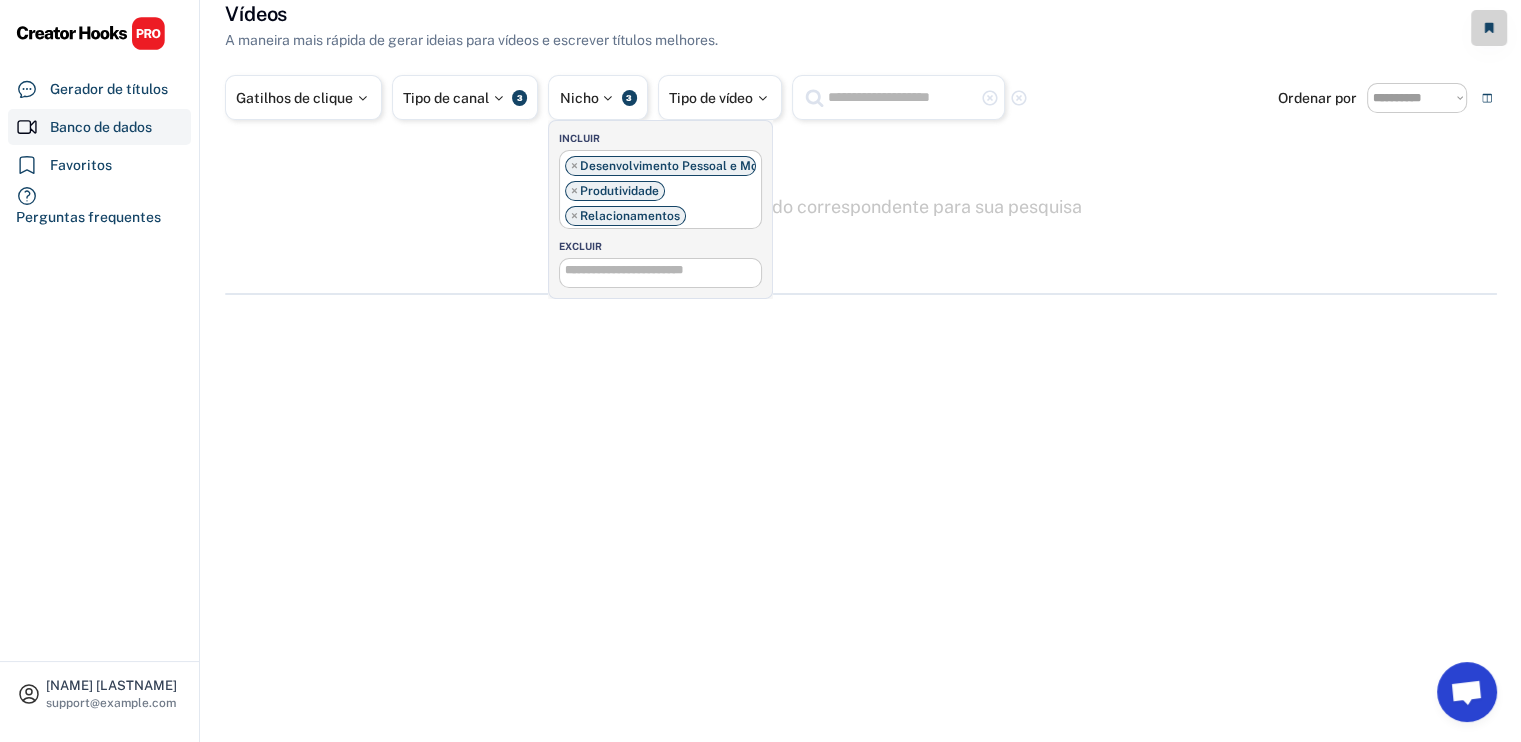 click on "× Desenvolvimento Pessoal e Motivação × Produtividade × Relacionamentos" at bounding box center [660, 188] 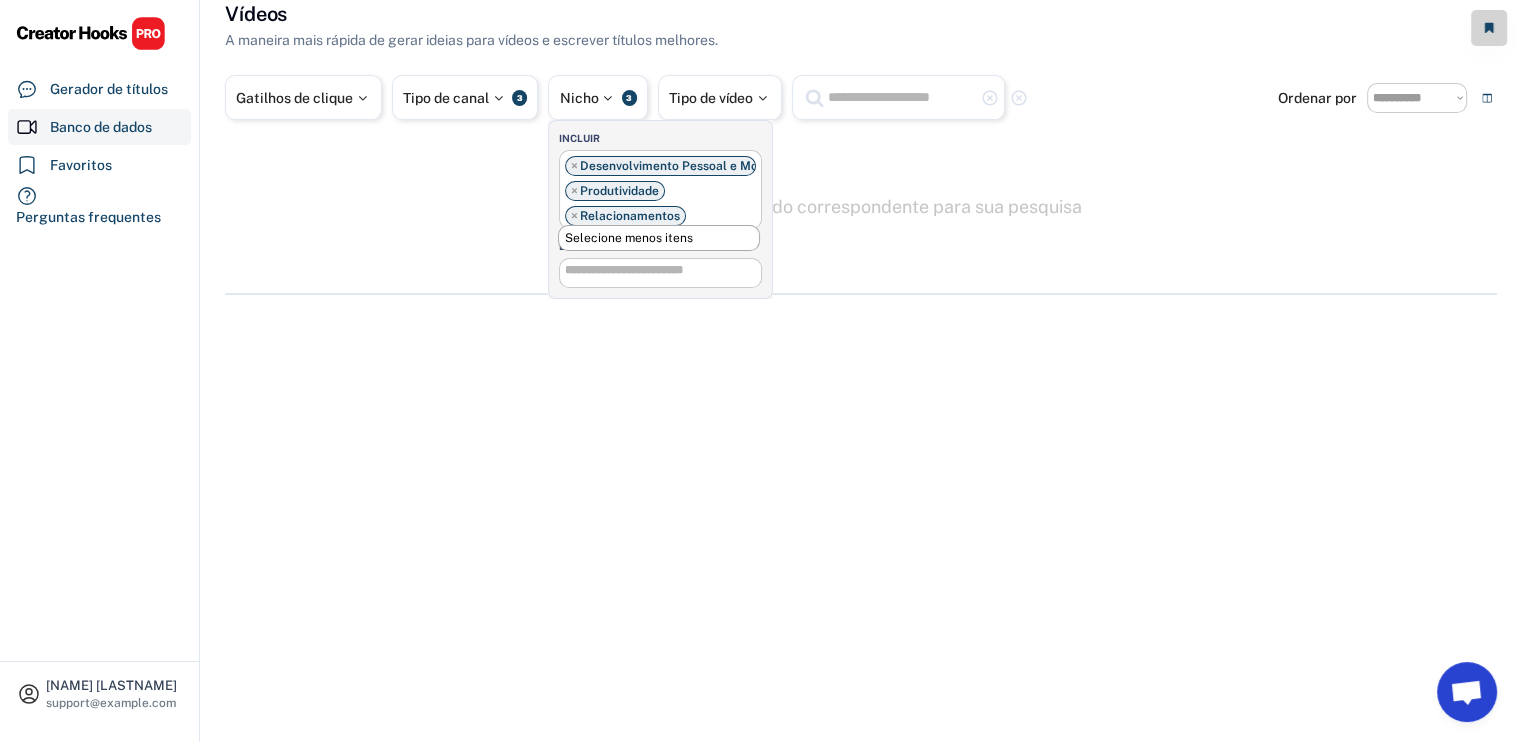 click on "Selecione menos itens" at bounding box center (659, 238) 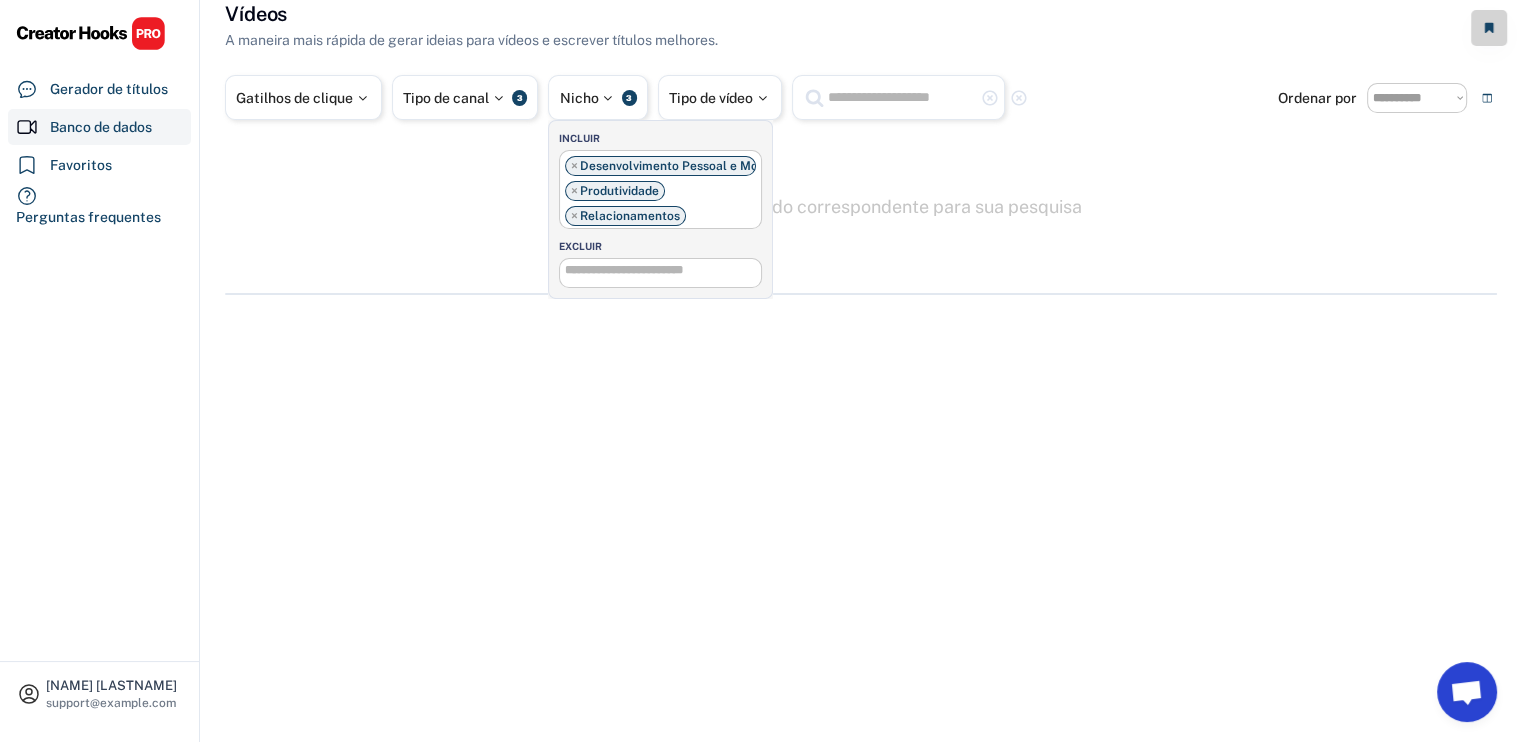 click on "× Desenvolvimento Pessoal e Motivação × Produtividade × Relacionamentos" at bounding box center [660, 188] 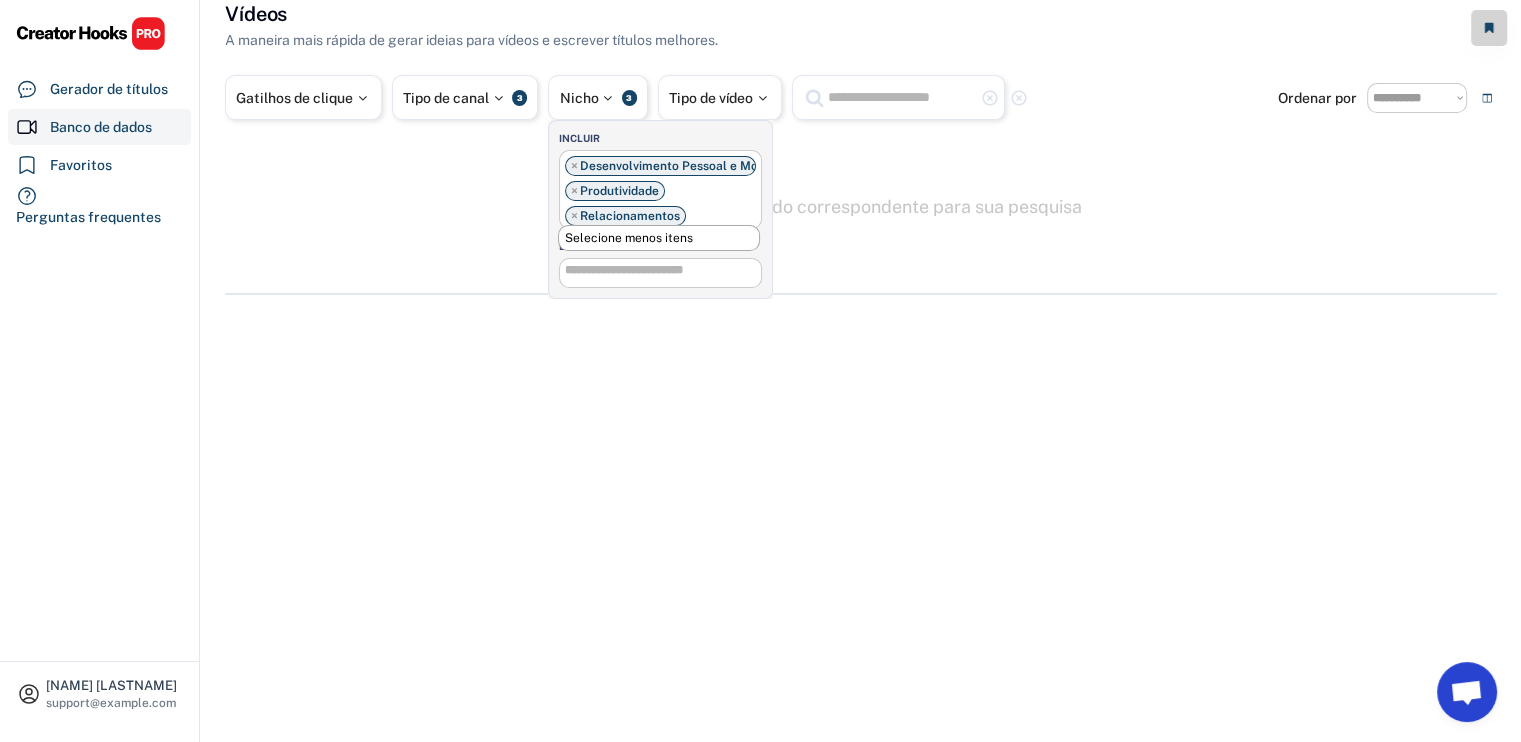 click on "Selecione menos itens" at bounding box center (659, 238) 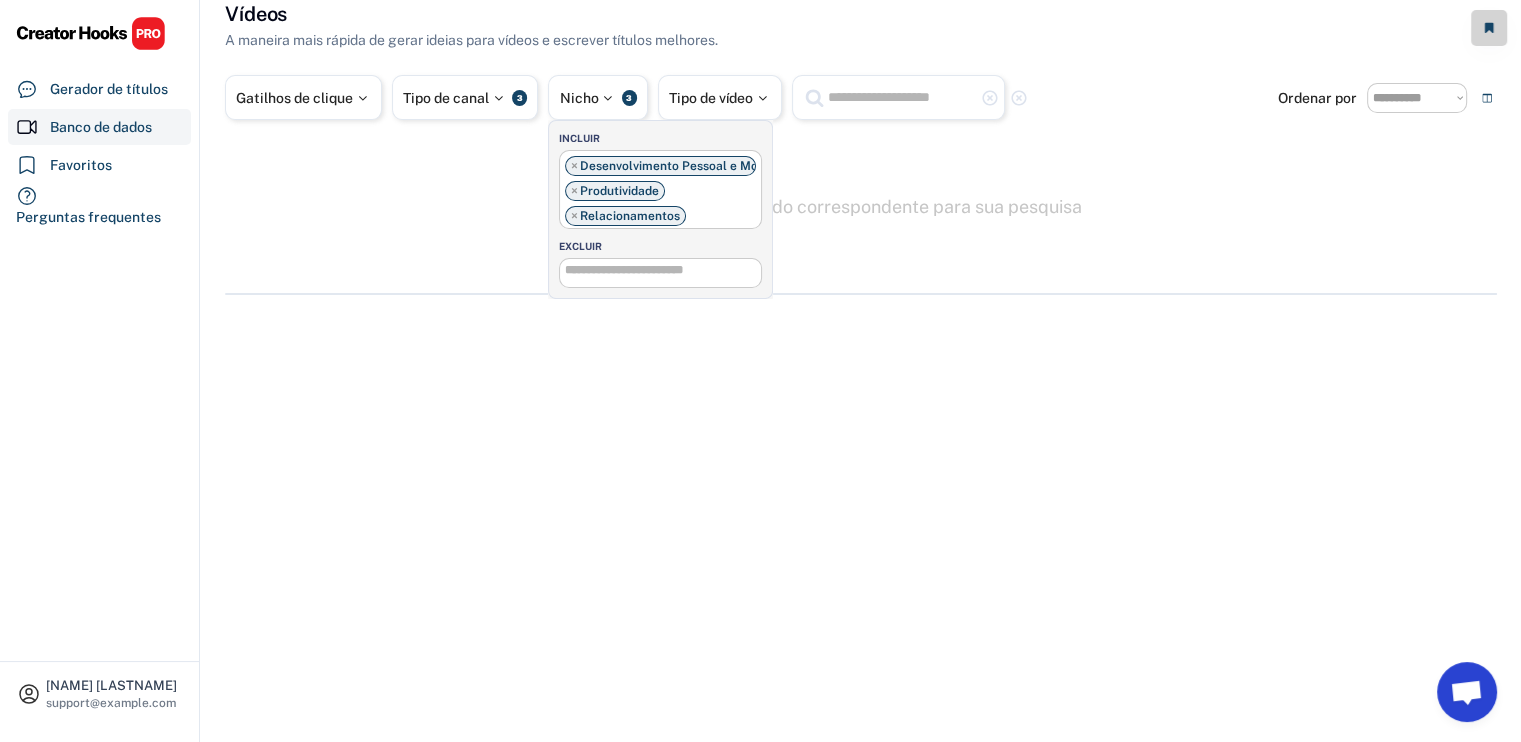 click on "×" at bounding box center [574, 216] 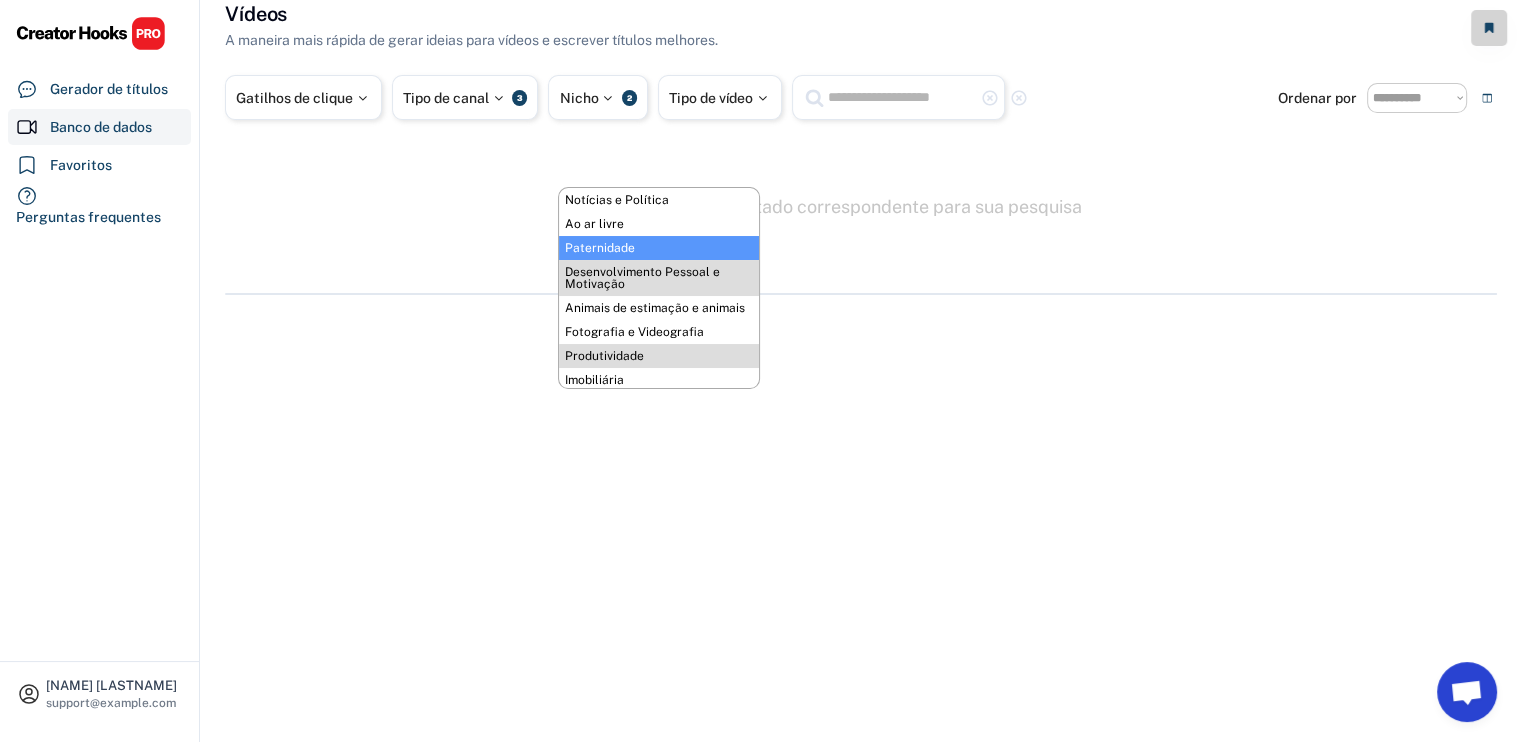 scroll, scrollTop: 0, scrollLeft: 0, axis: both 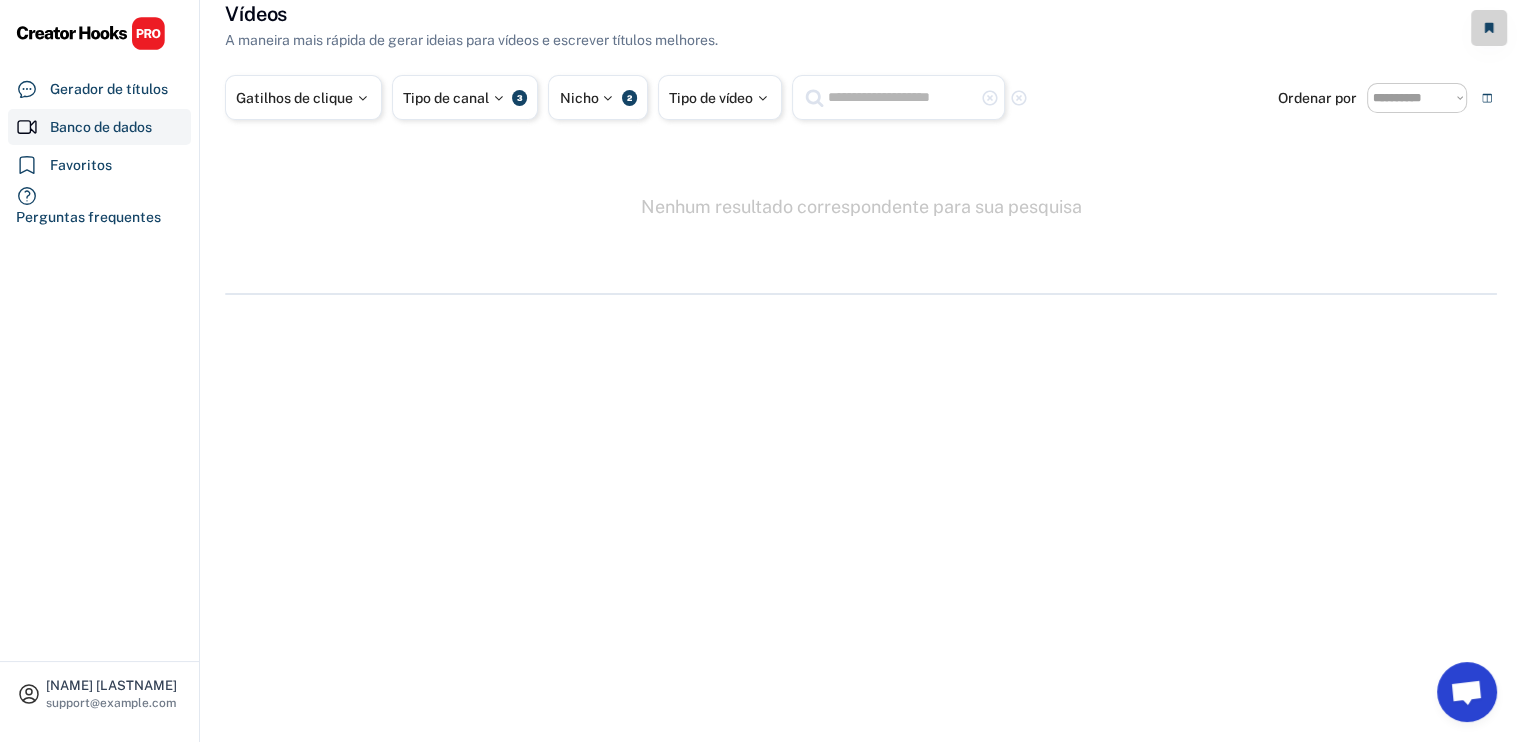 click on "A Nintendo JÁ ESTÁ PROIBINDO o Switch 2 1734 Curiosidade Drama Negatividade Notícias (Entidade) JÁ é (Ação Negativa) (Entidade) Remixar este título [DATE]
bookmark_border
Ex-oficial da CIA revela 5 sinais de que seu telefone foi hackeado 895 Autoridade Temer Lista Negatividade (Figura de autoridade) revela 5 sinais (o problema aconteceu) Remixar este título [DATE]
bookmark_border" at bounding box center [861, 147] 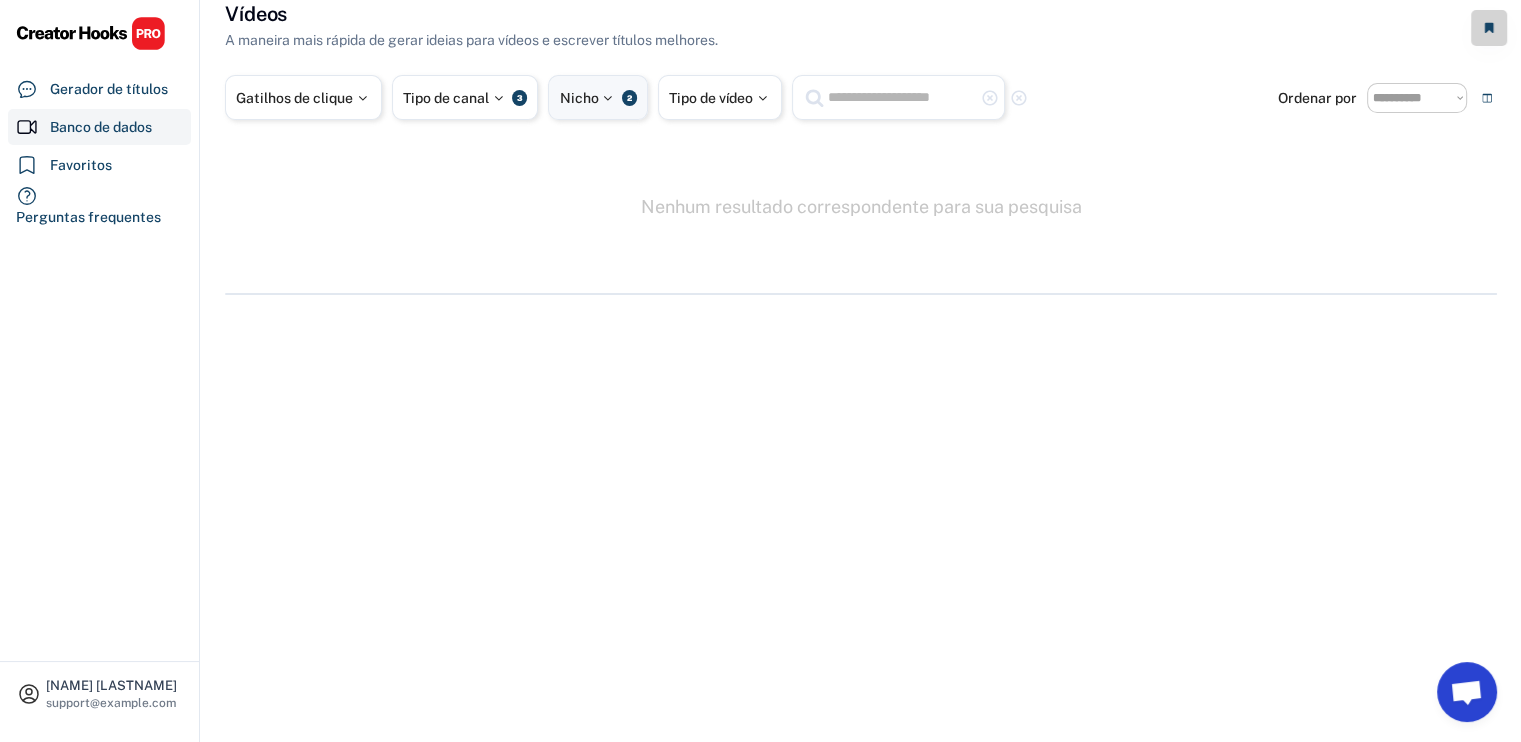 click on "Nicho 2" at bounding box center [598, 97] 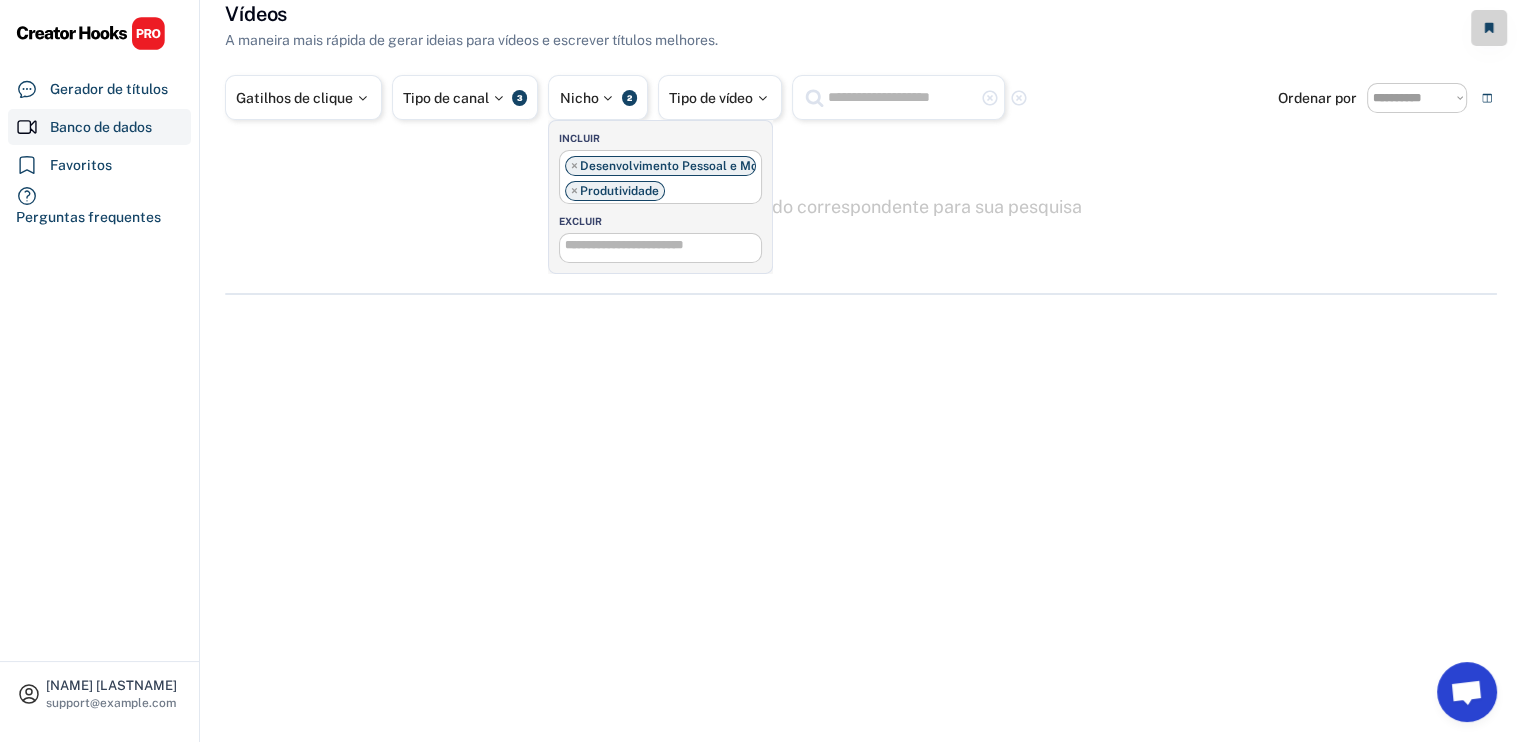 click 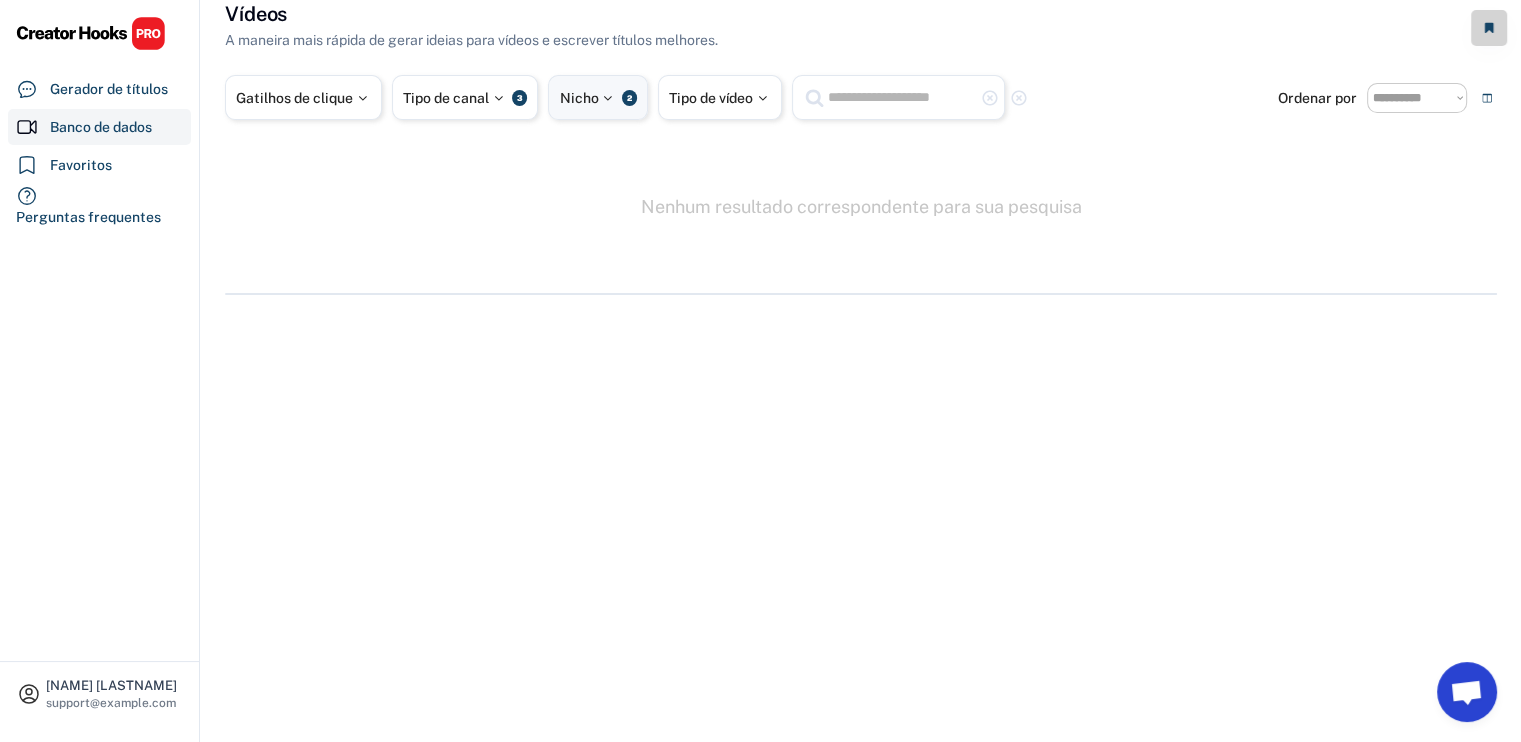 click on "Nicho 2" at bounding box center (598, 97) 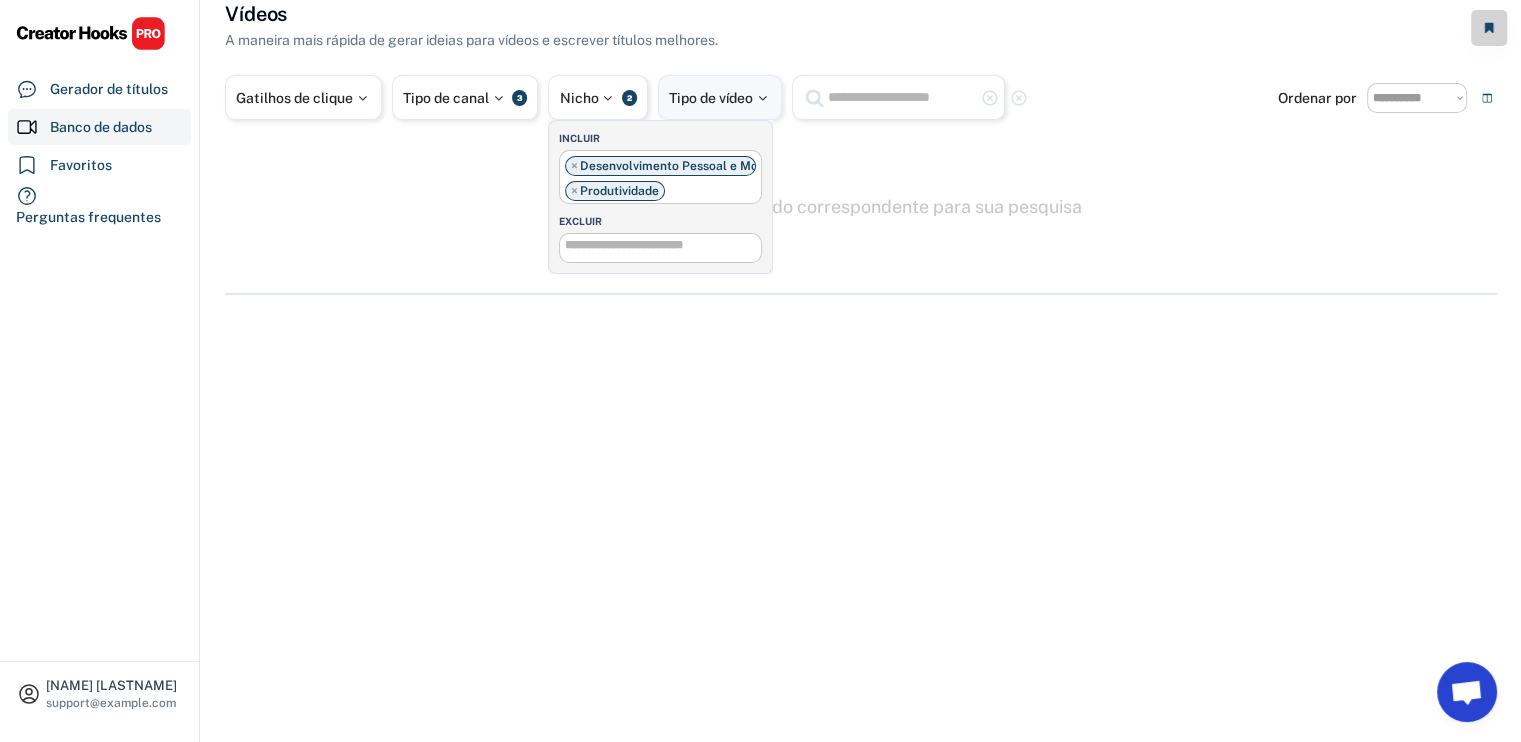 click on "Tipo de vídeo" at bounding box center (711, 98) 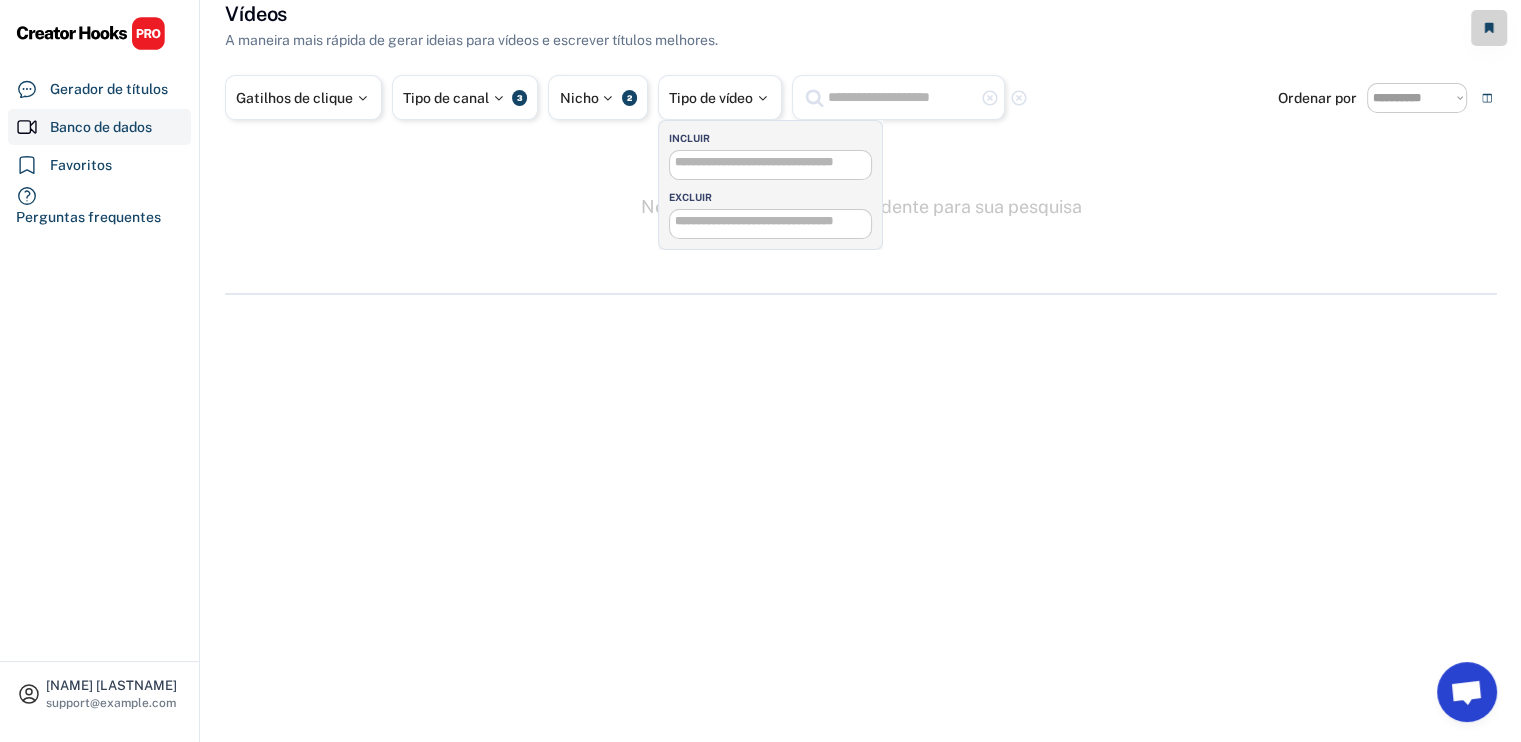 click at bounding box center (901, 97) 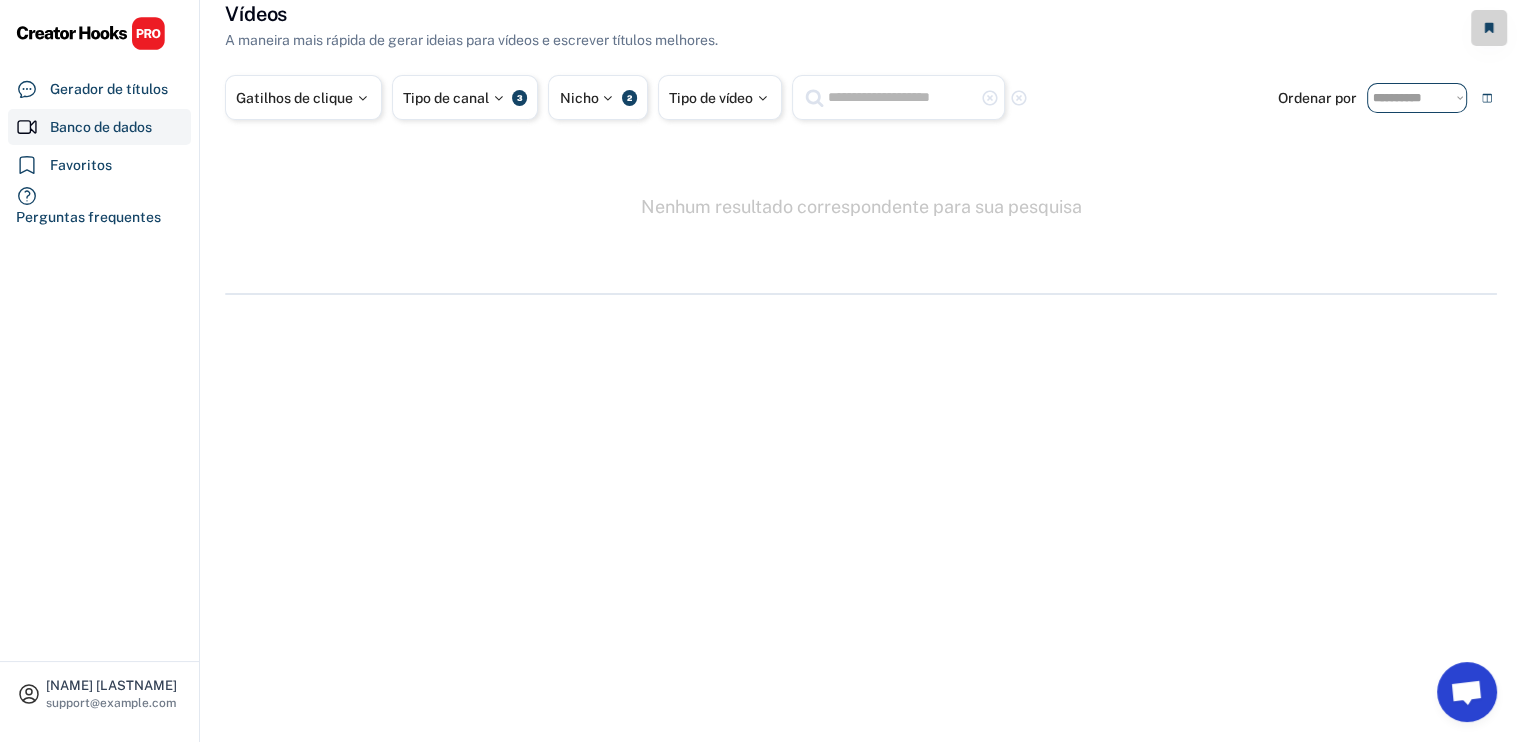 click on "**********" at bounding box center (1417, 98) 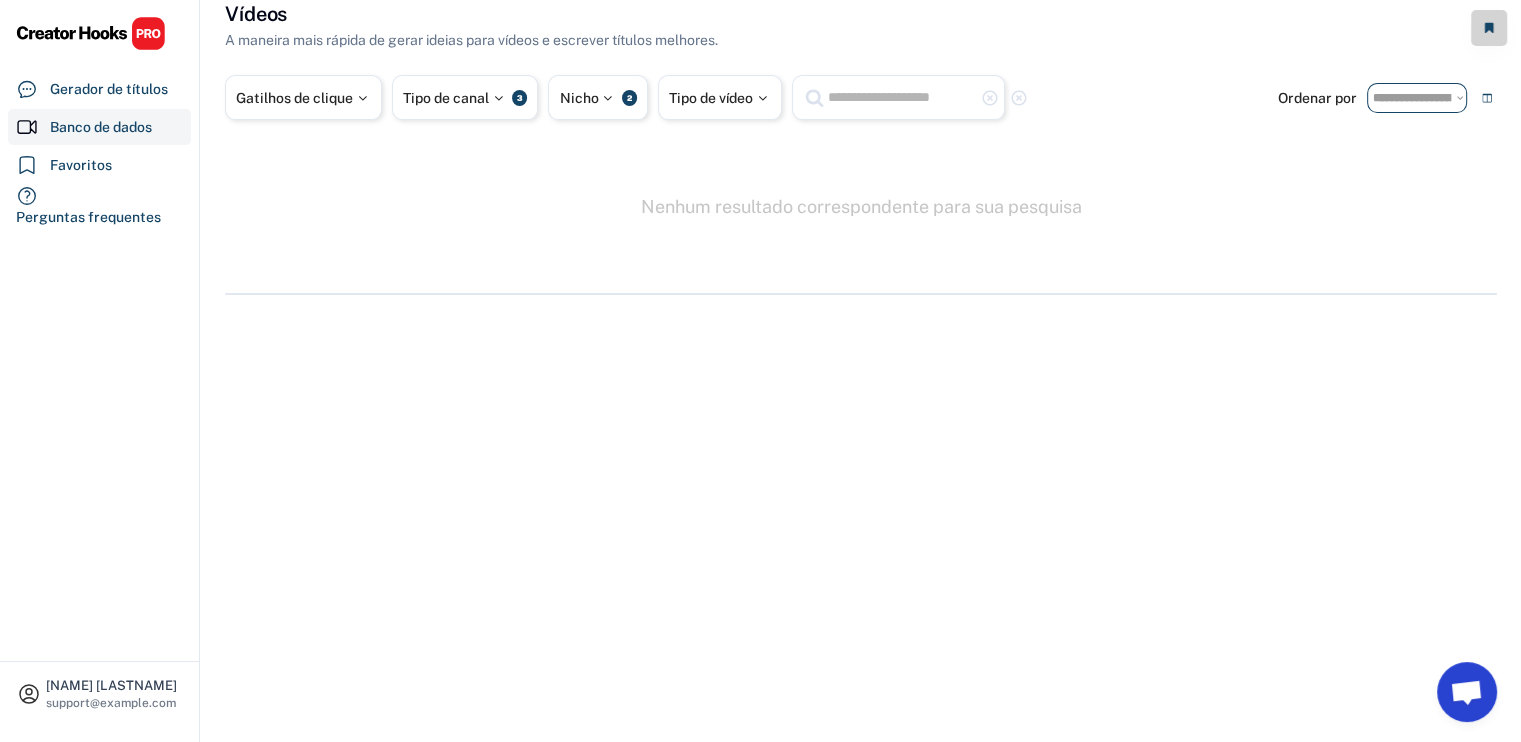 click on "**********" at bounding box center (1417, 98) 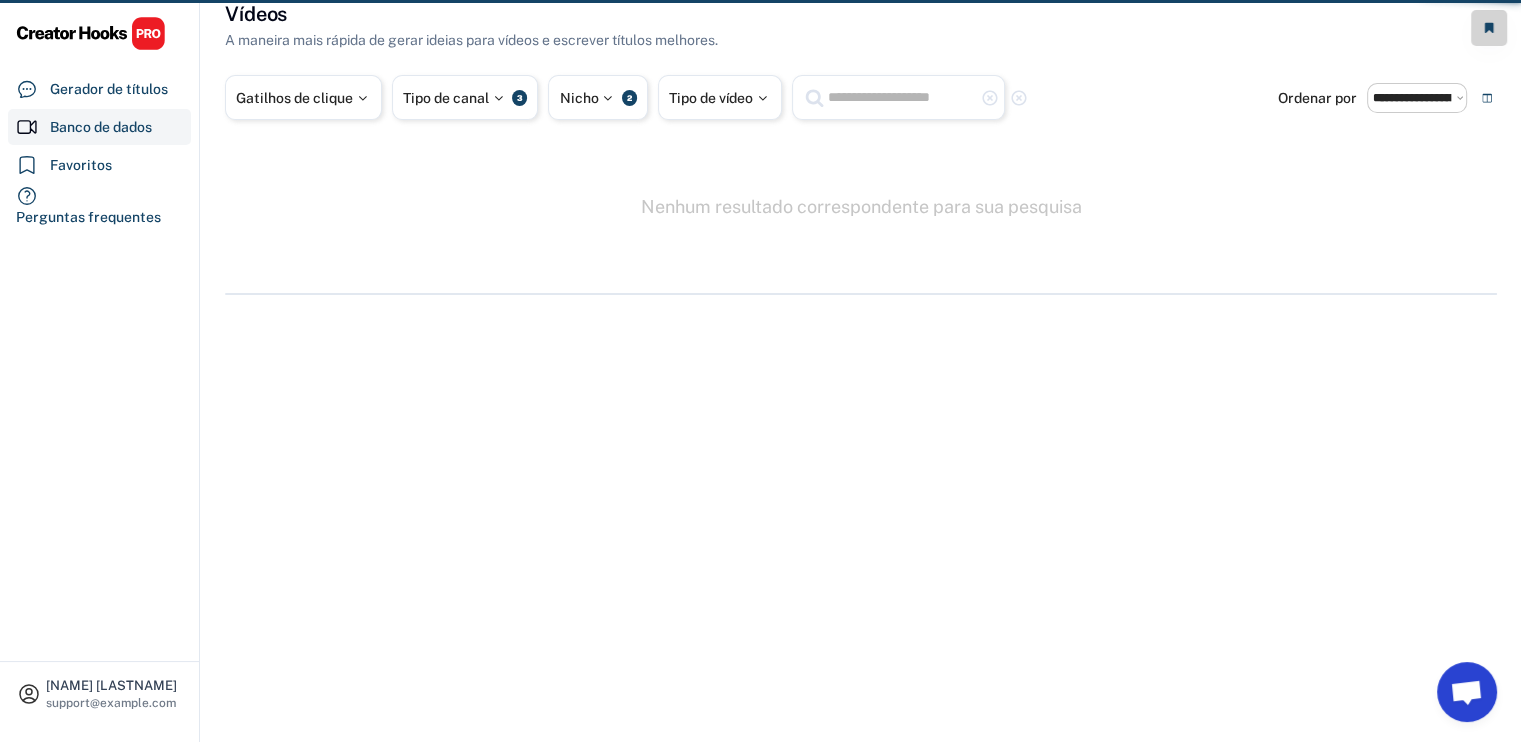 click at bounding box center (901, 97) 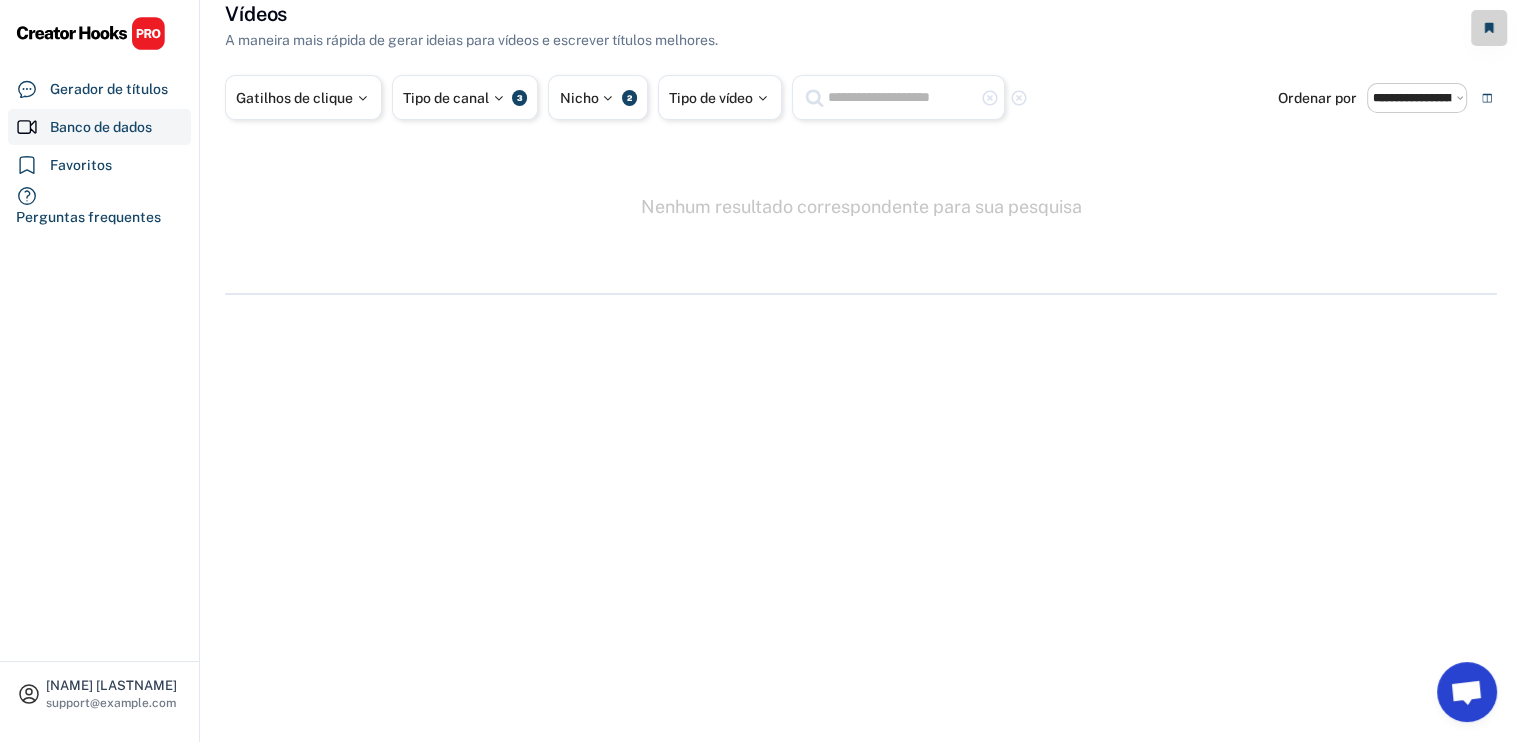 paste on "**********" 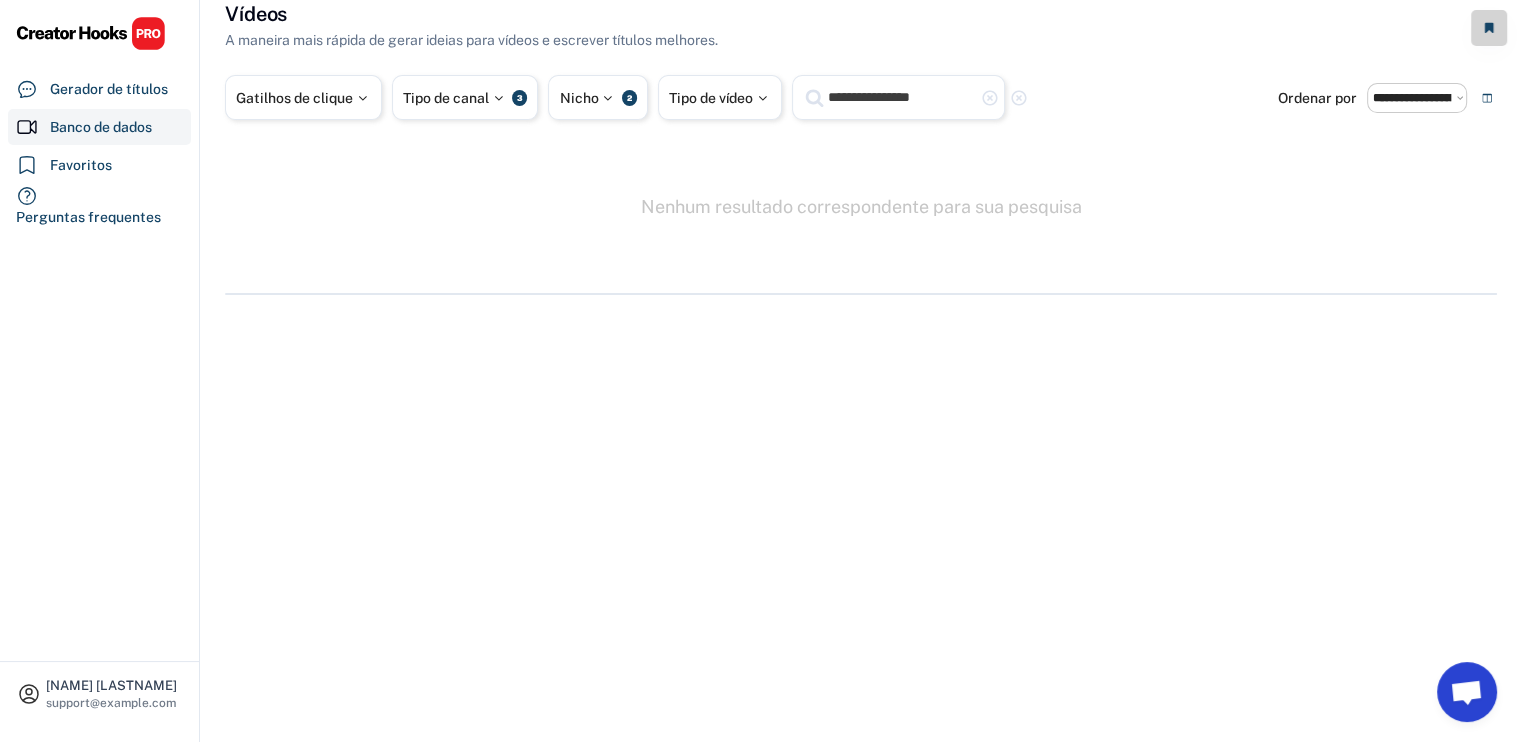 type on "**********" 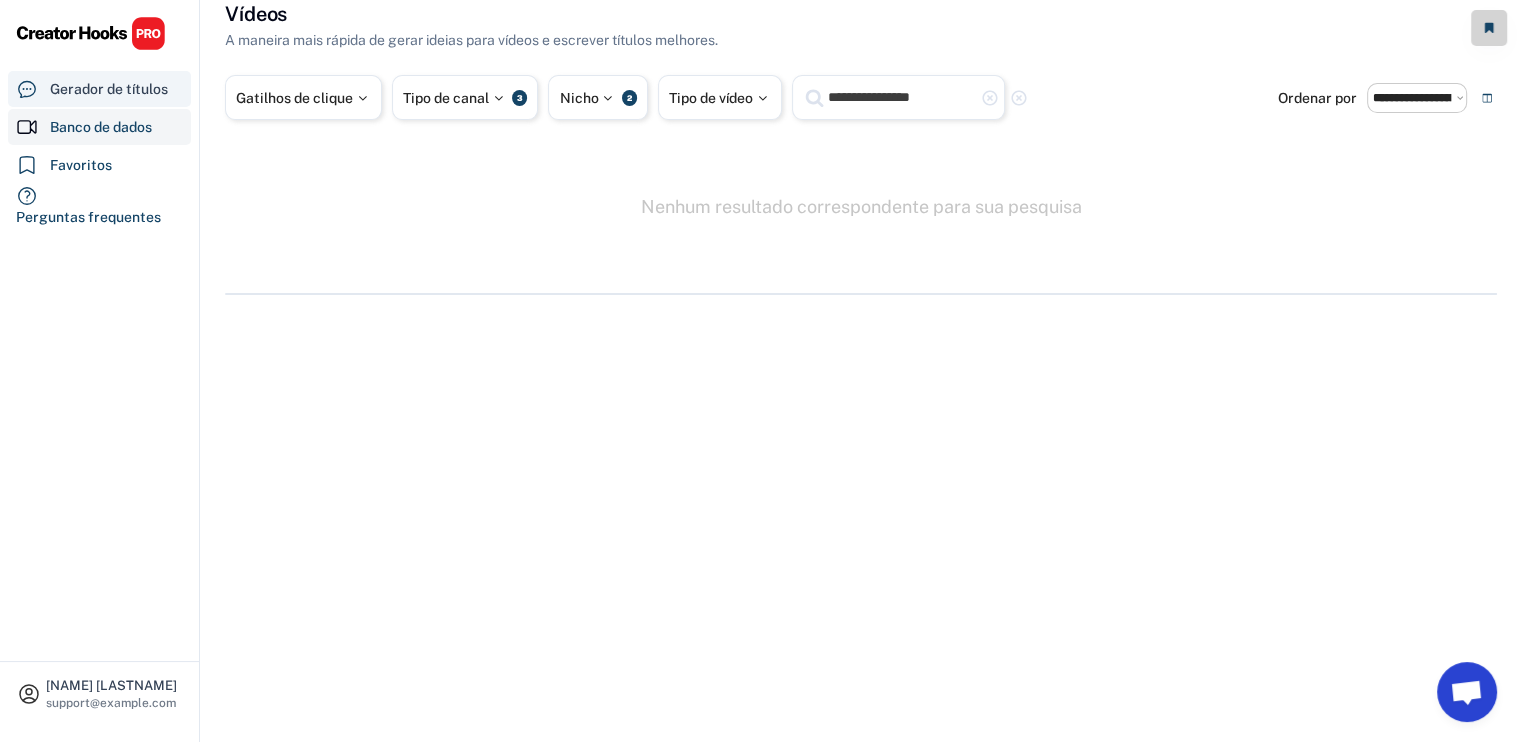 click on "Gerador de títulos" at bounding box center (109, 89) 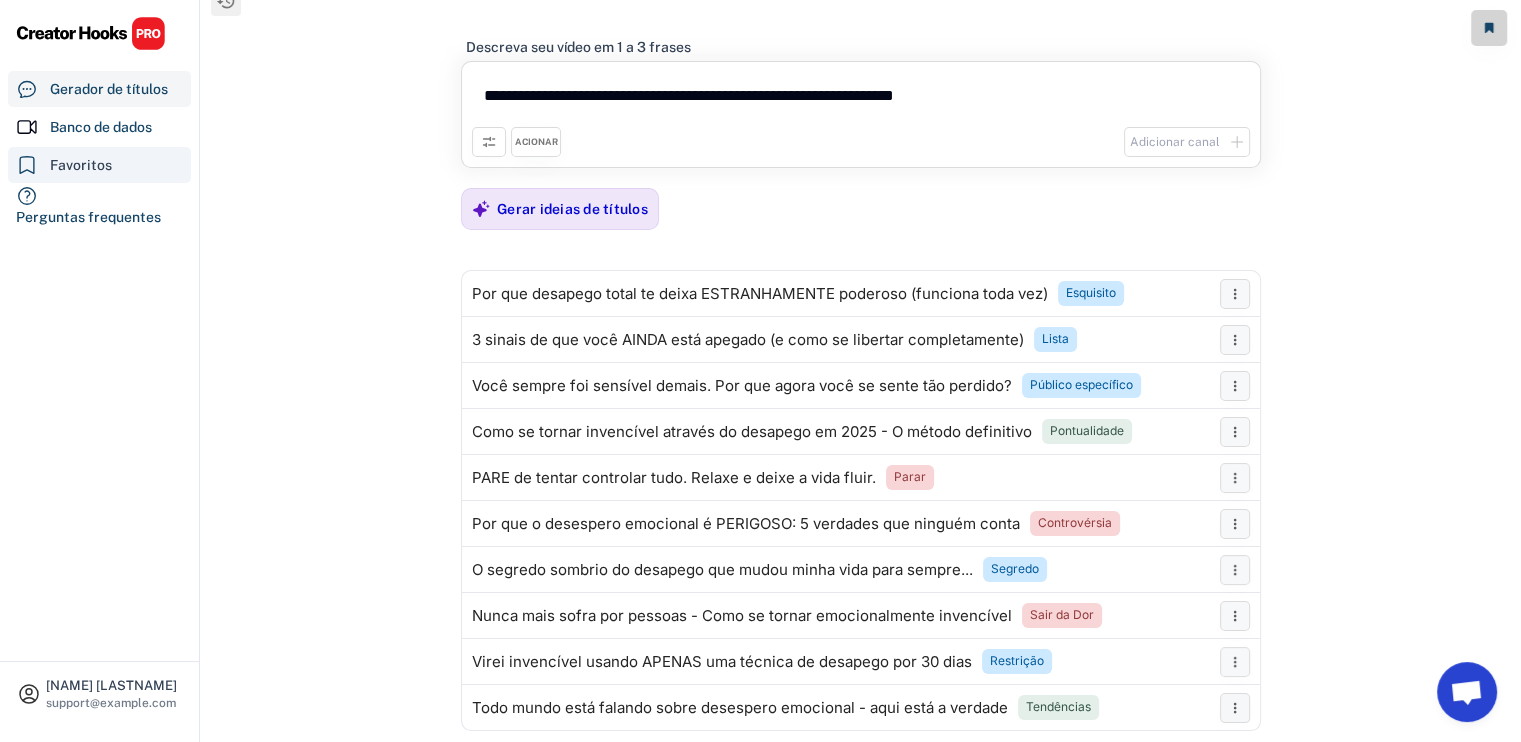 click on "Favoritos" at bounding box center [81, 165] 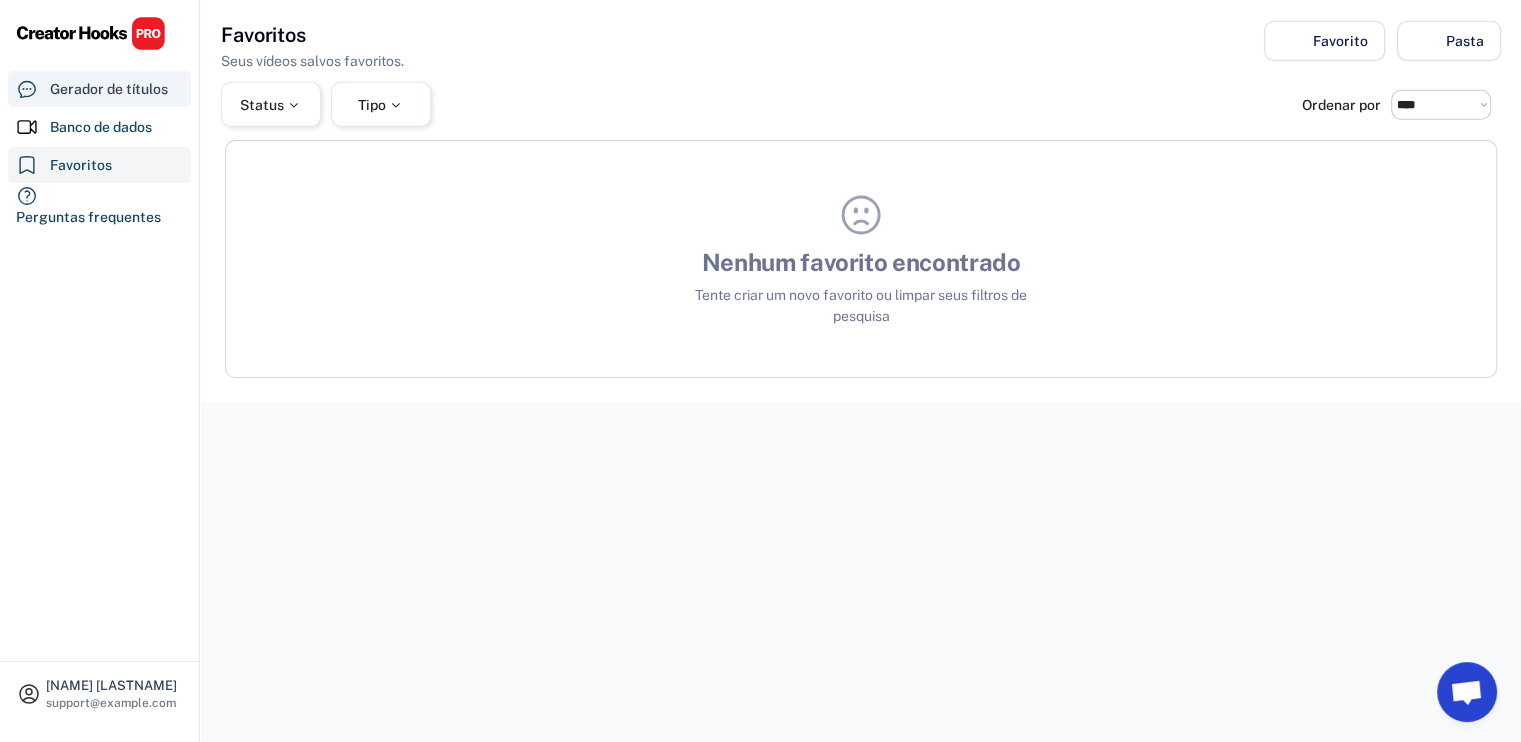 click on "Gerador de títulos" at bounding box center [109, 89] 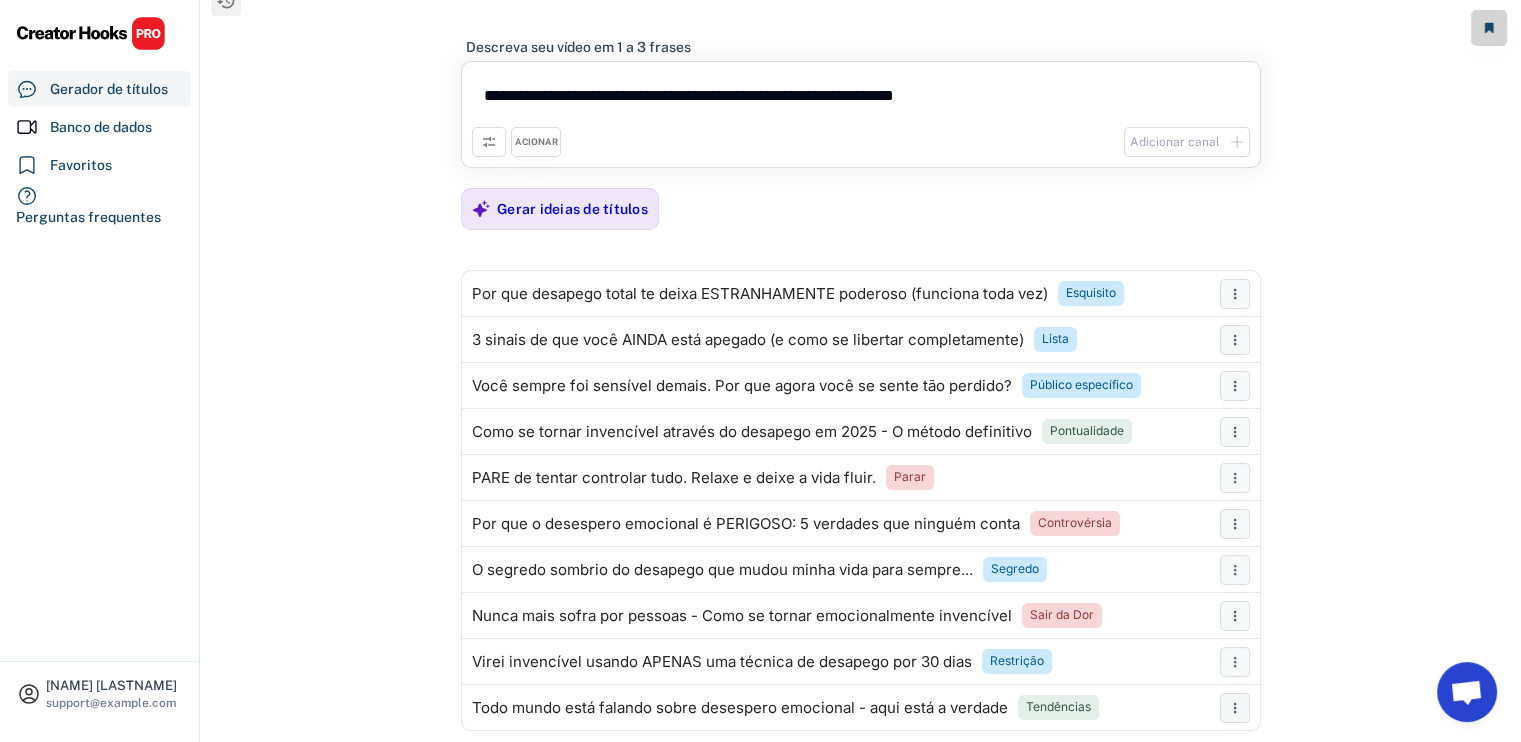 scroll, scrollTop: 99, scrollLeft: 0, axis: vertical 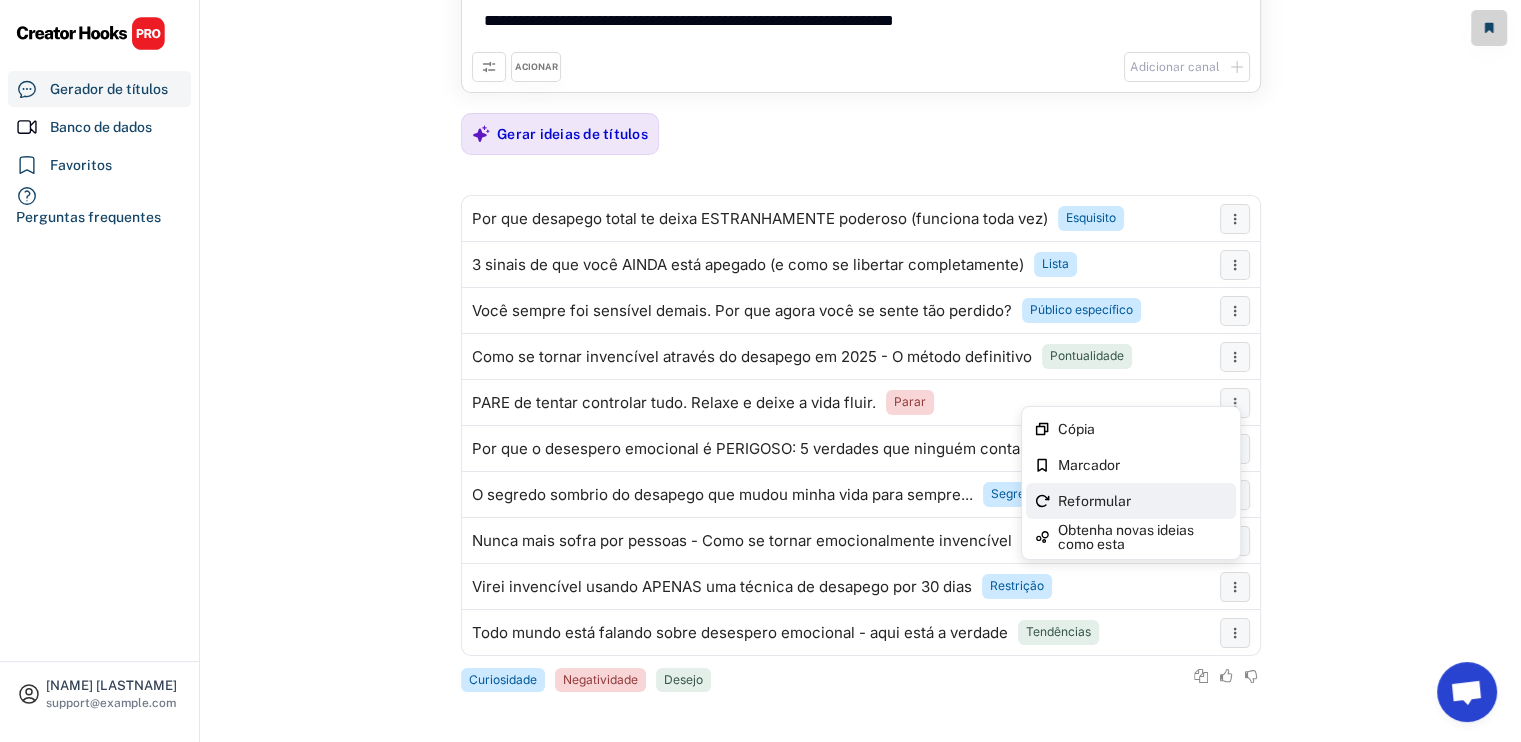 click on "Reformular" at bounding box center [1131, 501] 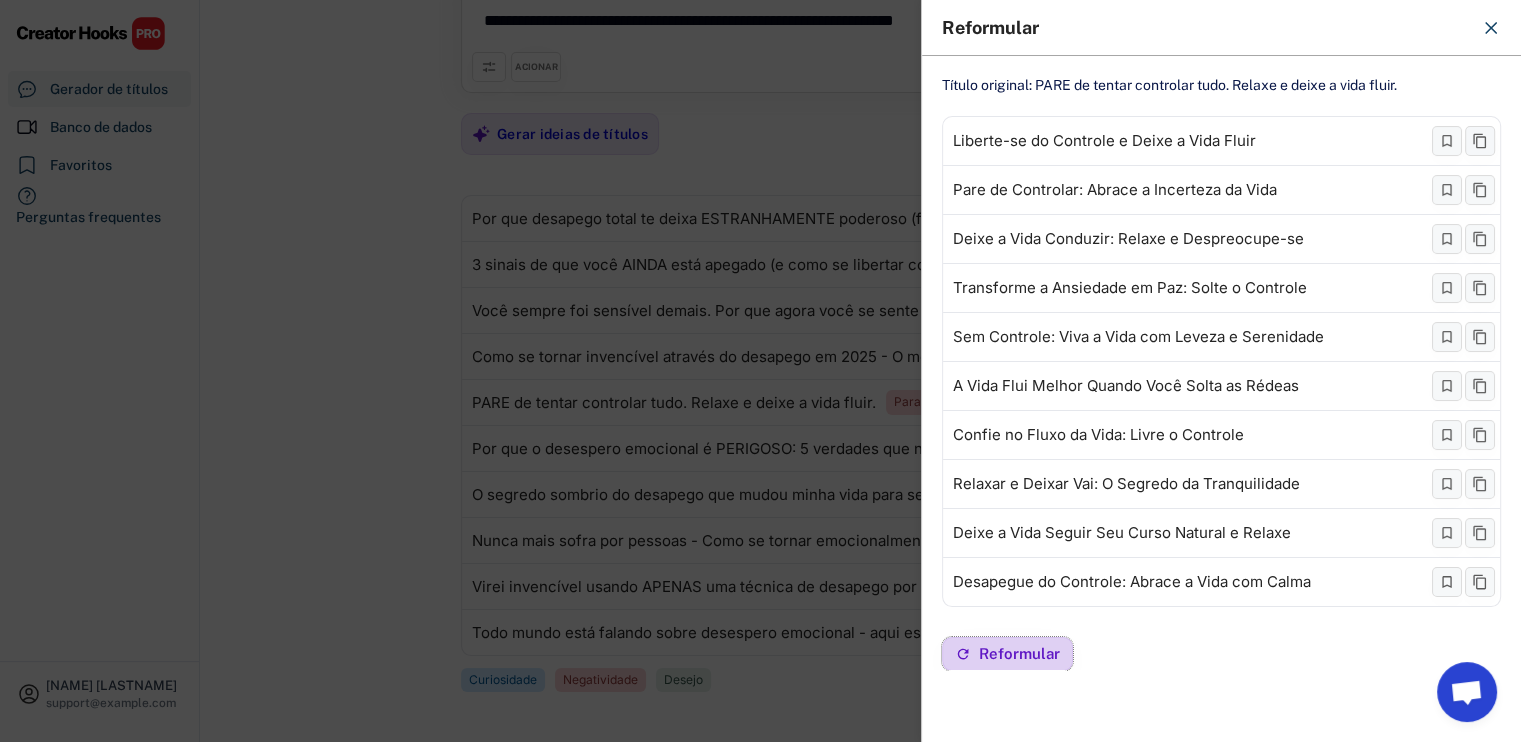 click on "Reformular" at bounding box center (1019, 653) 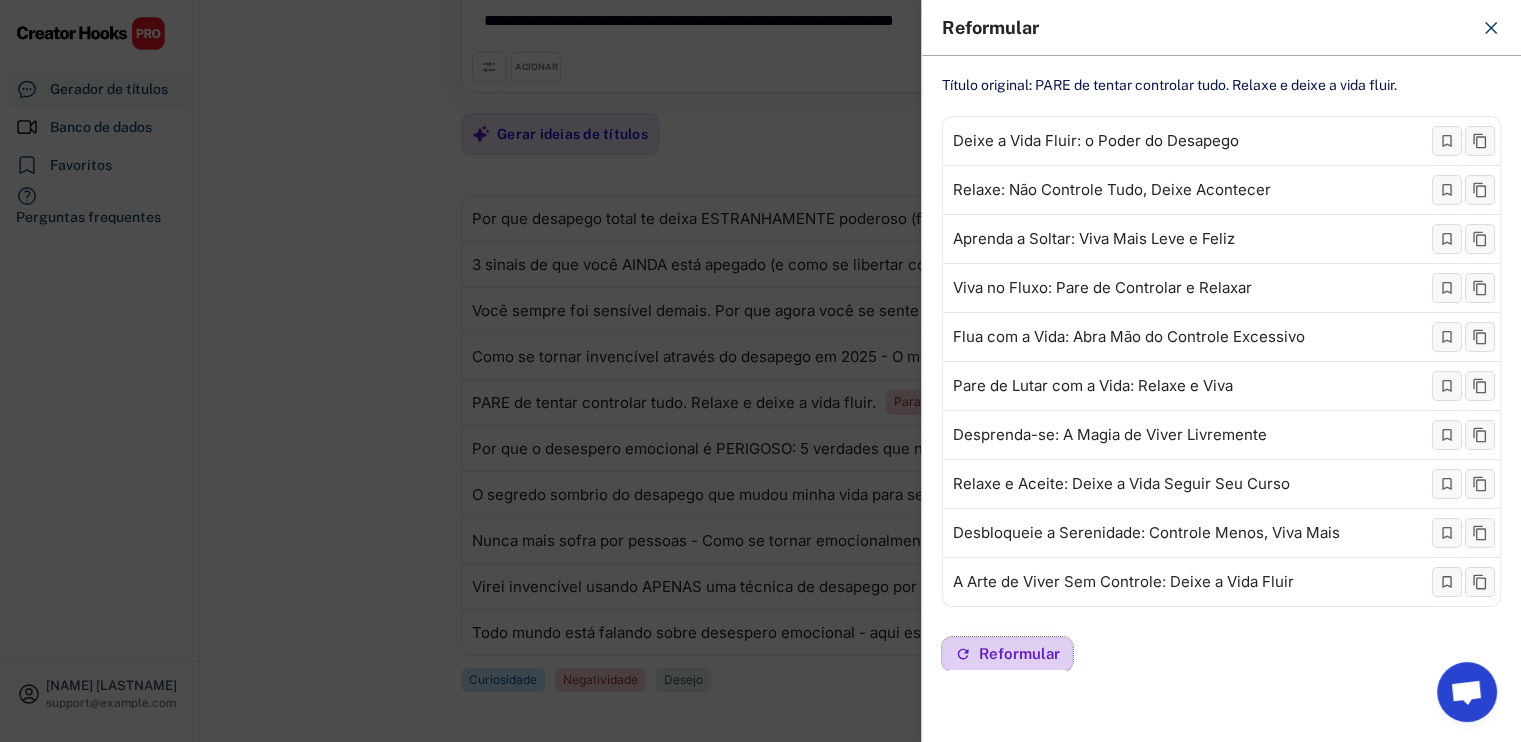 click on "Reformular" at bounding box center [1019, 653] 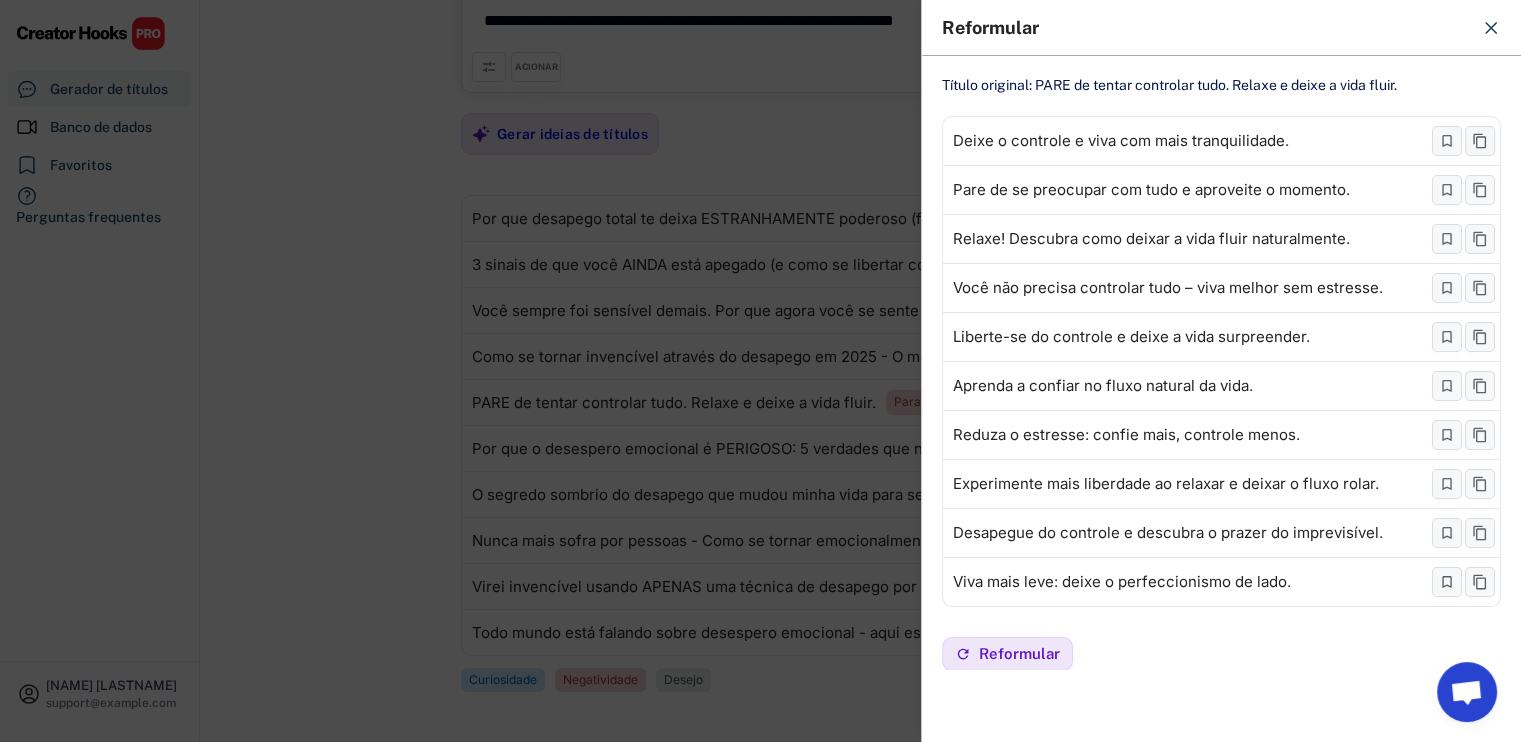 click at bounding box center [760, 371] 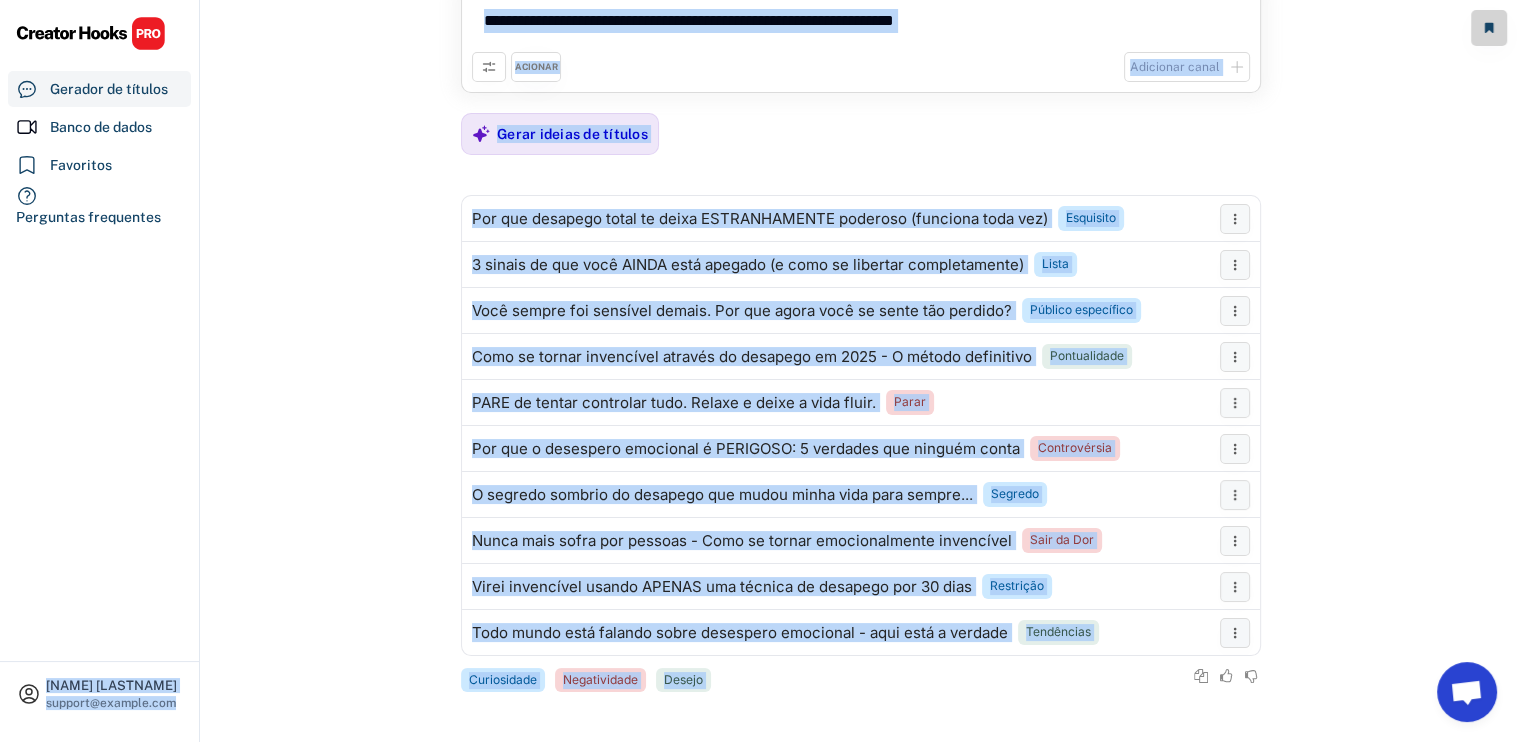 scroll, scrollTop: 0, scrollLeft: 68, axis: horizontal 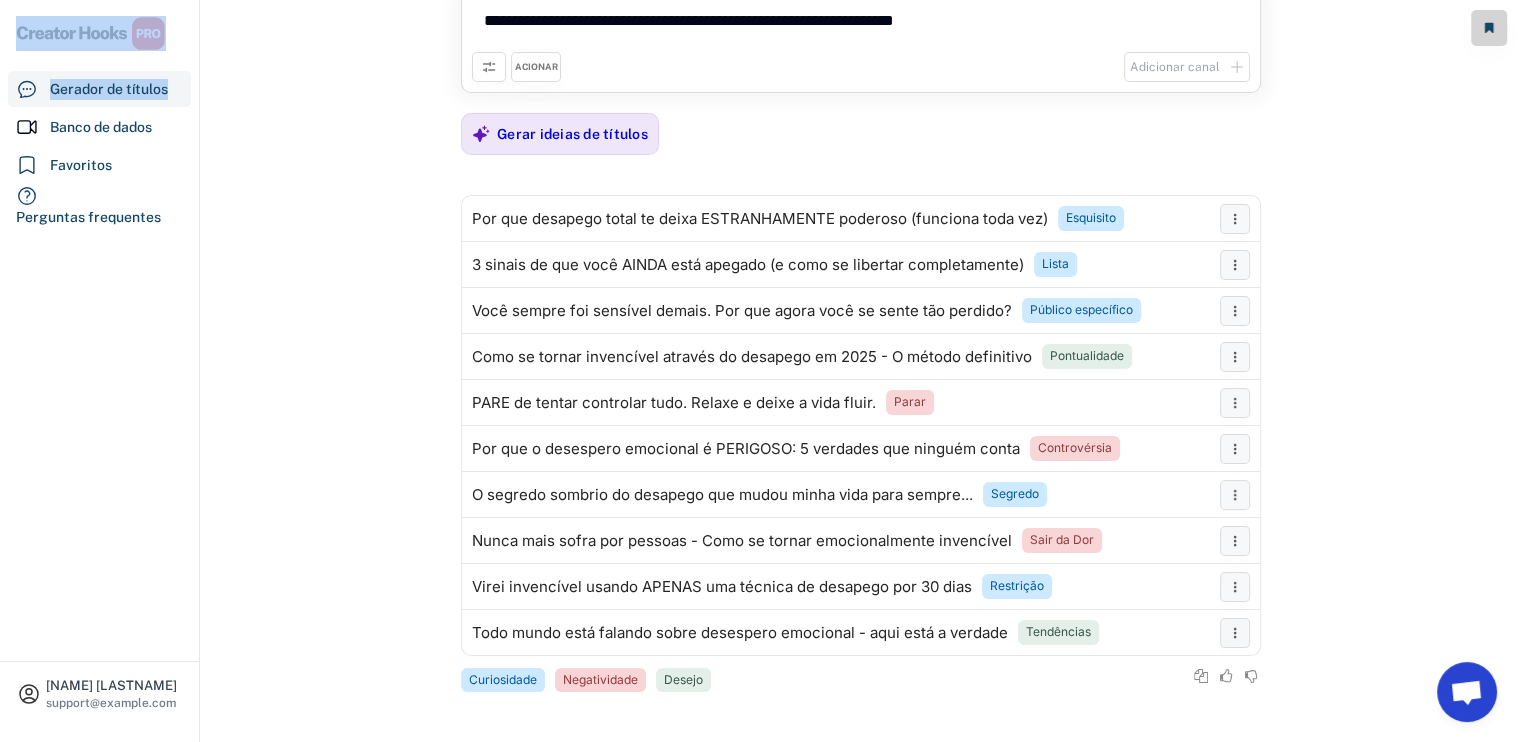 drag, startPoint x: 10, startPoint y: 26, endPoint x: 184, endPoint y: 37, distance: 174.34735 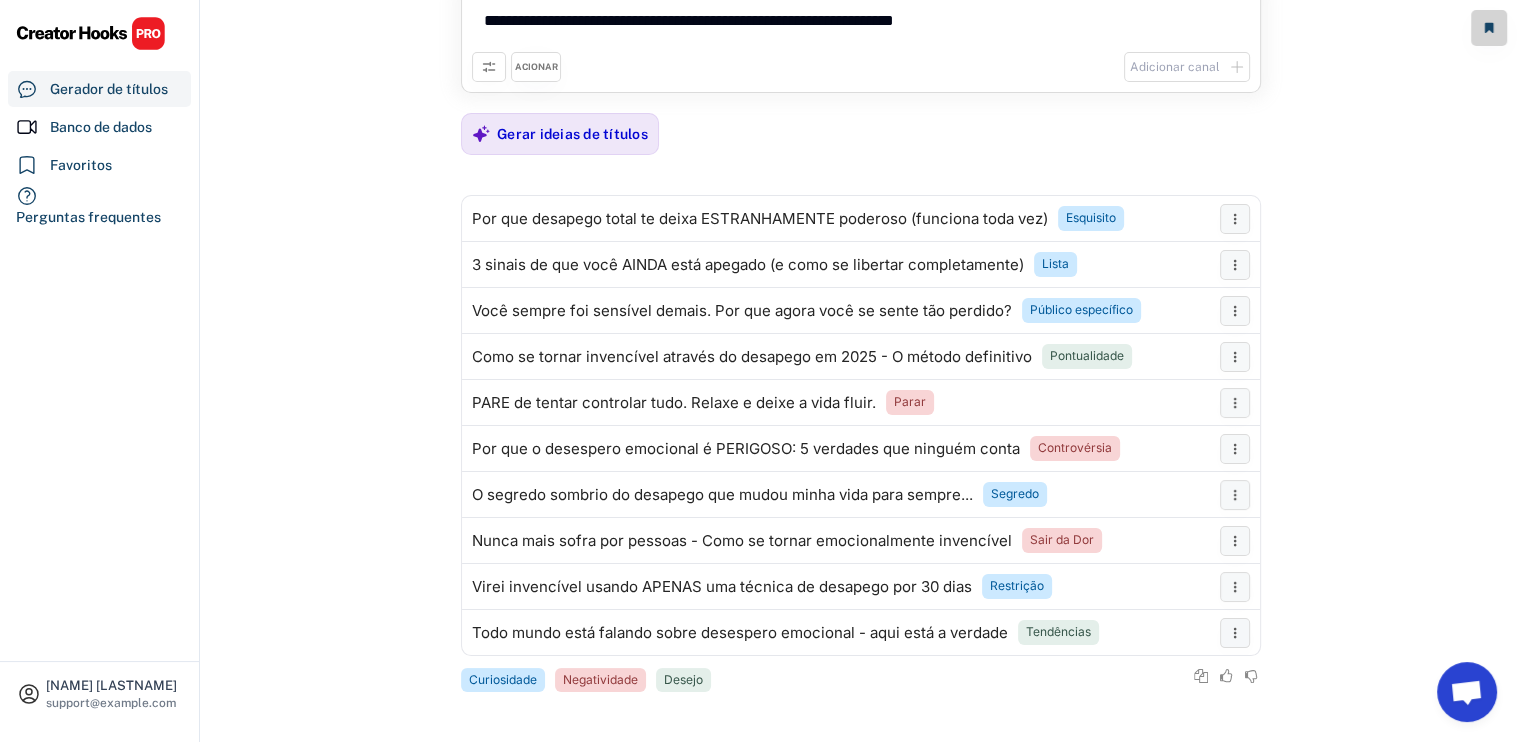 click on "**********" at bounding box center [861, 284] 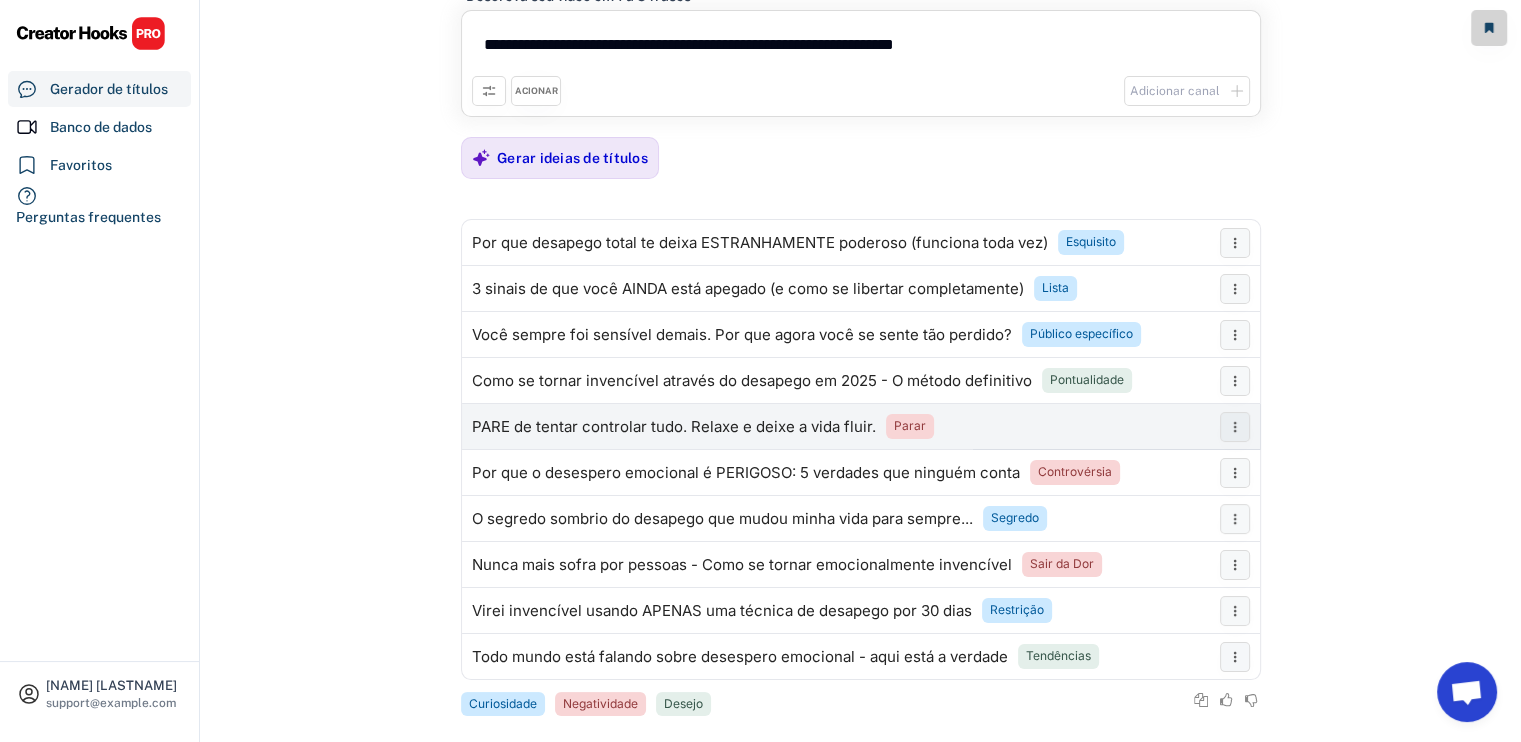 scroll, scrollTop: 0, scrollLeft: 0, axis: both 